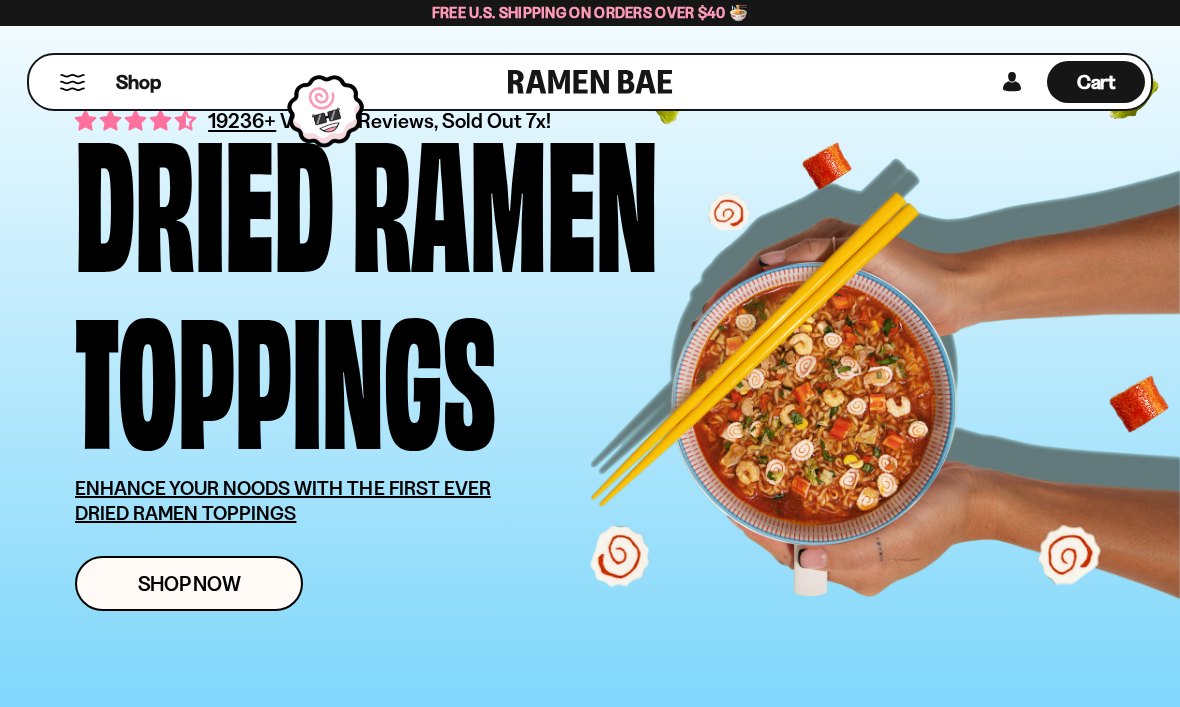 scroll, scrollTop: 75, scrollLeft: 0, axis: vertical 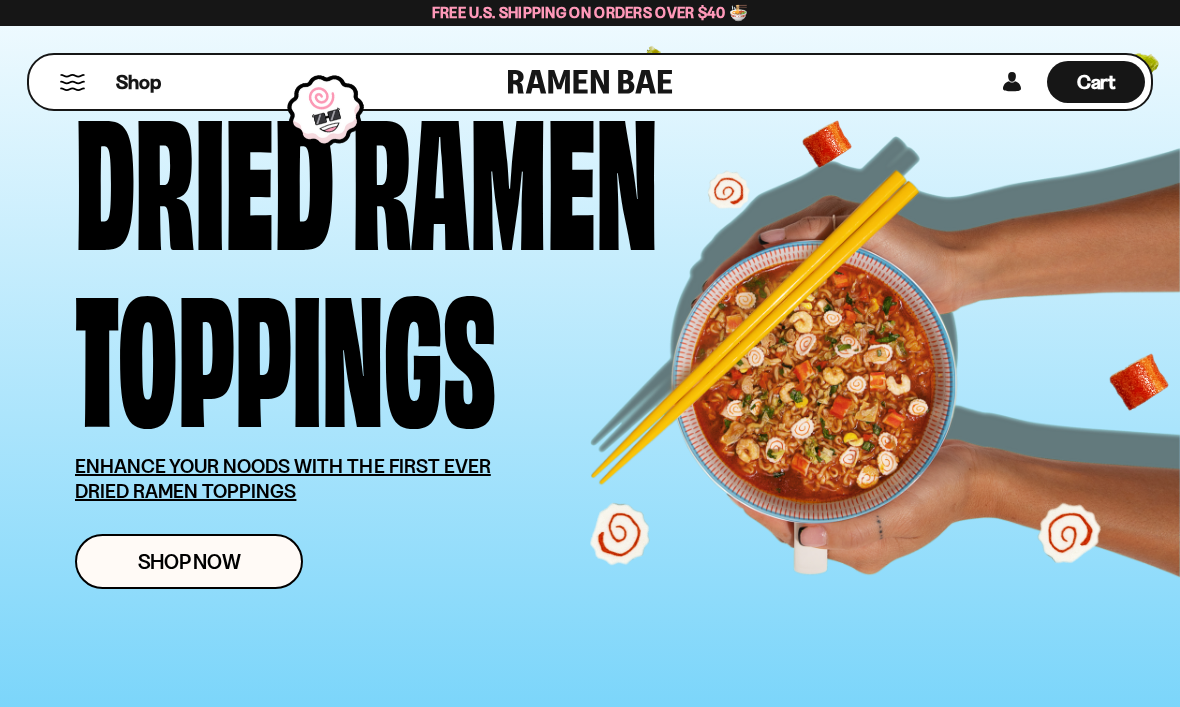 click on "Shop Now" at bounding box center (189, 561) 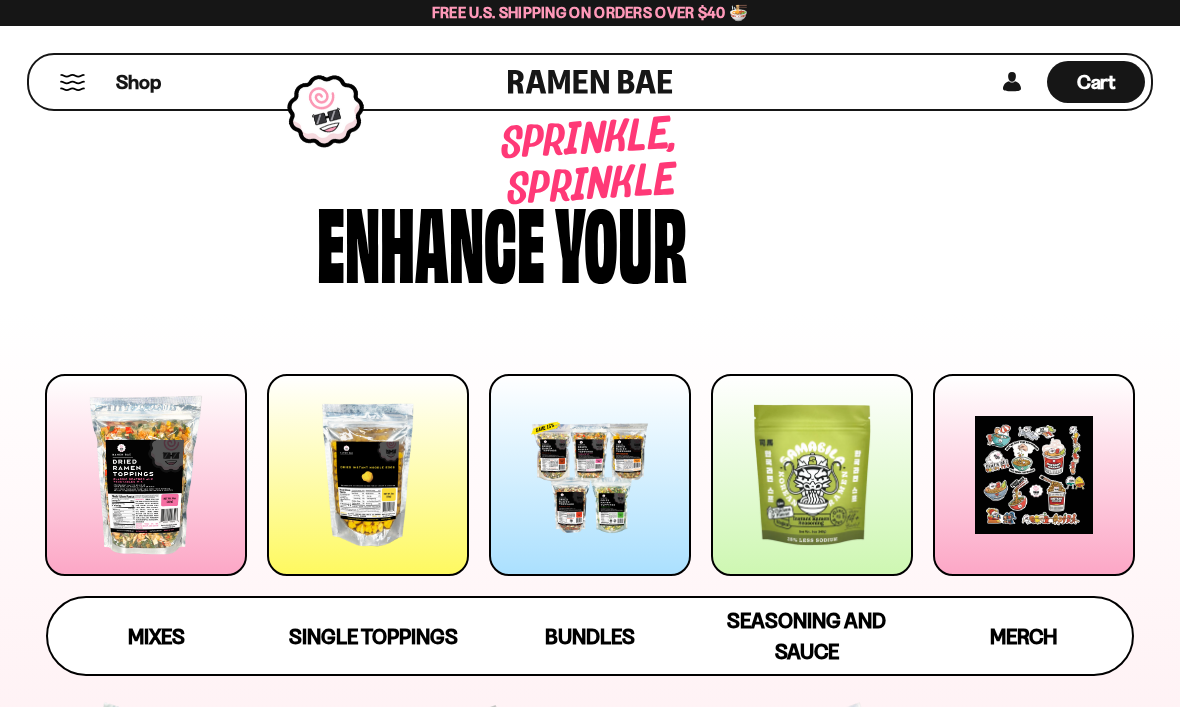 scroll, scrollTop: 0, scrollLeft: 0, axis: both 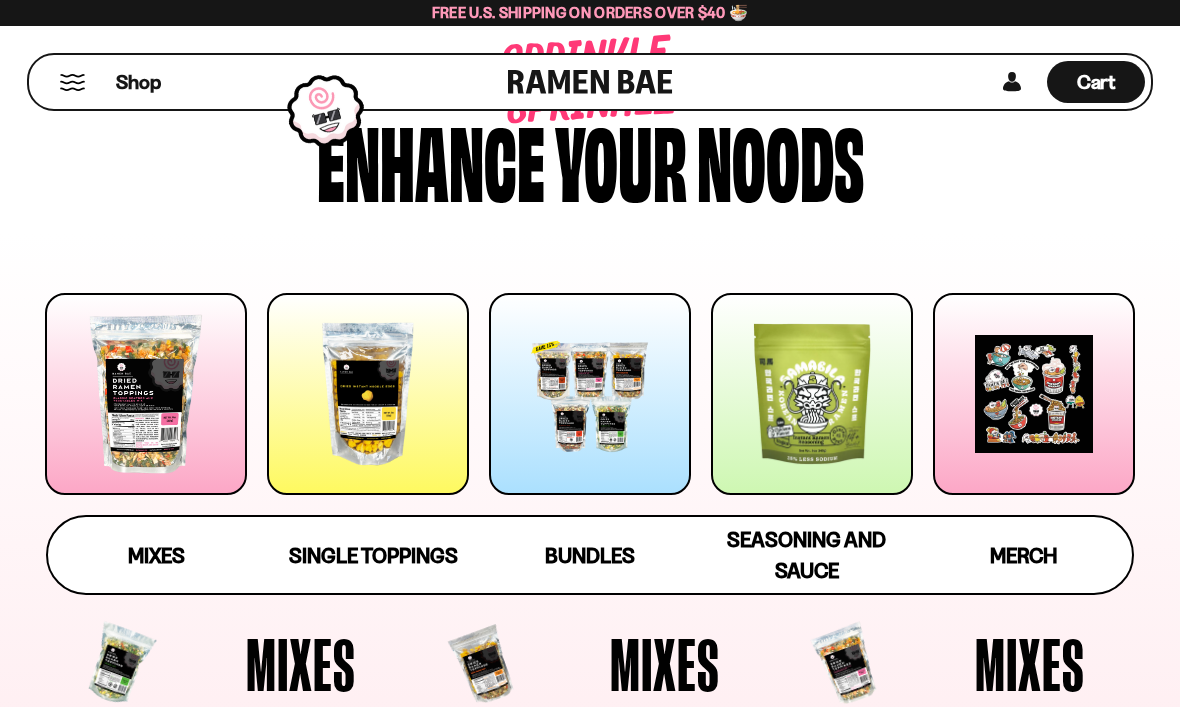 click at bounding box center [368, 394] 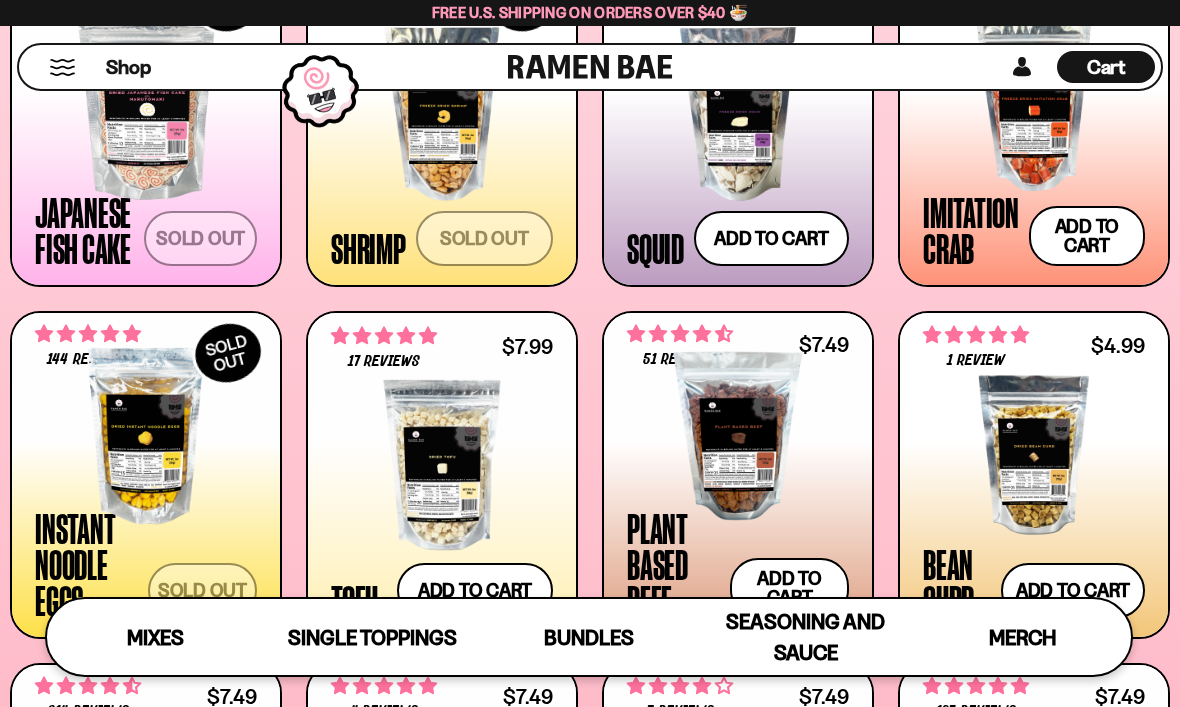 scroll, scrollTop: 1679, scrollLeft: 0, axis: vertical 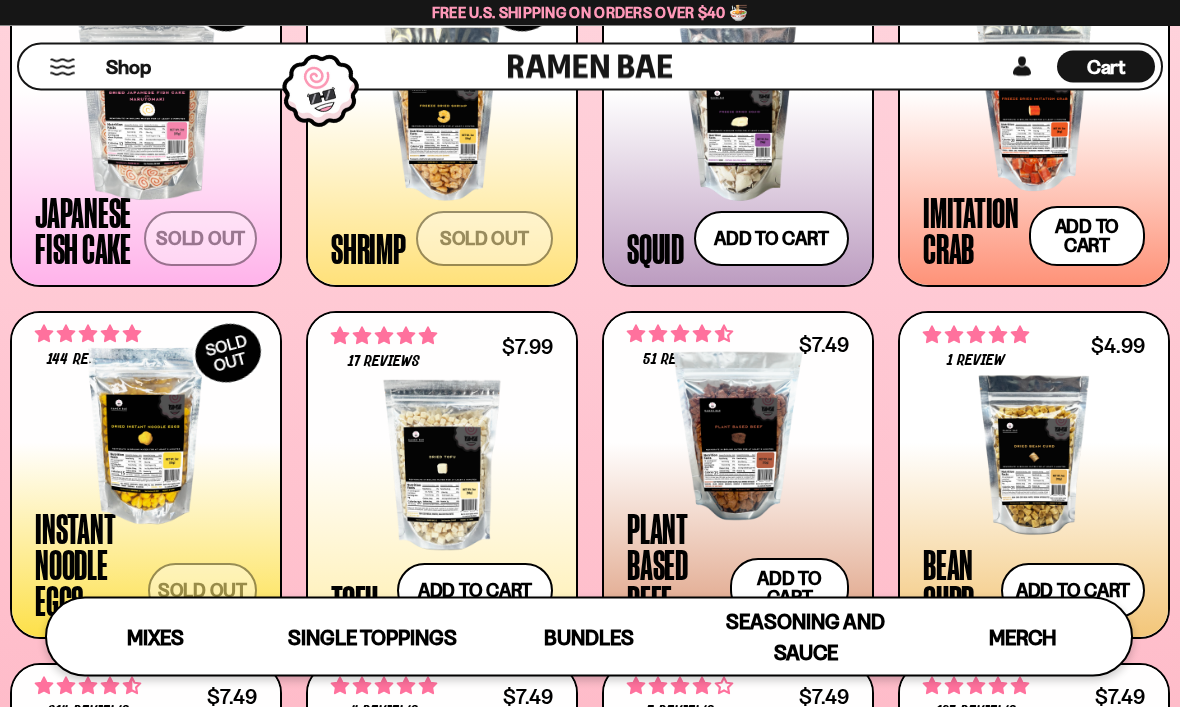 click at bounding box center (146, 105) 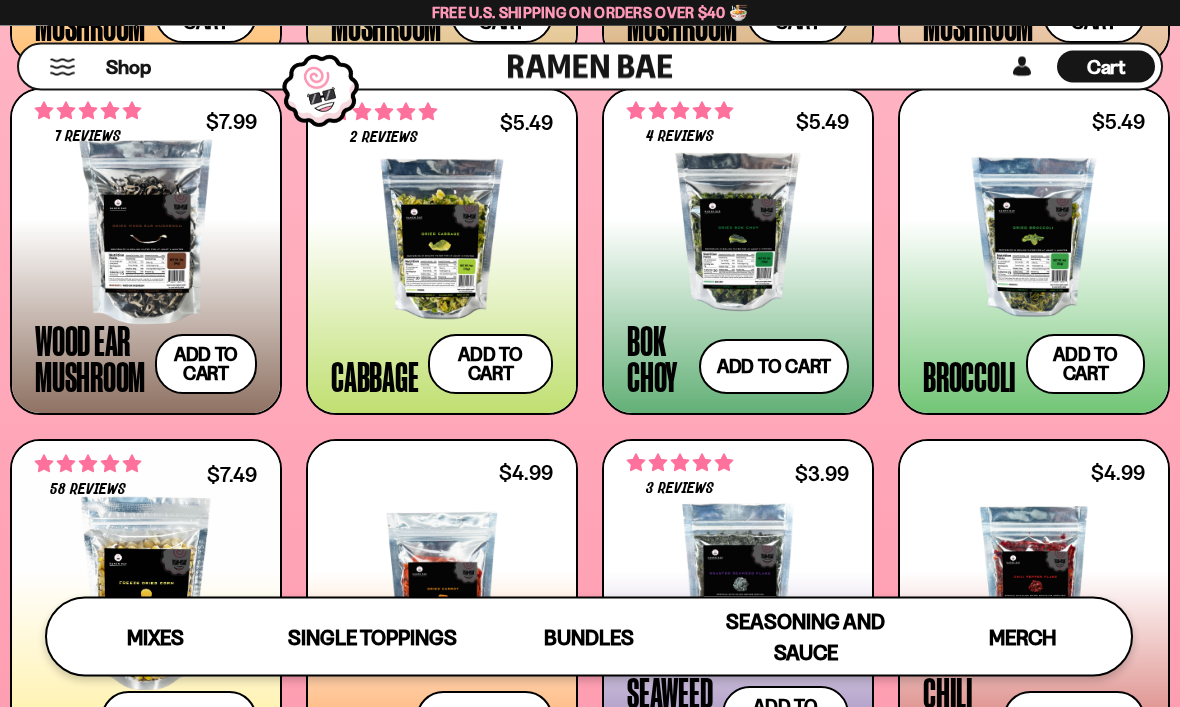 scroll, scrollTop: 2578, scrollLeft: 0, axis: vertical 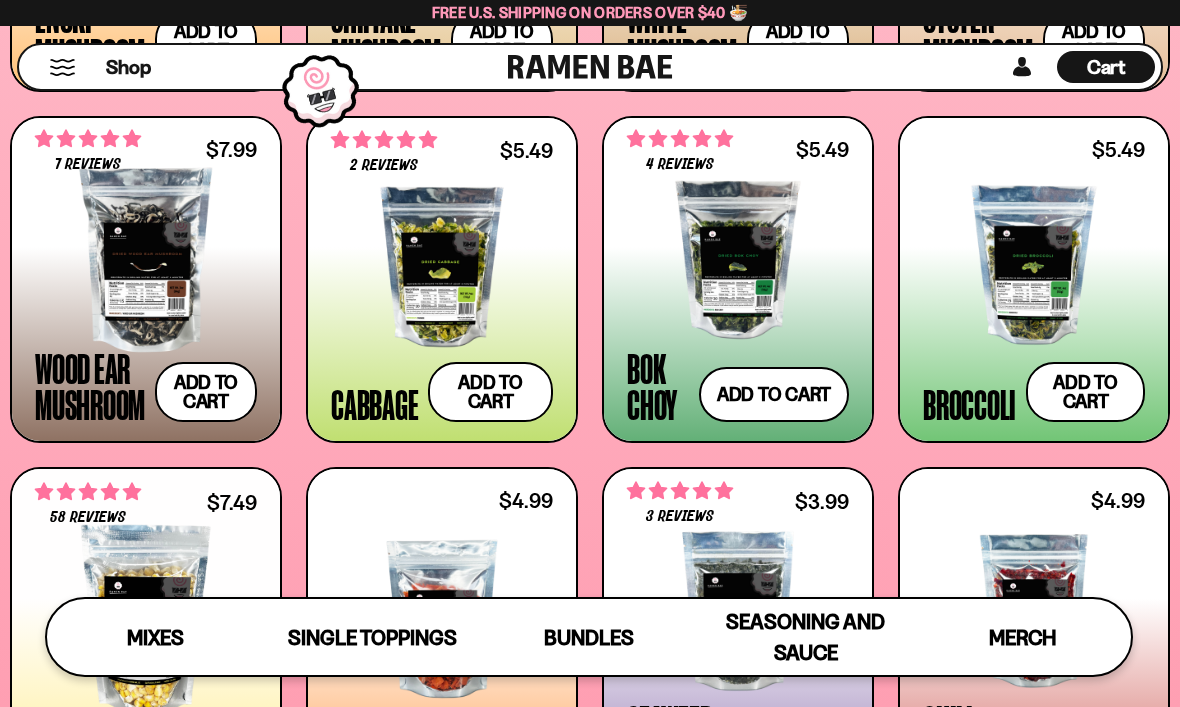 click on "Add to cart
Add
—
Regular price
$5.49
Regular price
Sale price
$5.49
Unit price
/
per" at bounding box center [1085, 392] 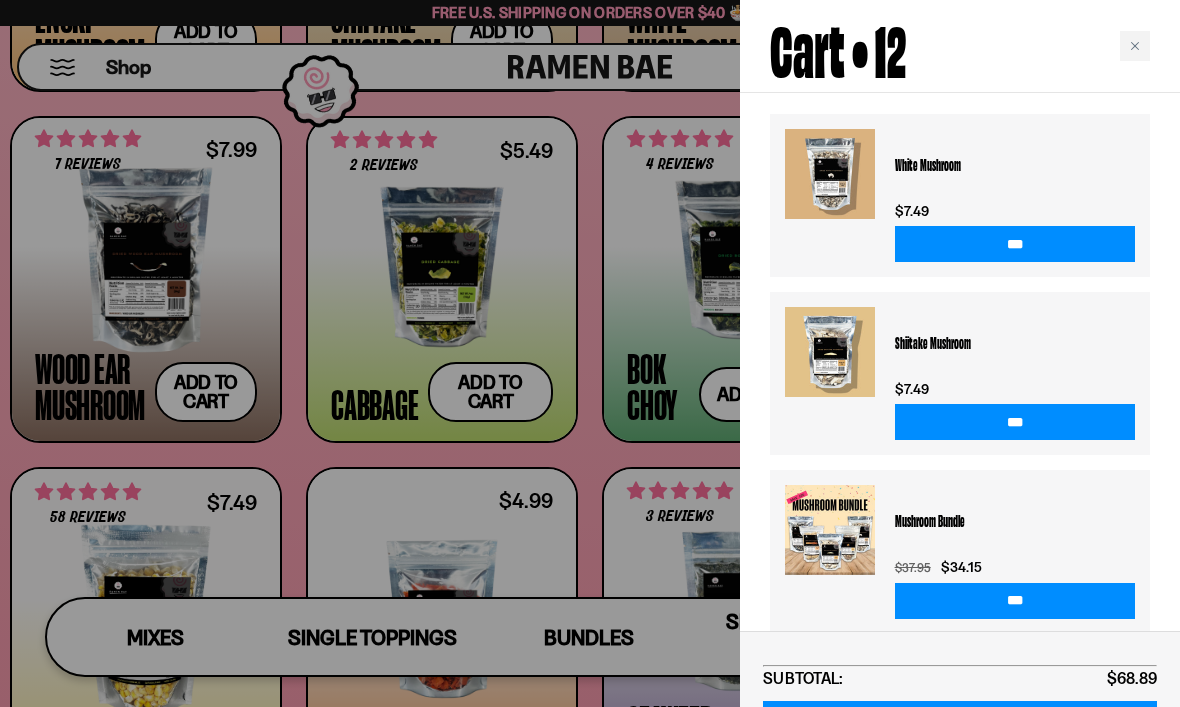 scroll, scrollTop: 1795, scrollLeft: 0, axis: vertical 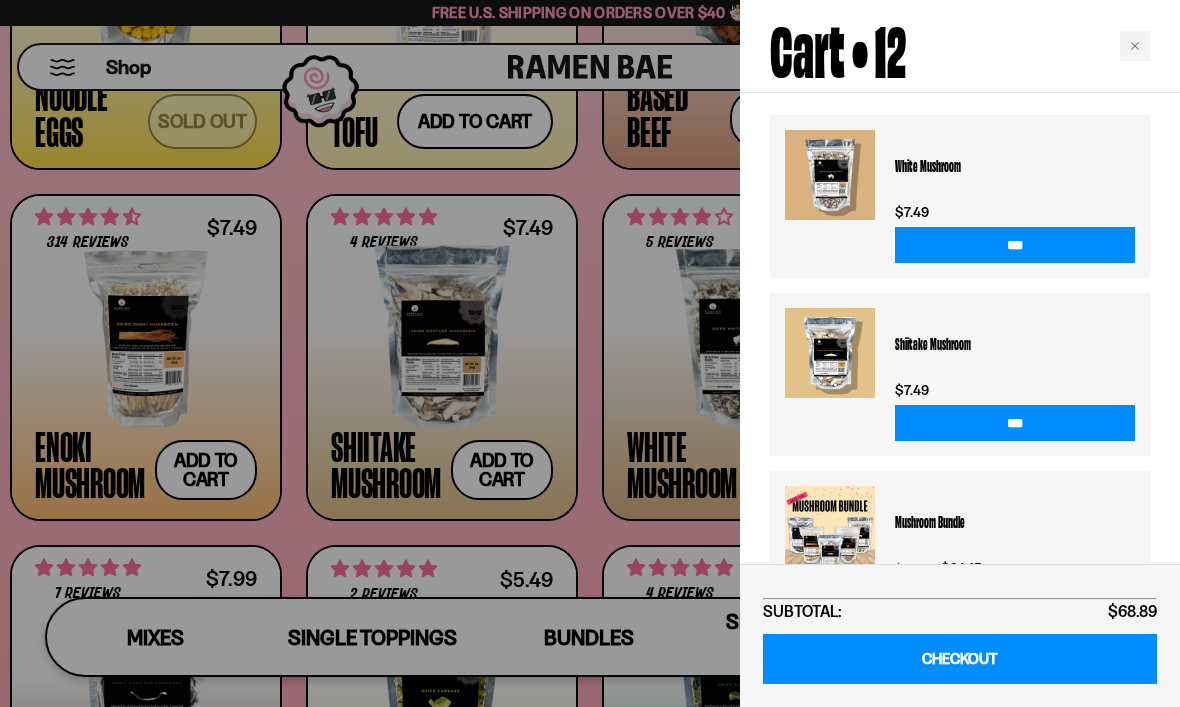click at bounding box center [1135, 46] 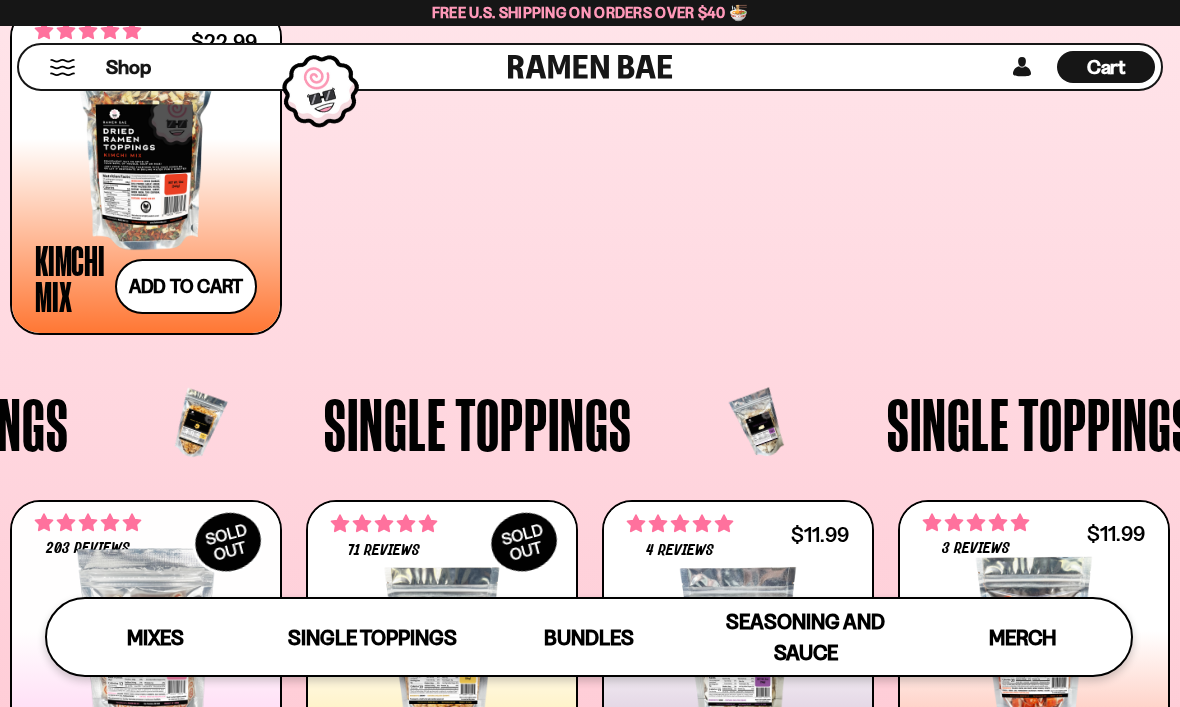 scroll, scrollTop: 1127, scrollLeft: 0, axis: vertical 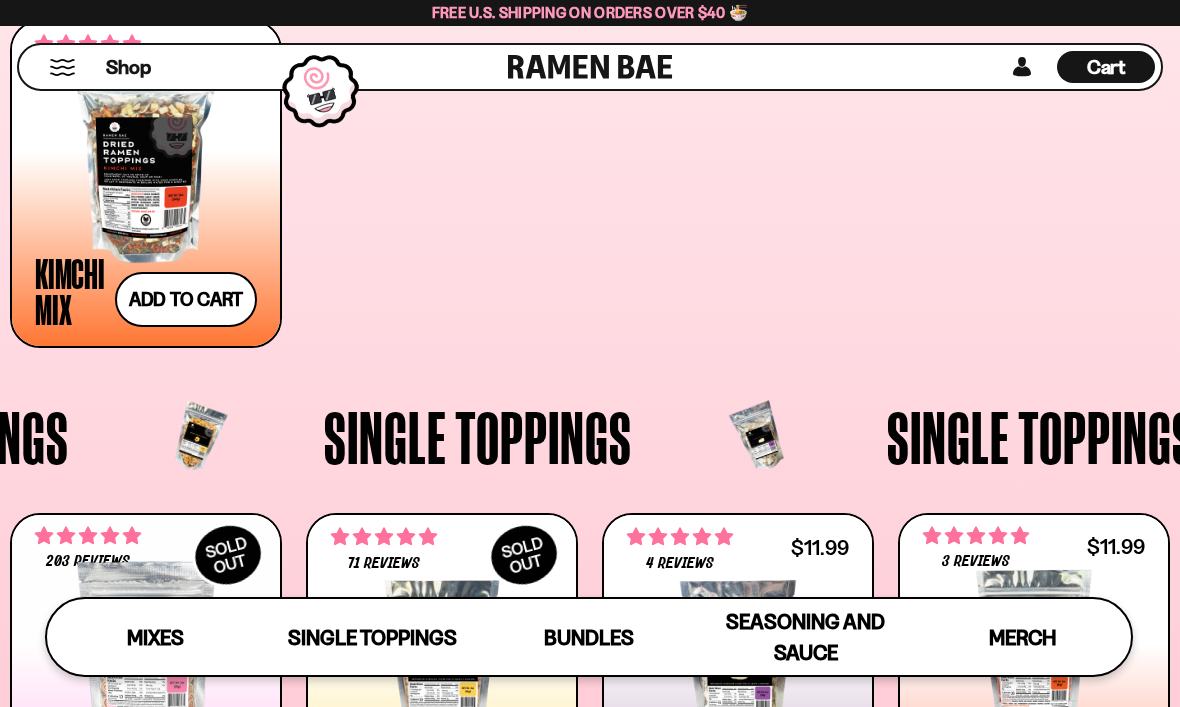 click on "Cart" at bounding box center [1106, 67] 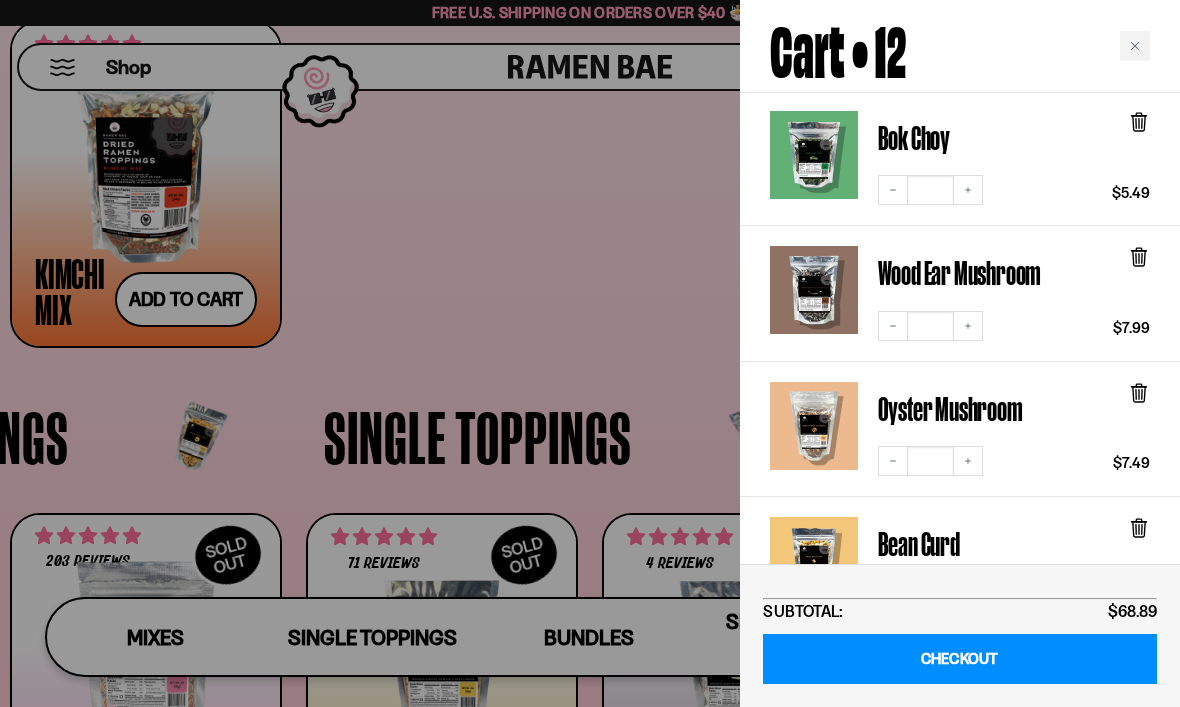 scroll, scrollTop: 1022, scrollLeft: 0, axis: vertical 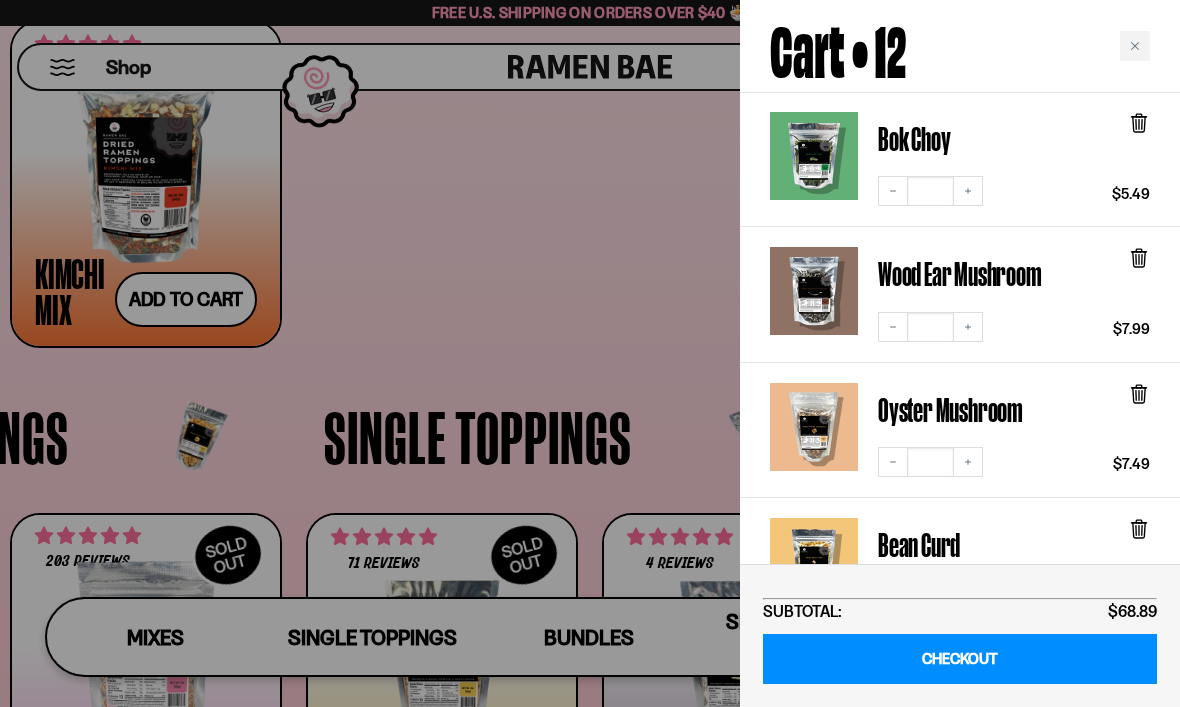 click at bounding box center (1135, 46) 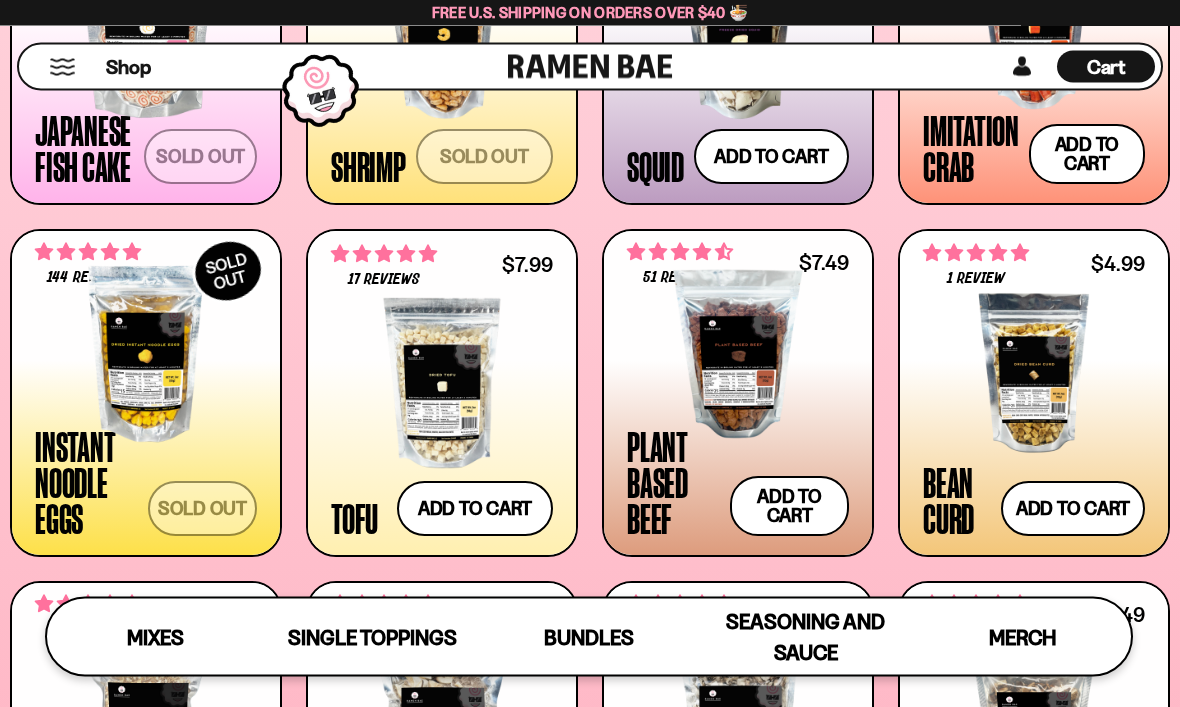 scroll, scrollTop: 1764, scrollLeft: 0, axis: vertical 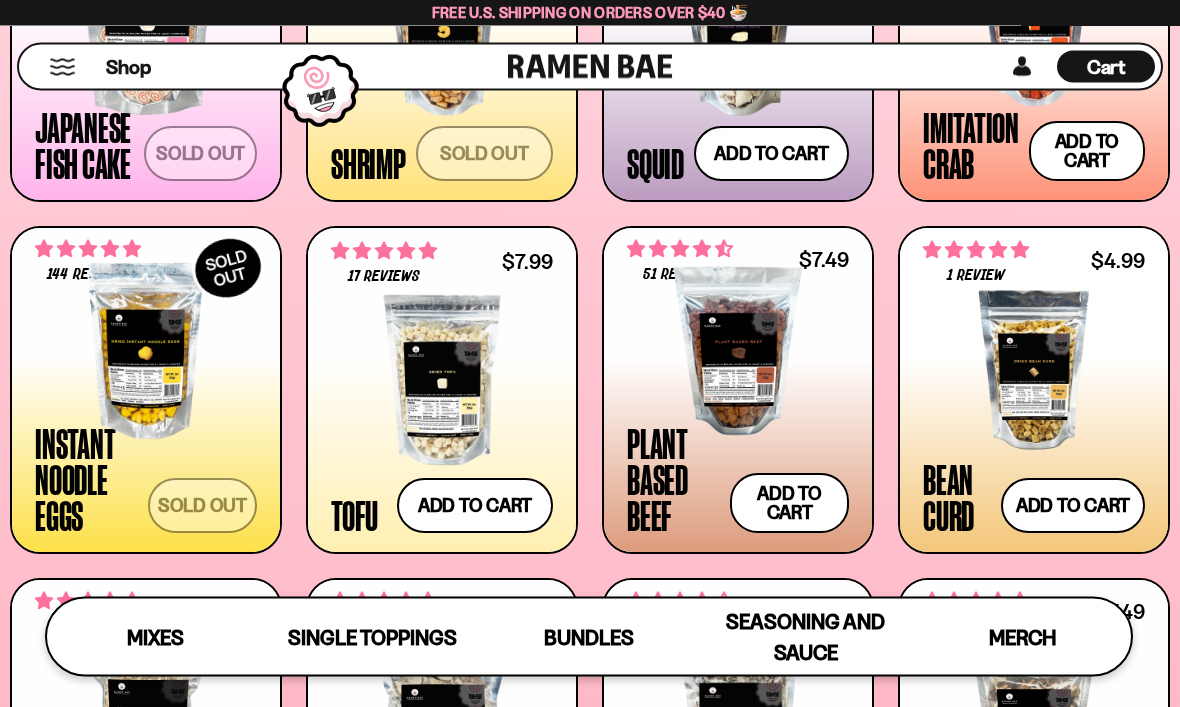 click at bounding box center (146, 352) 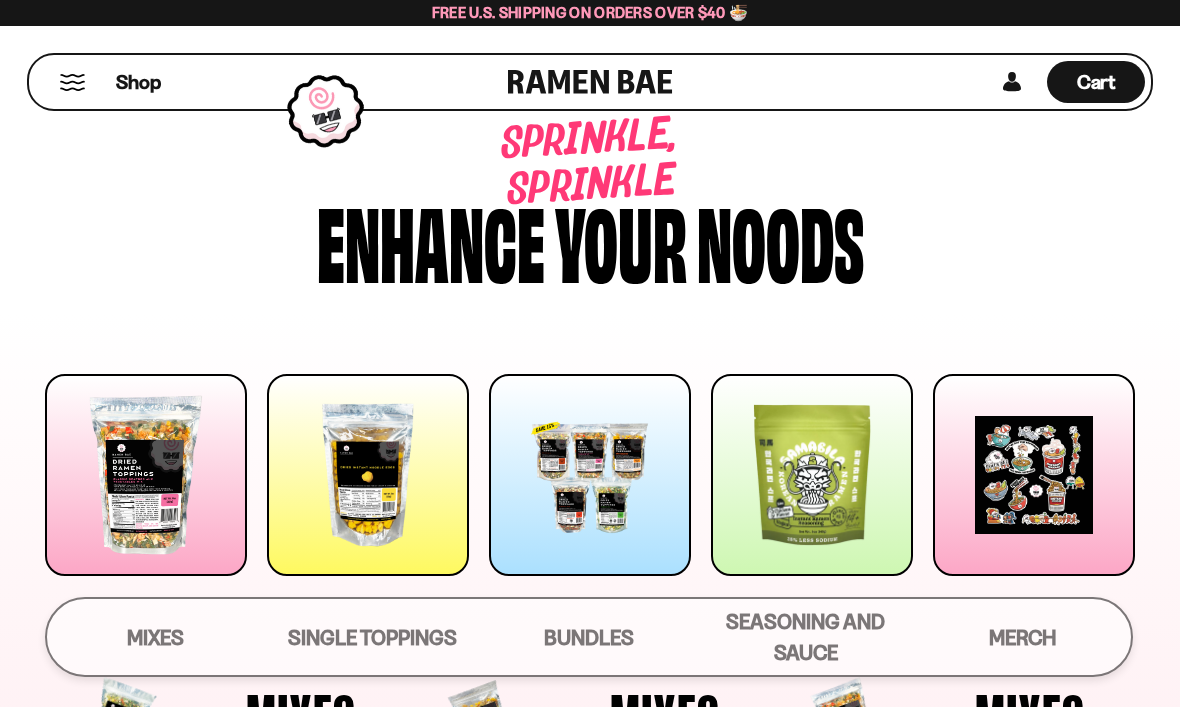 scroll, scrollTop: 1832, scrollLeft: 0, axis: vertical 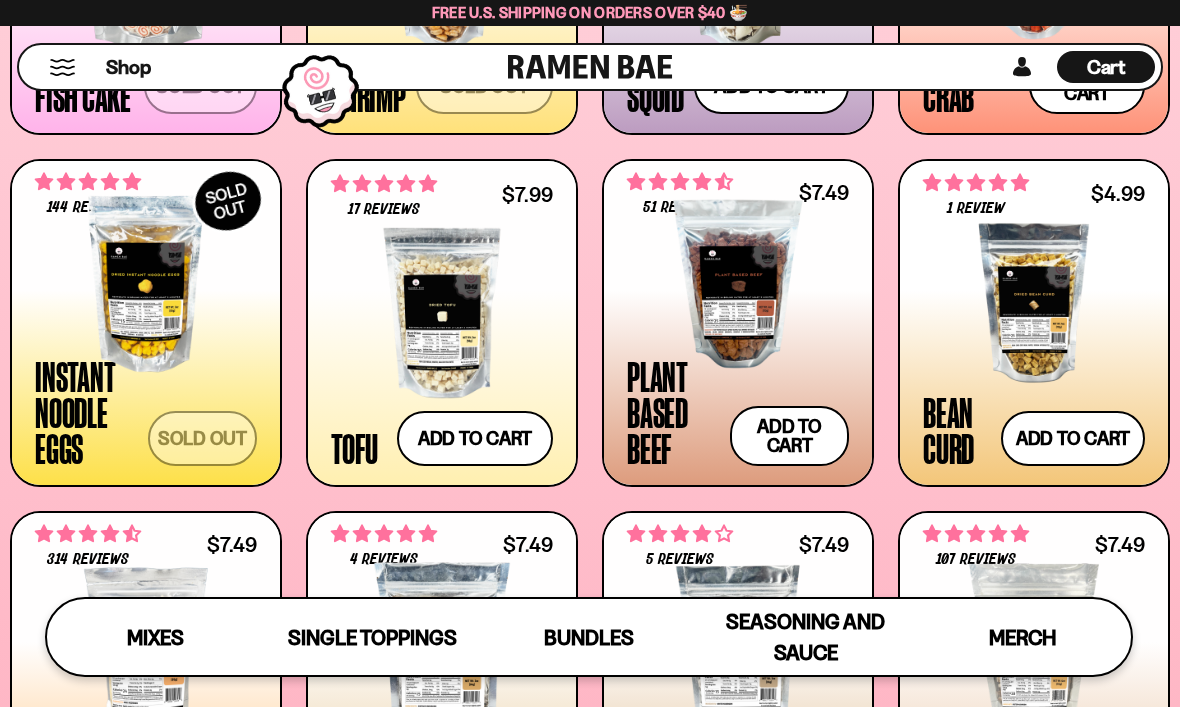 click at bounding box center [738, 284] 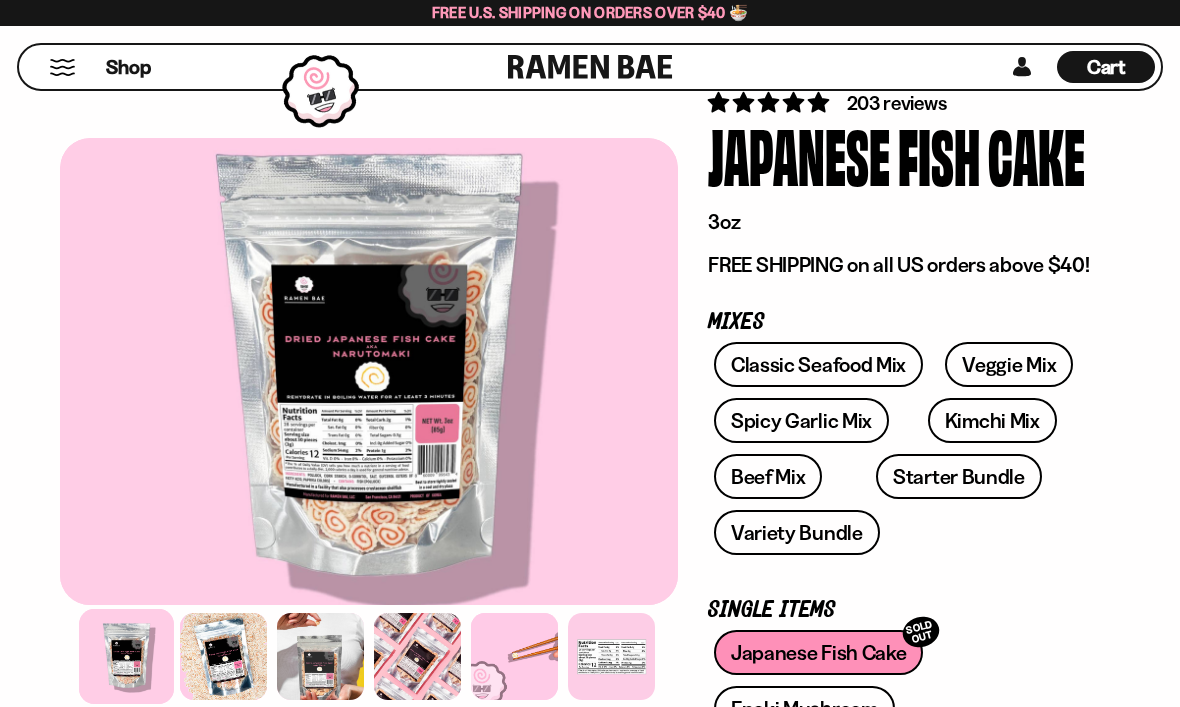 scroll, scrollTop: 0, scrollLeft: 0, axis: both 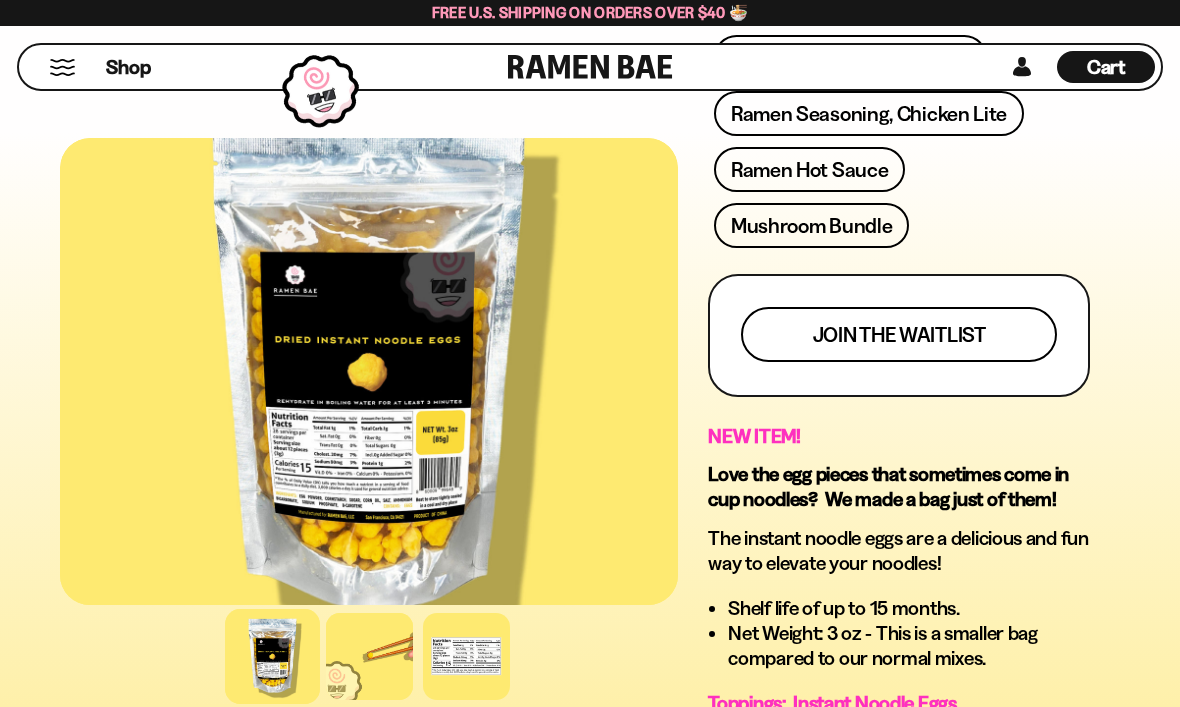 click on "Join the waitlist" at bounding box center (899, 334) 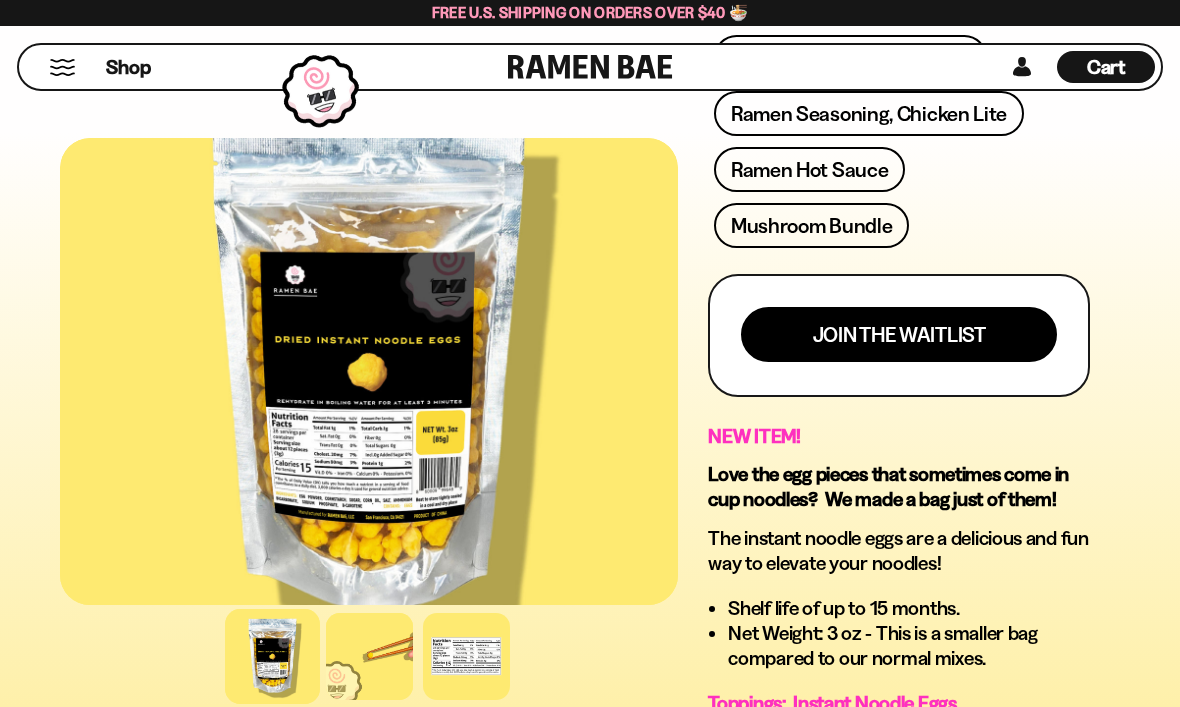 scroll, scrollTop: 0, scrollLeft: 0, axis: both 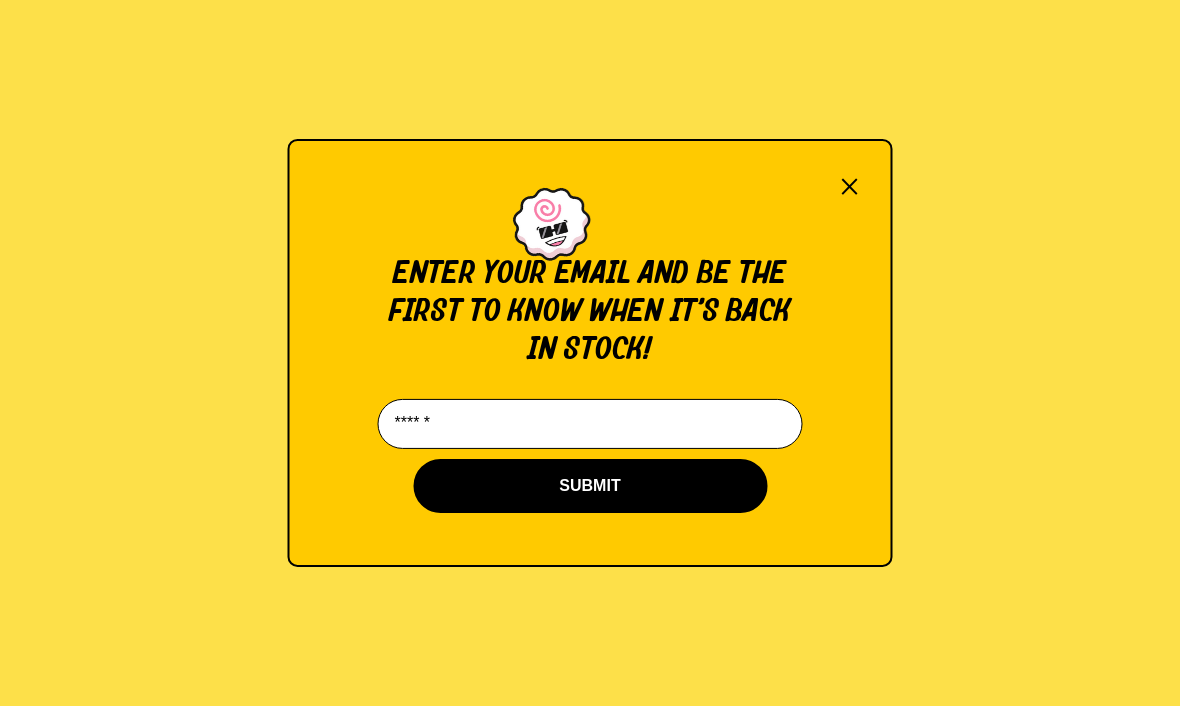 click at bounding box center (590, 425) 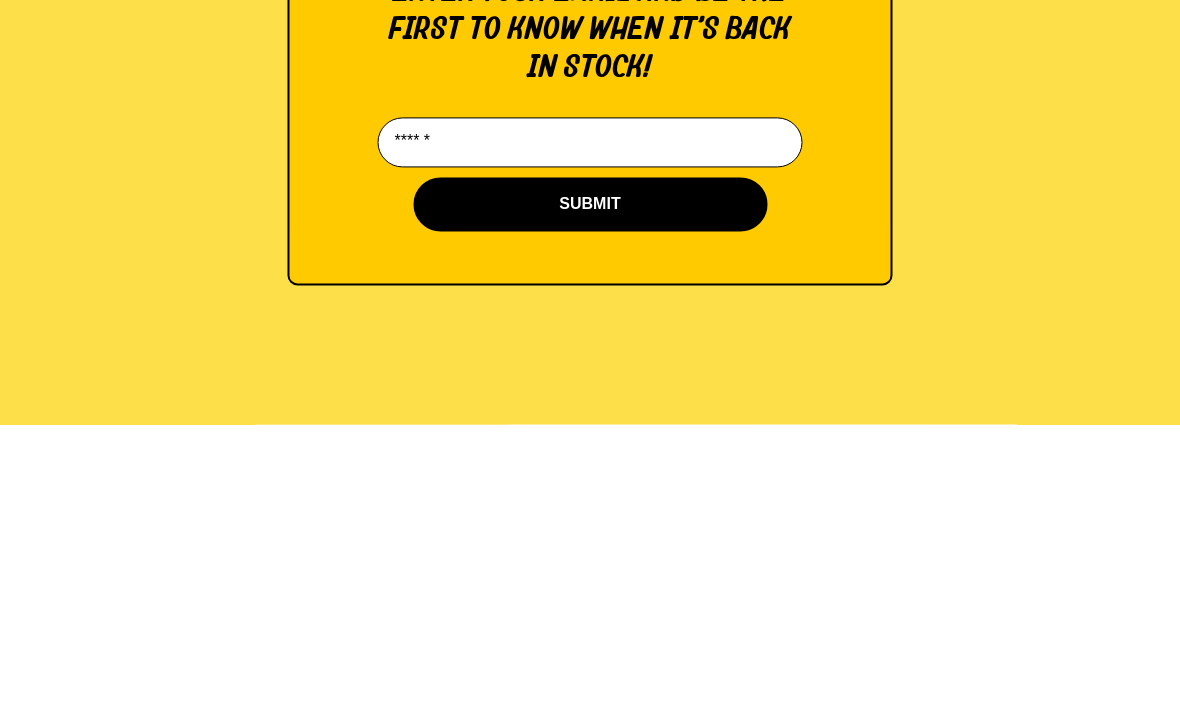 type on "**********" 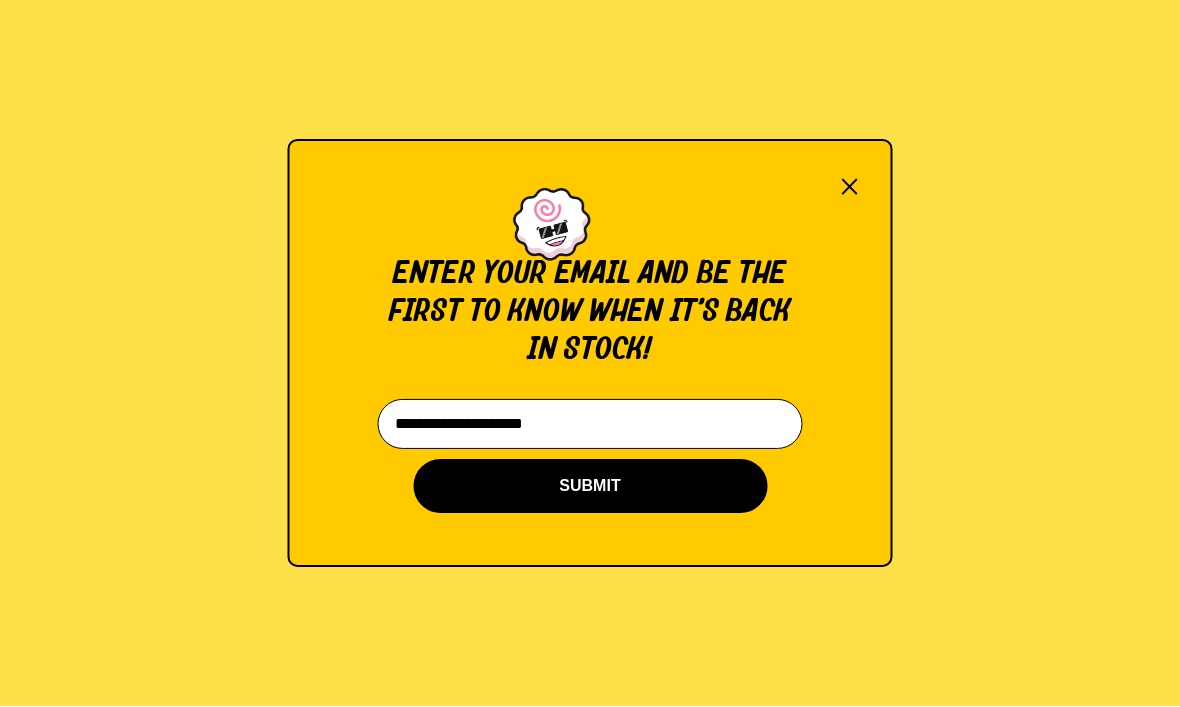 click on "SUBMIT" at bounding box center (590, 487) 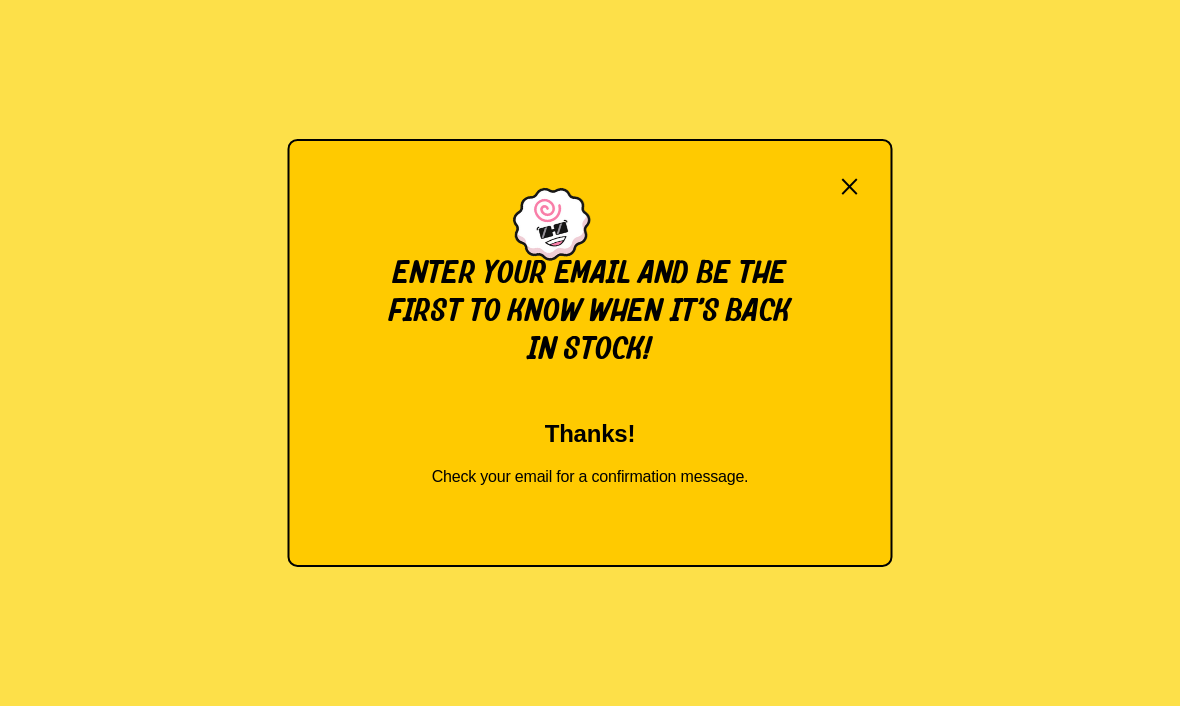 click on "×" at bounding box center [850, 187] 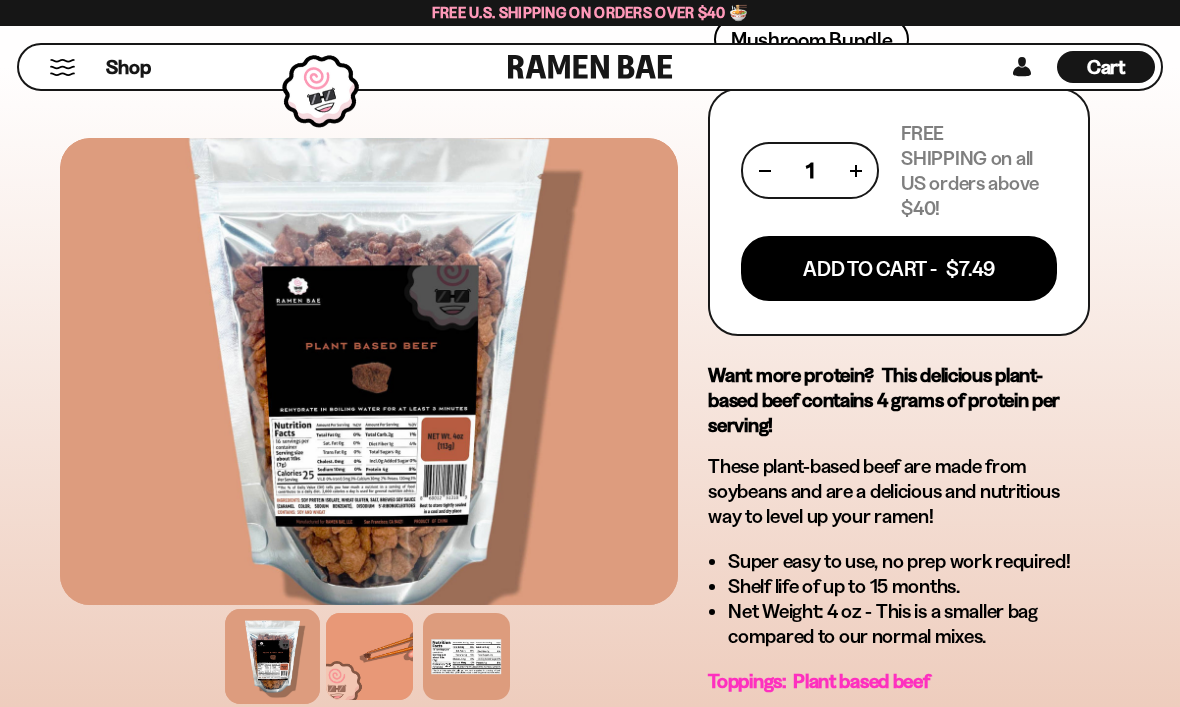 scroll, scrollTop: 1205, scrollLeft: 0, axis: vertical 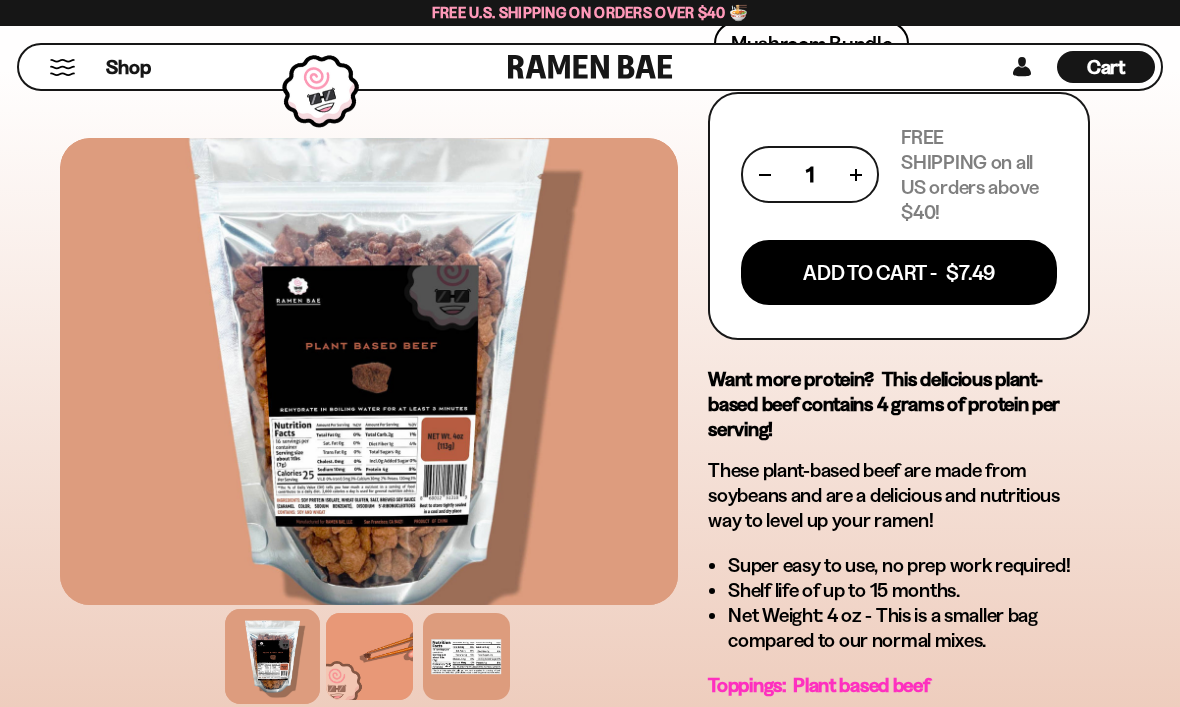 click on "Add To Cart -
$7.49" at bounding box center [899, 272] 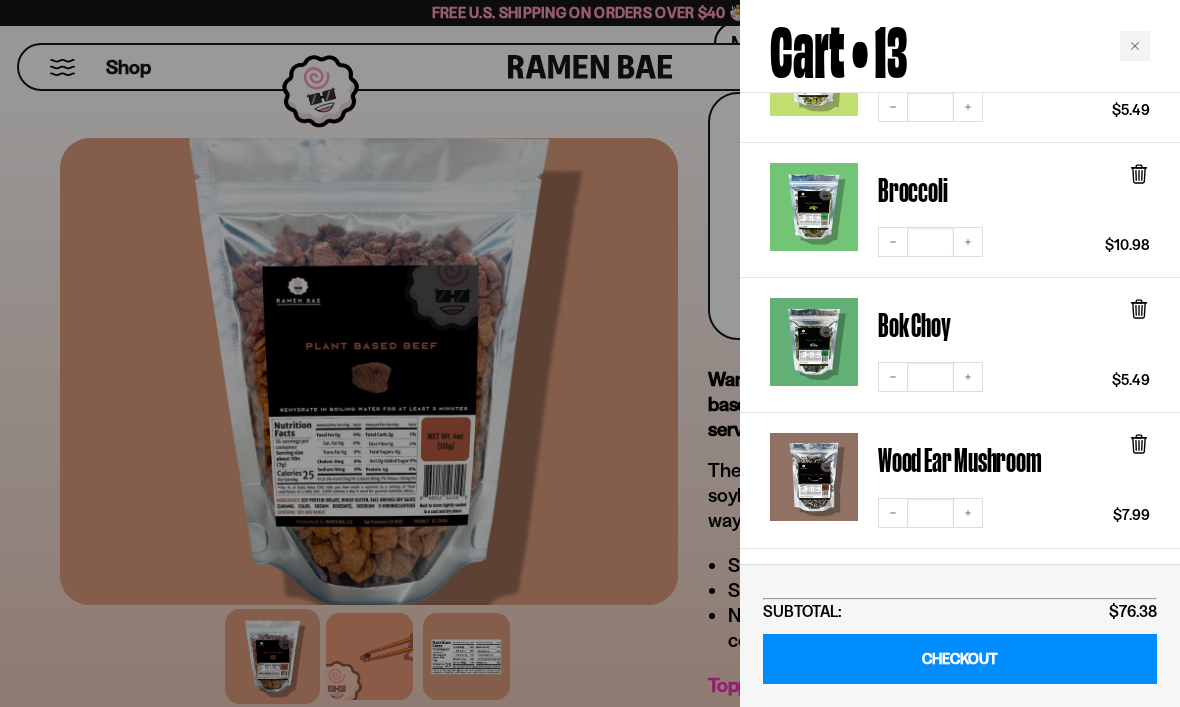 scroll, scrollTop: 837, scrollLeft: 0, axis: vertical 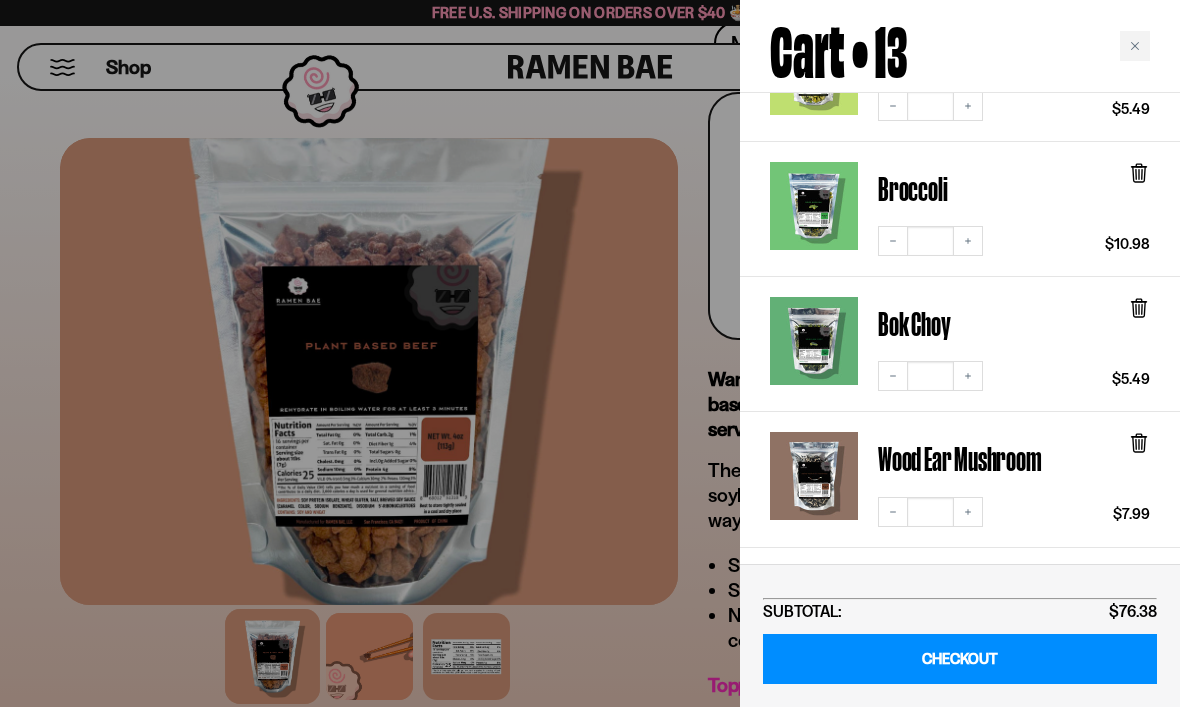 click 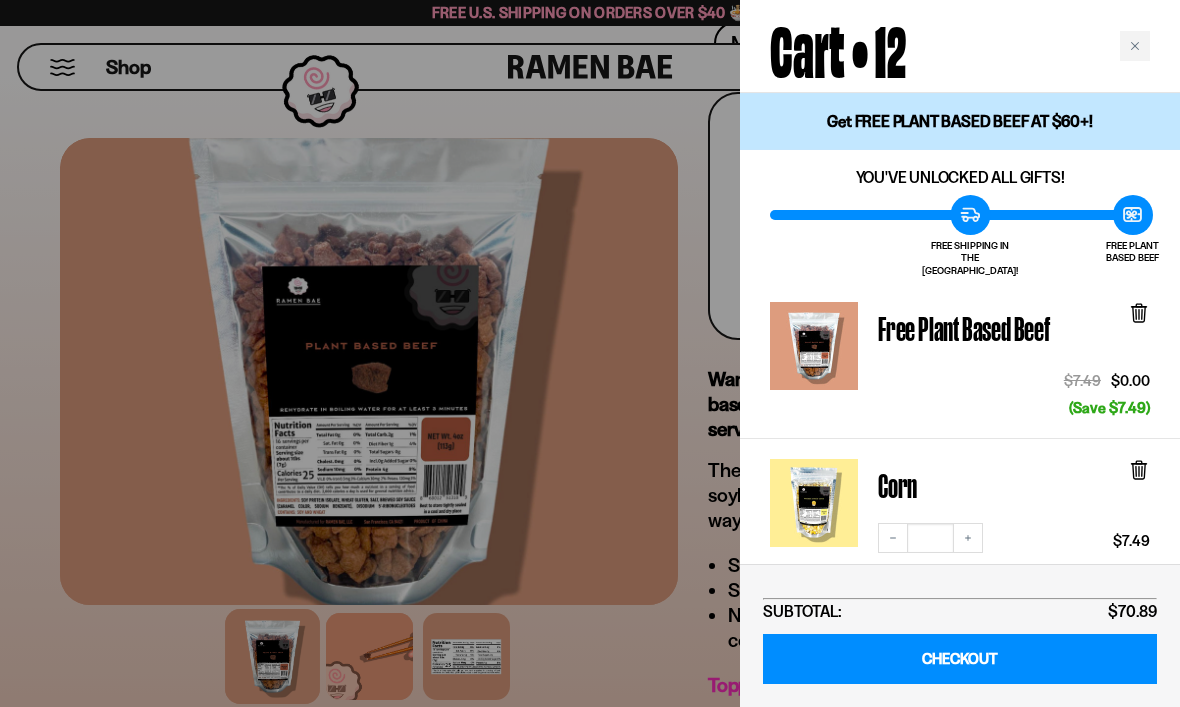 scroll, scrollTop: 0, scrollLeft: 0, axis: both 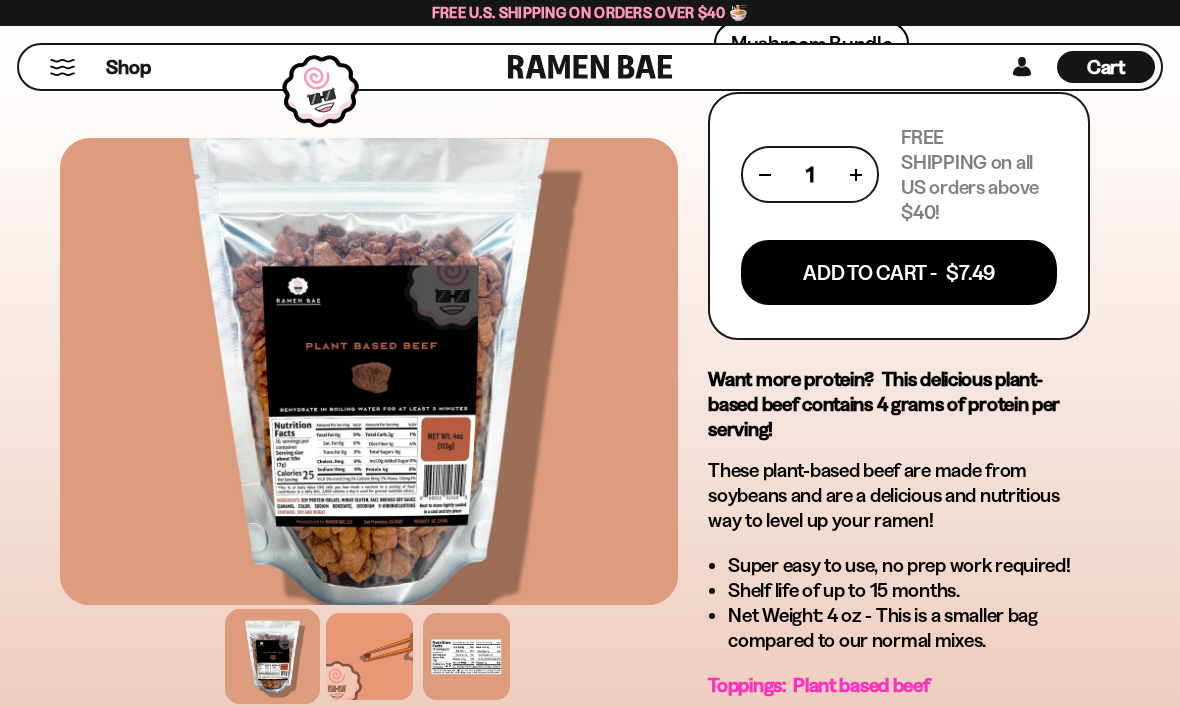 click on "Shop" at bounding box center (266, 67) 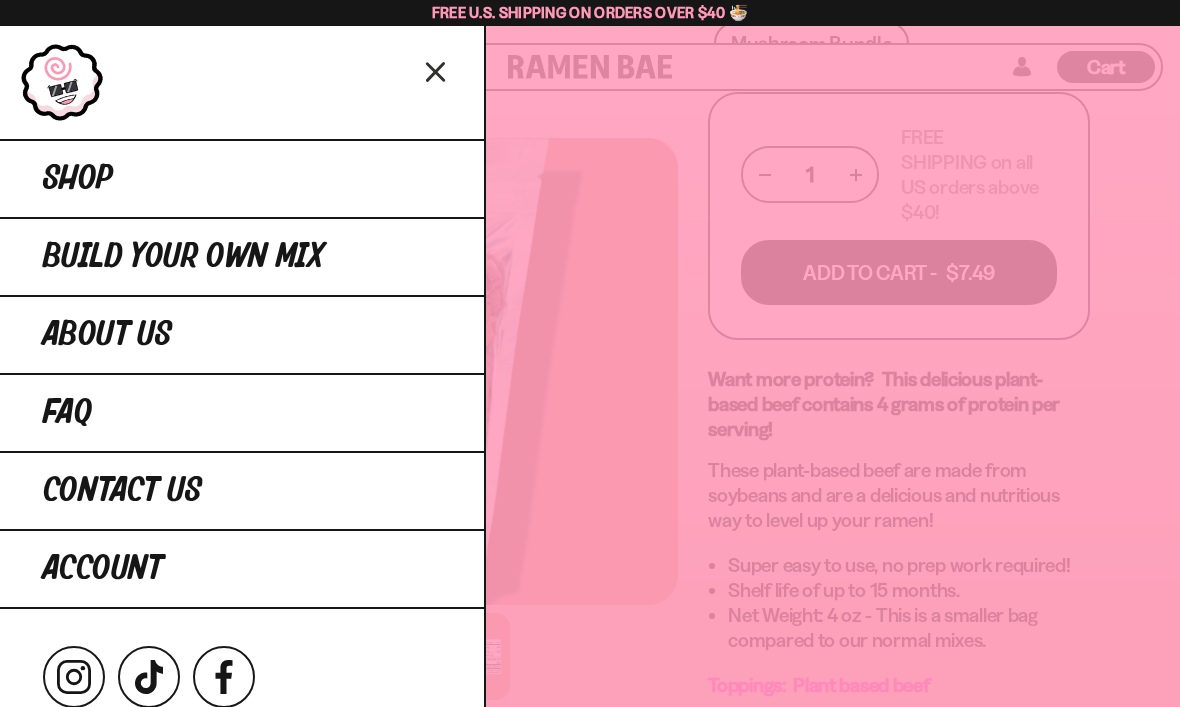 click on "Shop" at bounding box center [78, 179] 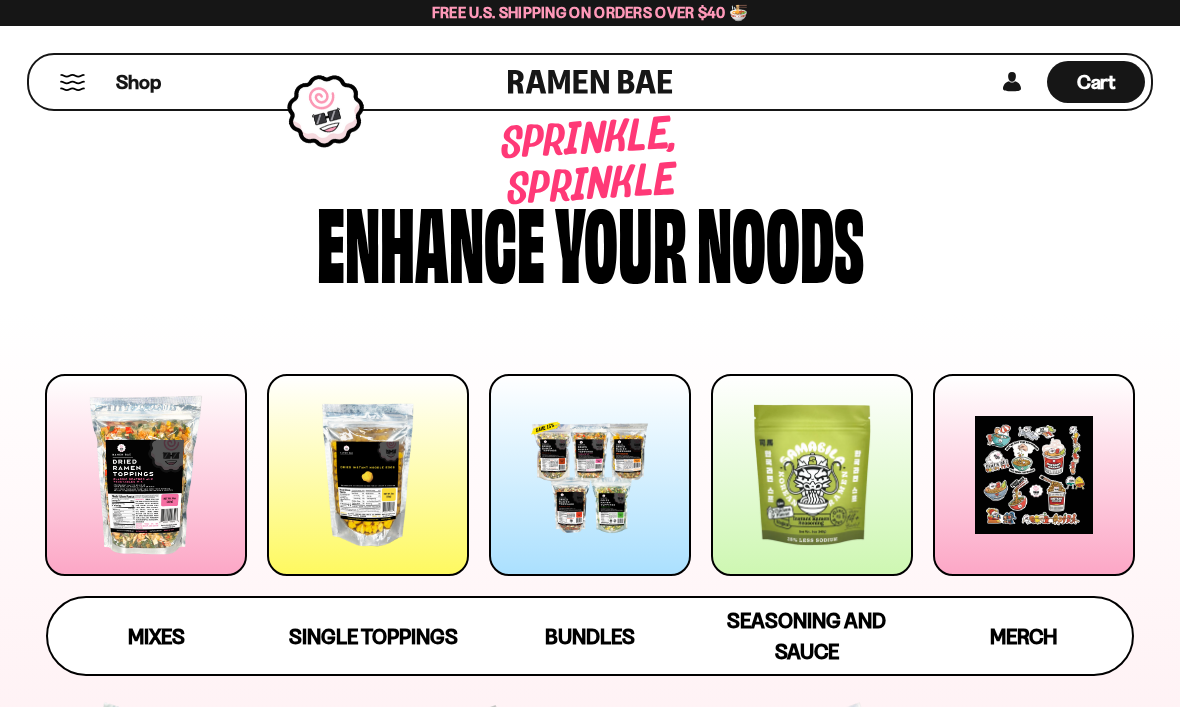 scroll, scrollTop: 0, scrollLeft: 0, axis: both 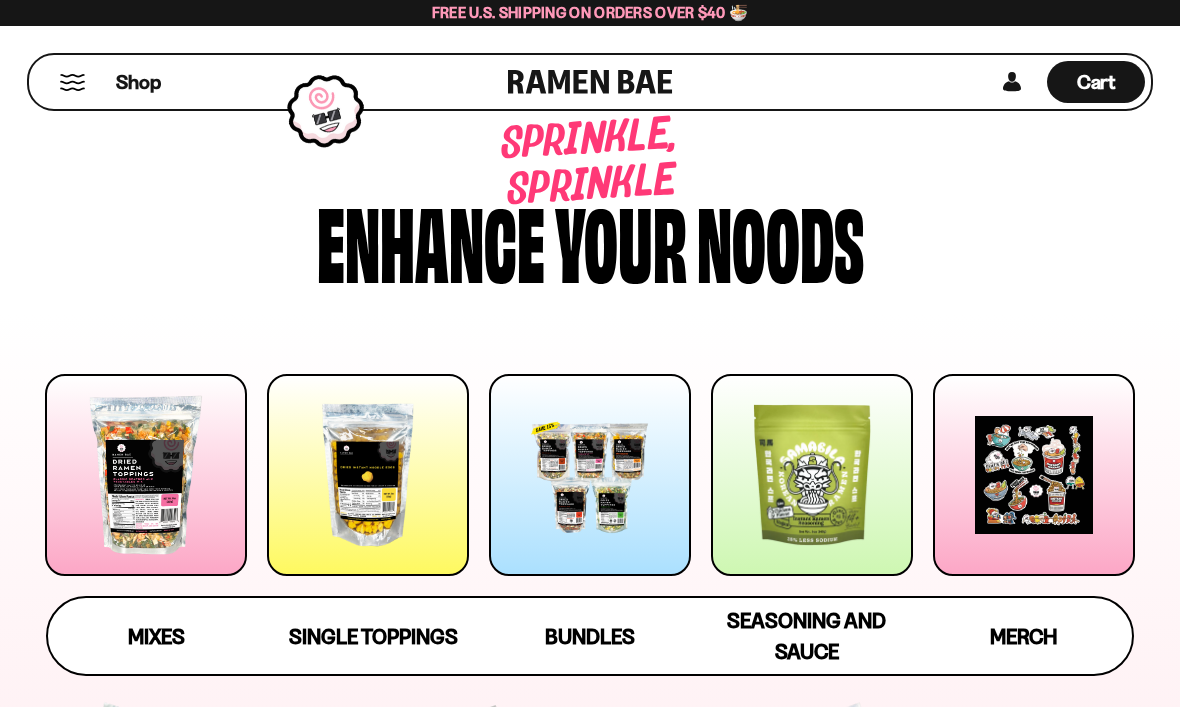 click at bounding box center (812, 475) 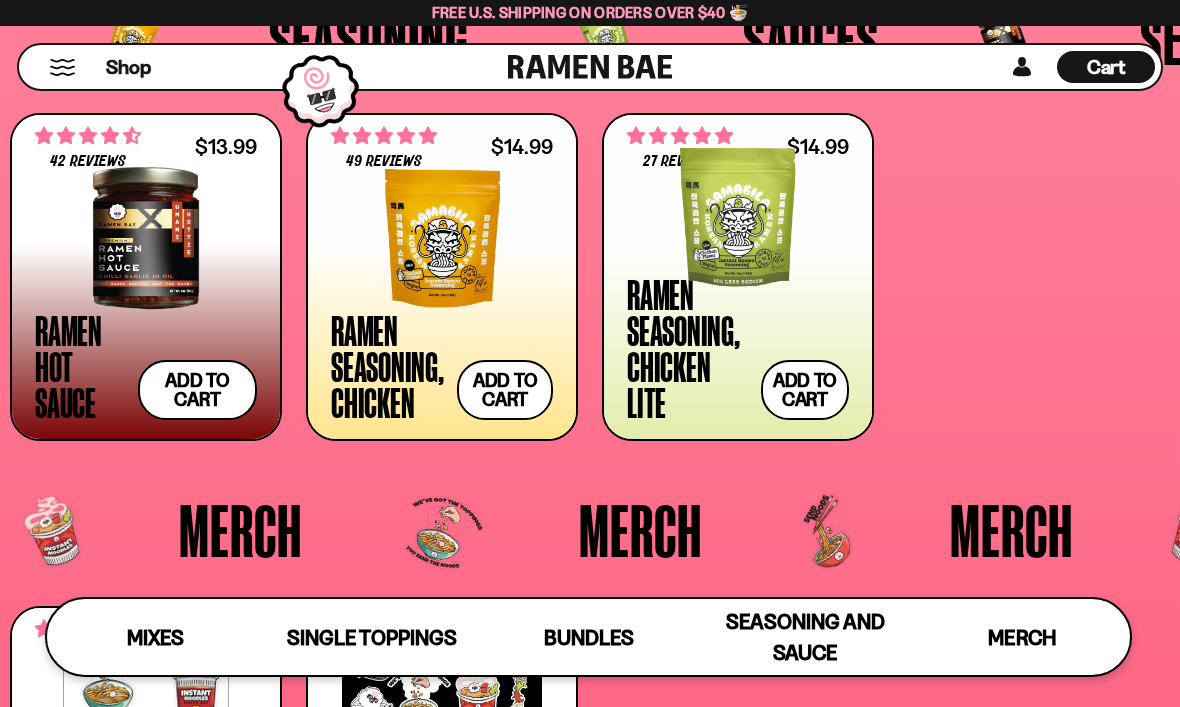 scroll, scrollTop: 4262, scrollLeft: 0, axis: vertical 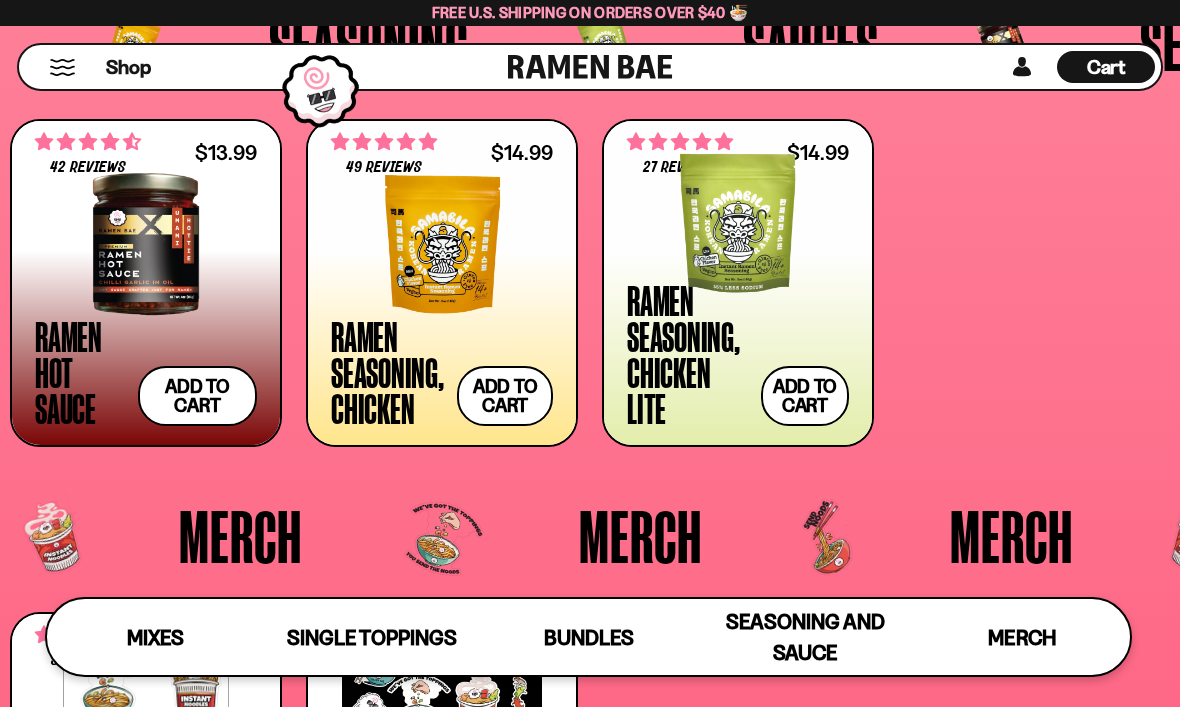 click at bounding box center [738, 225] 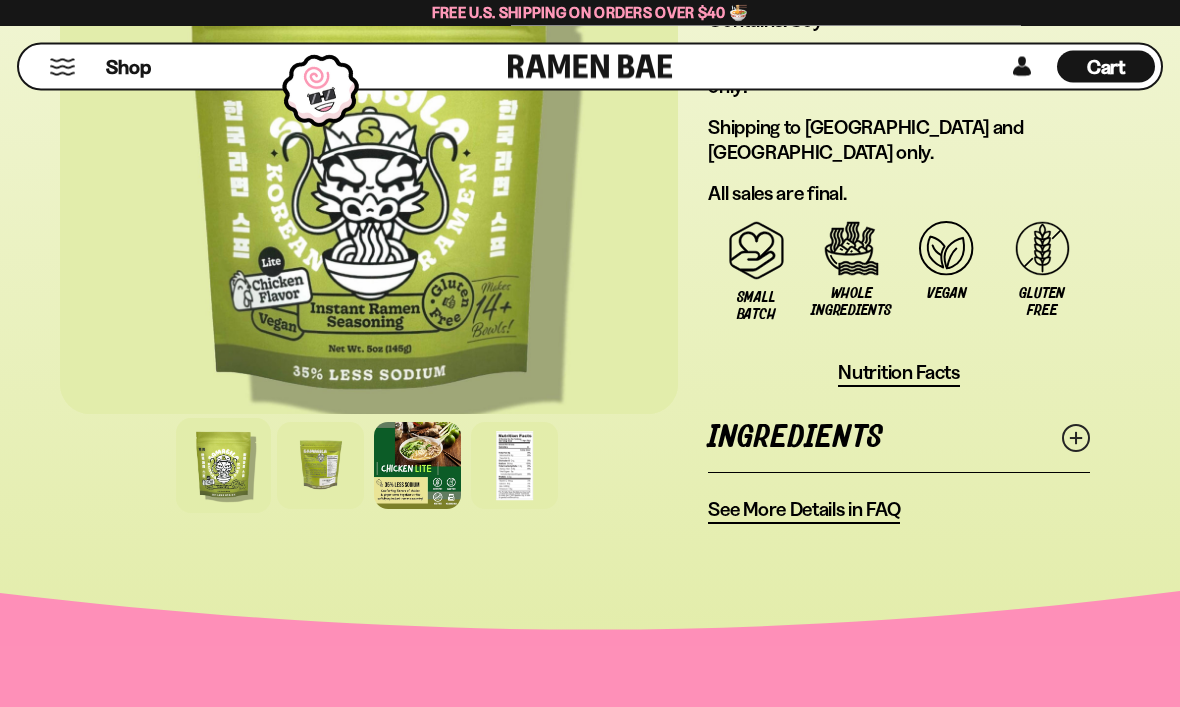 scroll, scrollTop: 2088, scrollLeft: 0, axis: vertical 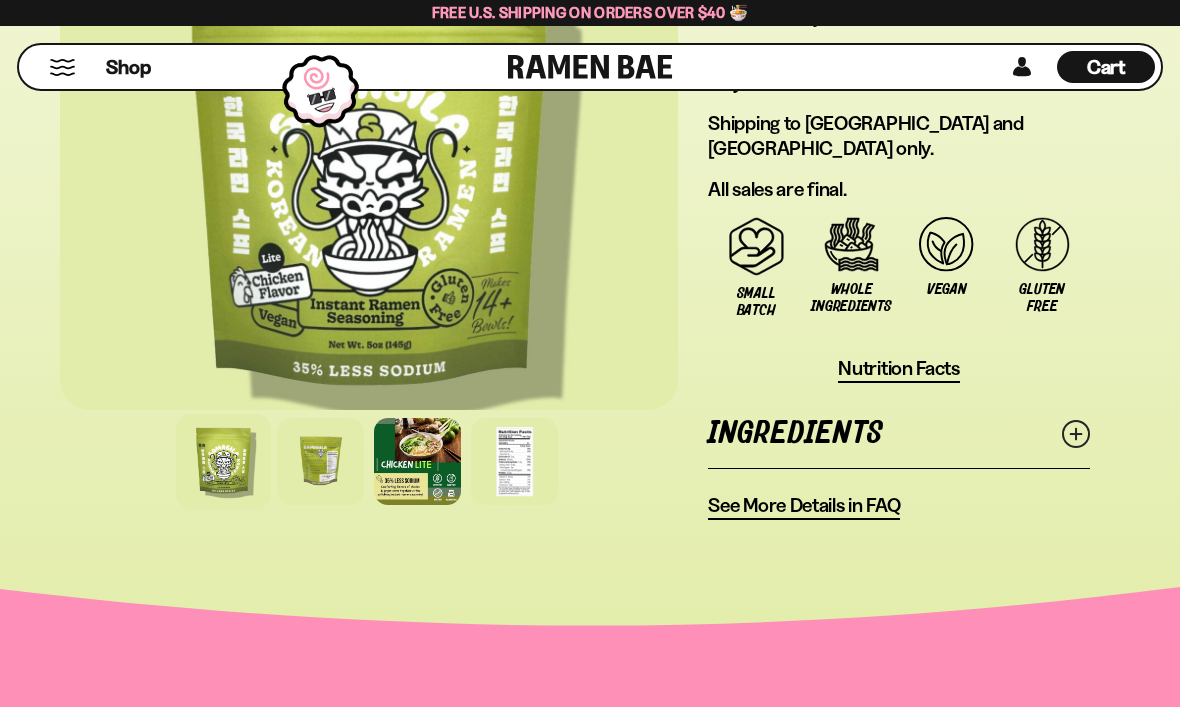 click on "See More Details in FAQ" at bounding box center [804, 505] 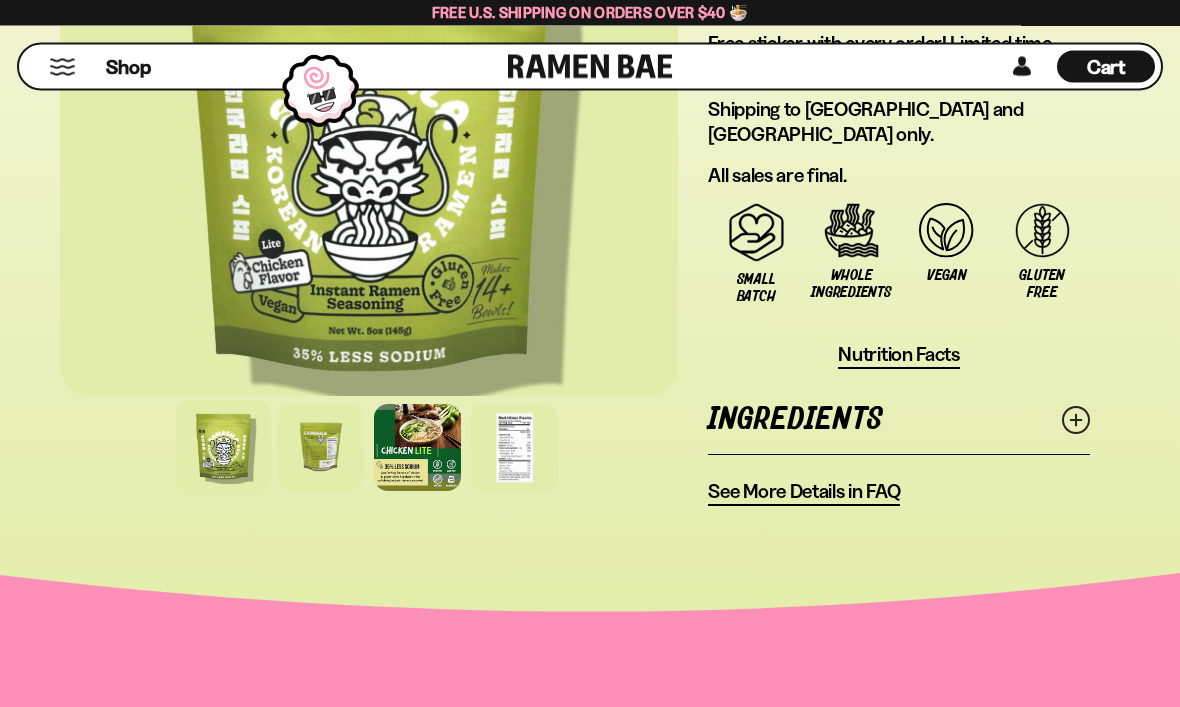 scroll, scrollTop: 2102, scrollLeft: 0, axis: vertical 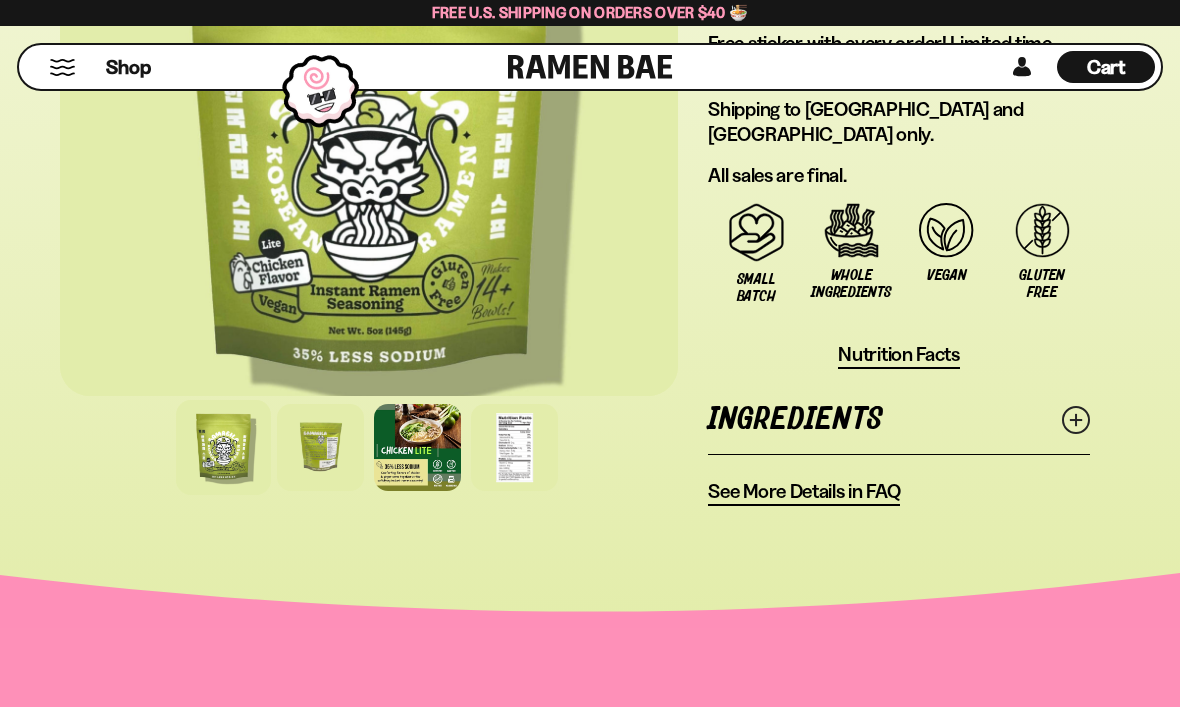 click 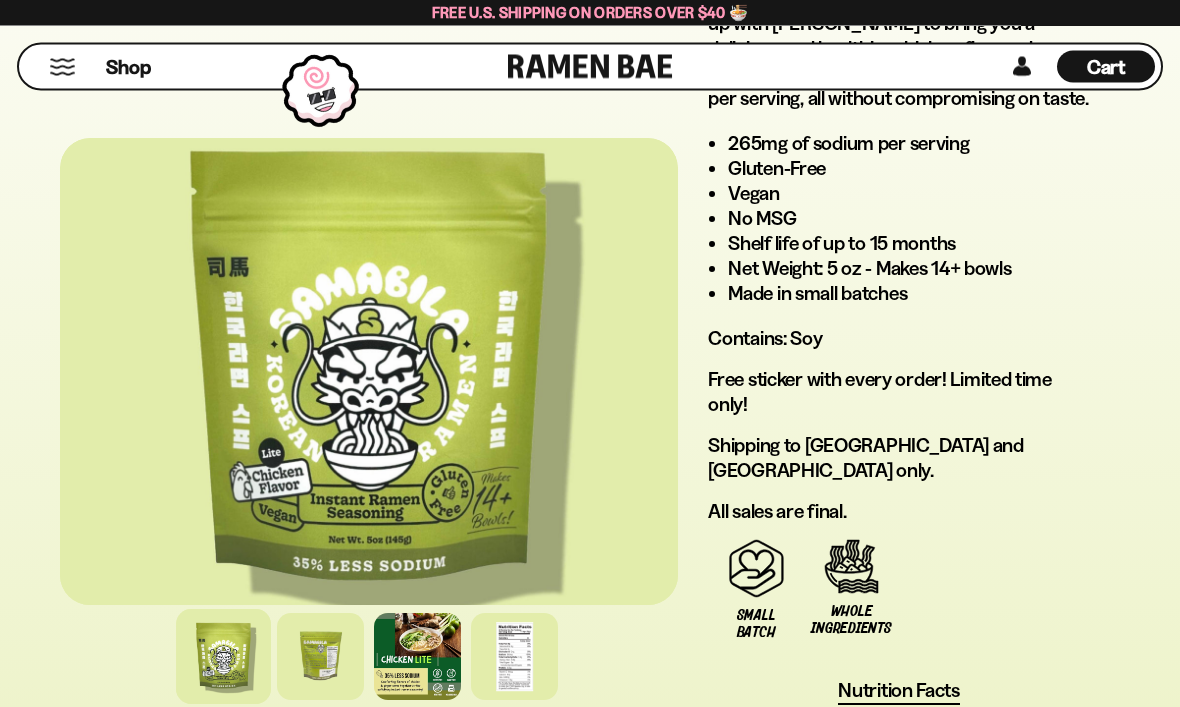 scroll, scrollTop: 1766, scrollLeft: 0, axis: vertical 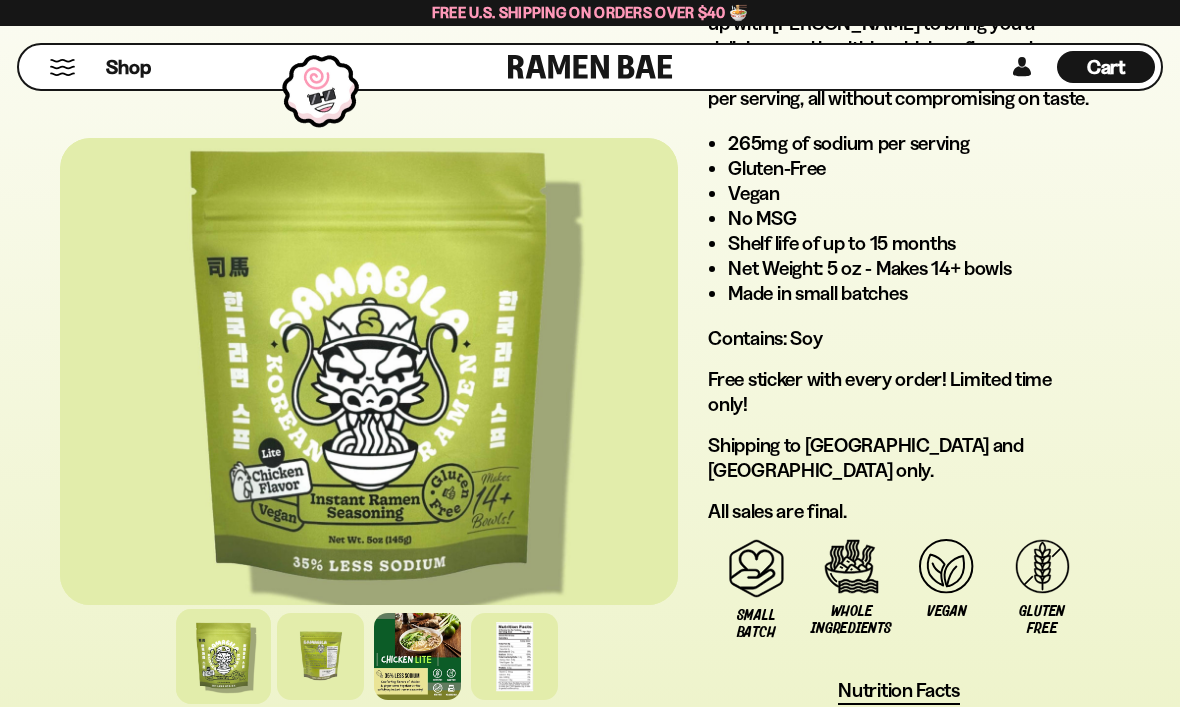 click at bounding box center (320, 656) 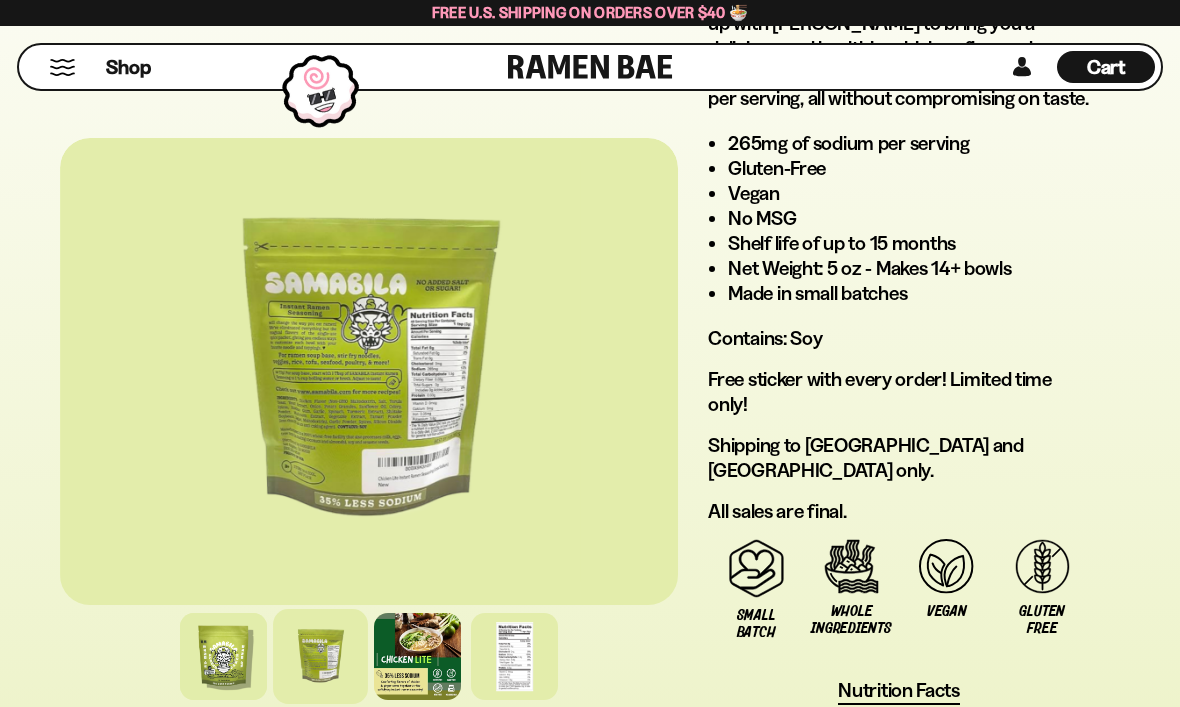 click at bounding box center [370, 371] 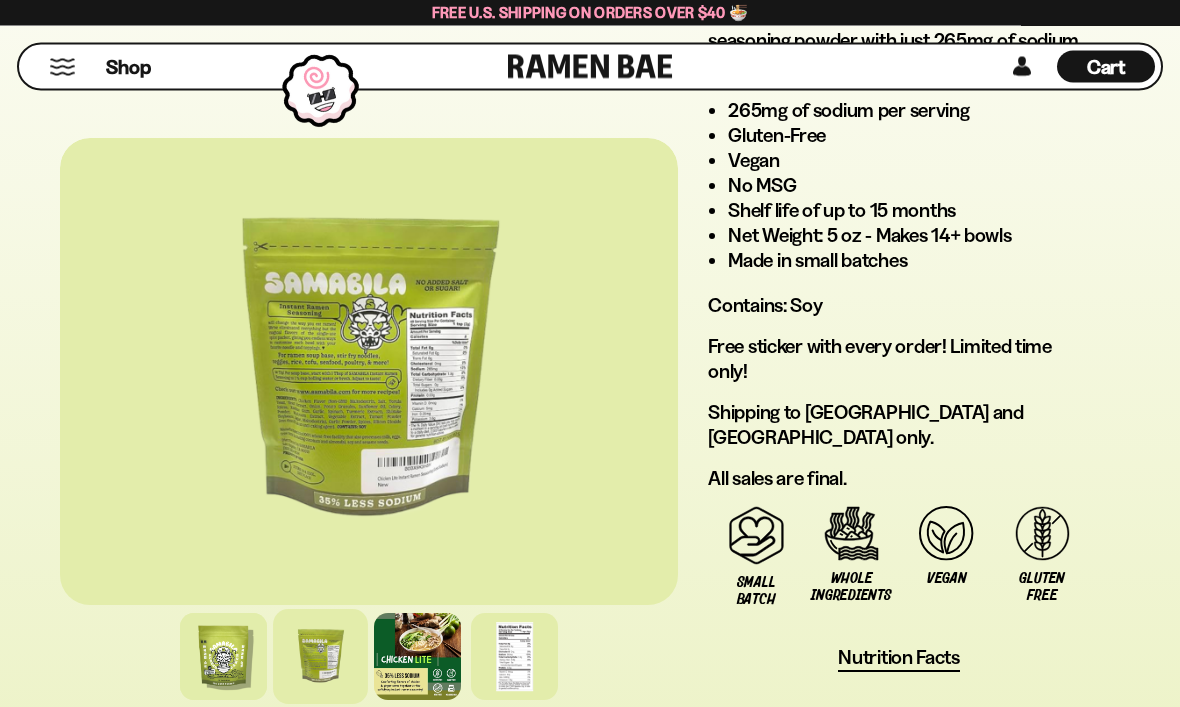 scroll, scrollTop: 1797, scrollLeft: 0, axis: vertical 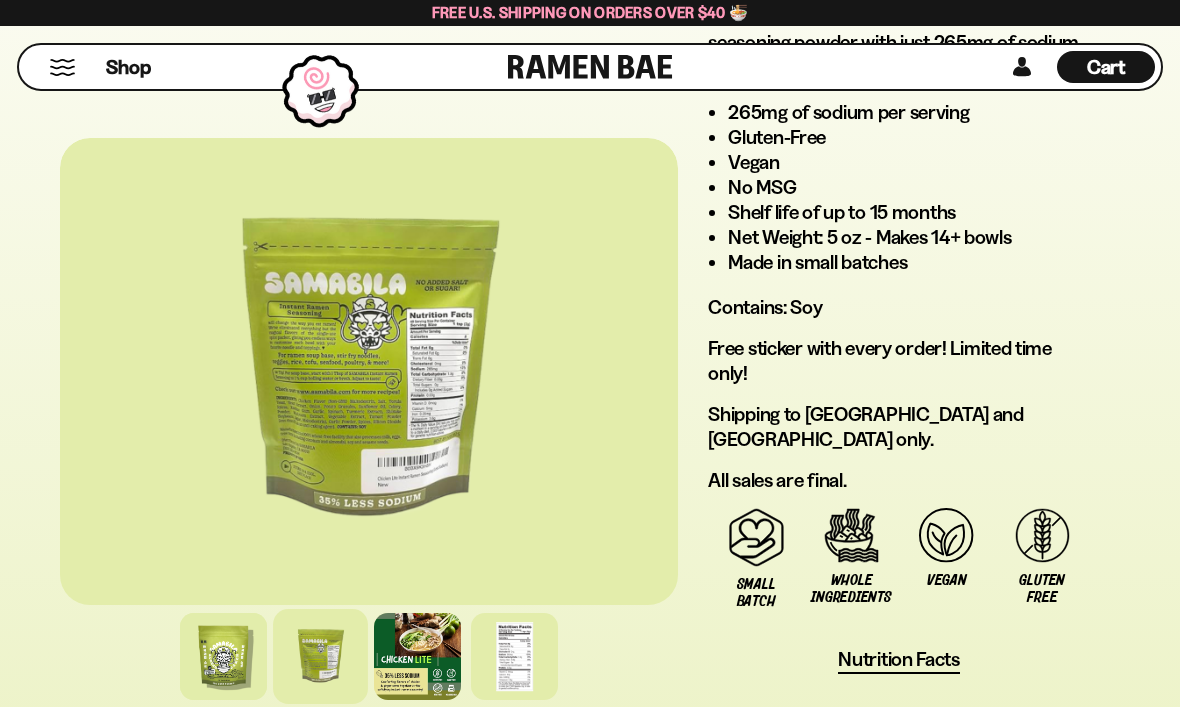 click at bounding box center (514, 656) 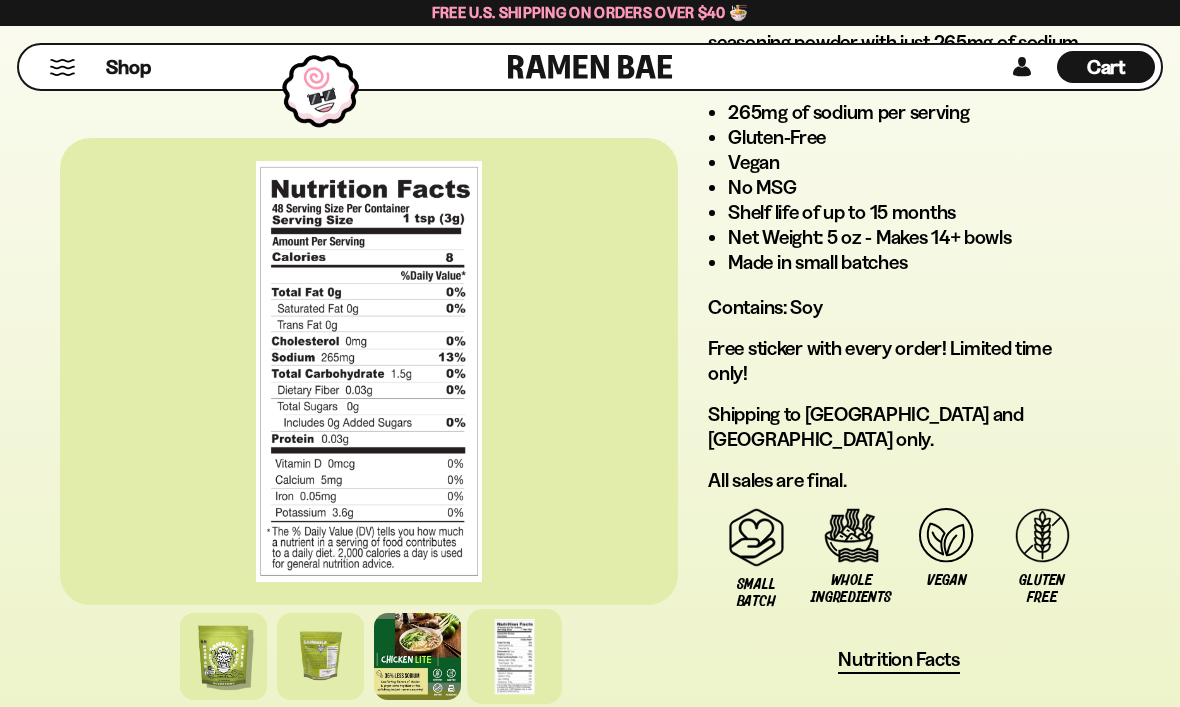 click at bounding box center [223, 656] 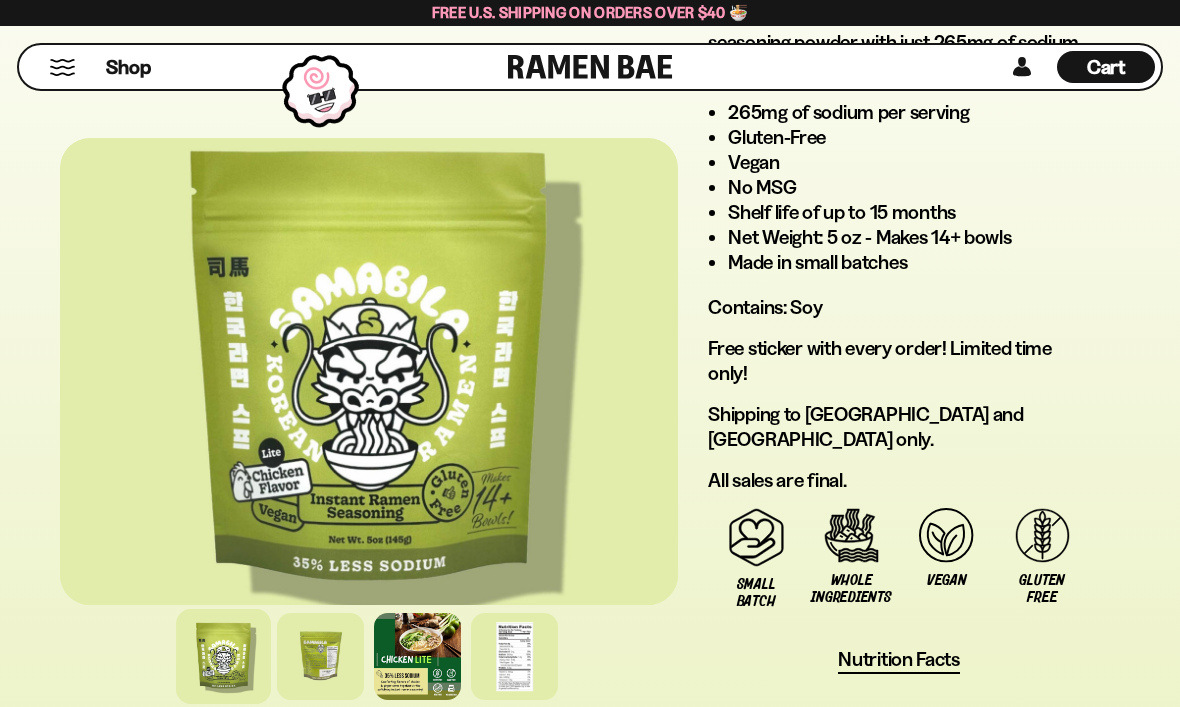 click at bounding box center [320, 656] 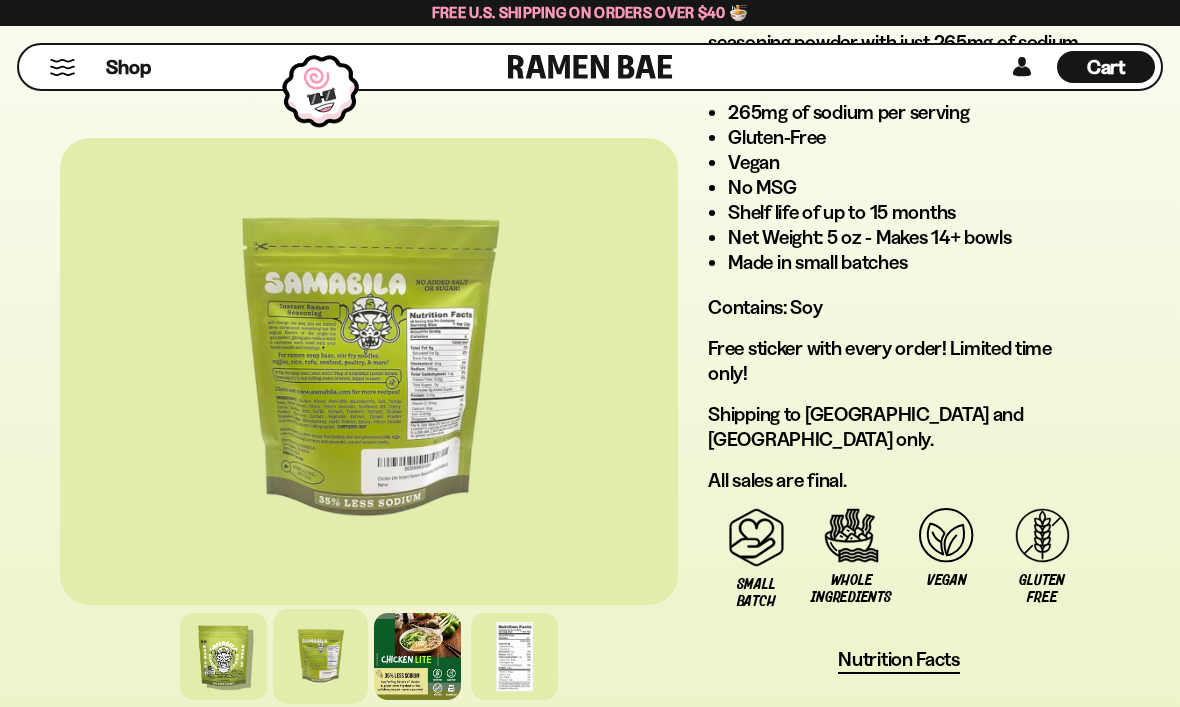 click at bounding box center (369, 371) 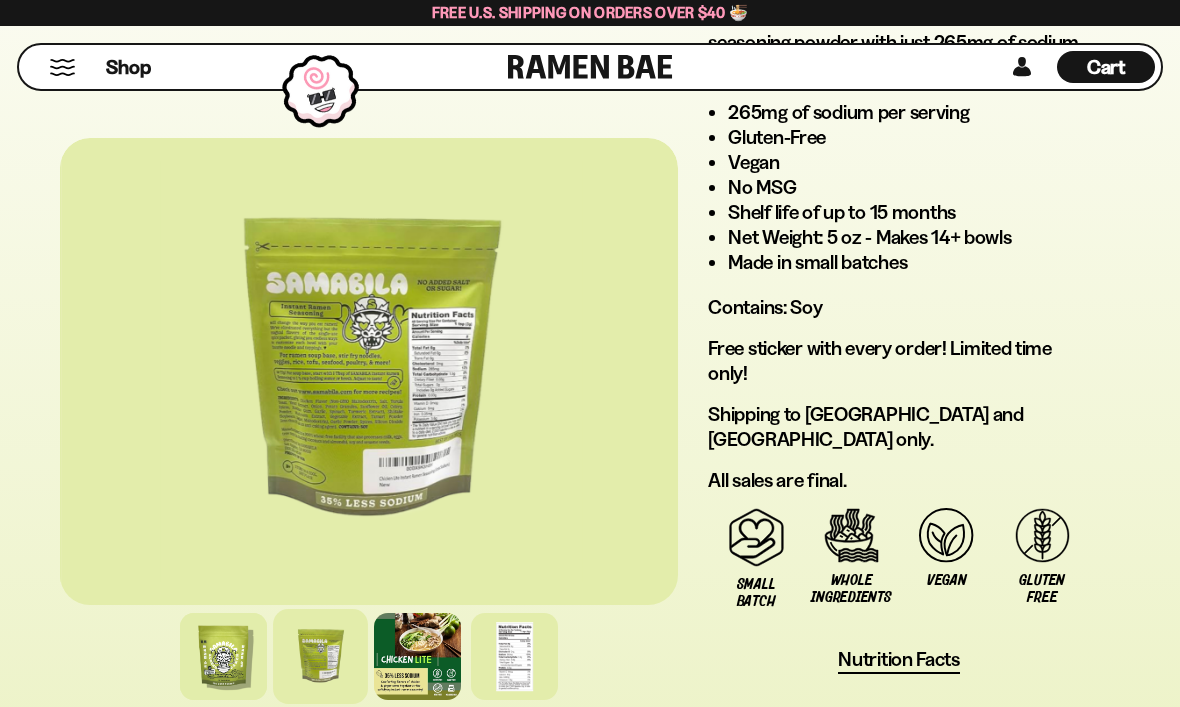 click at bounding box center (371, 371) 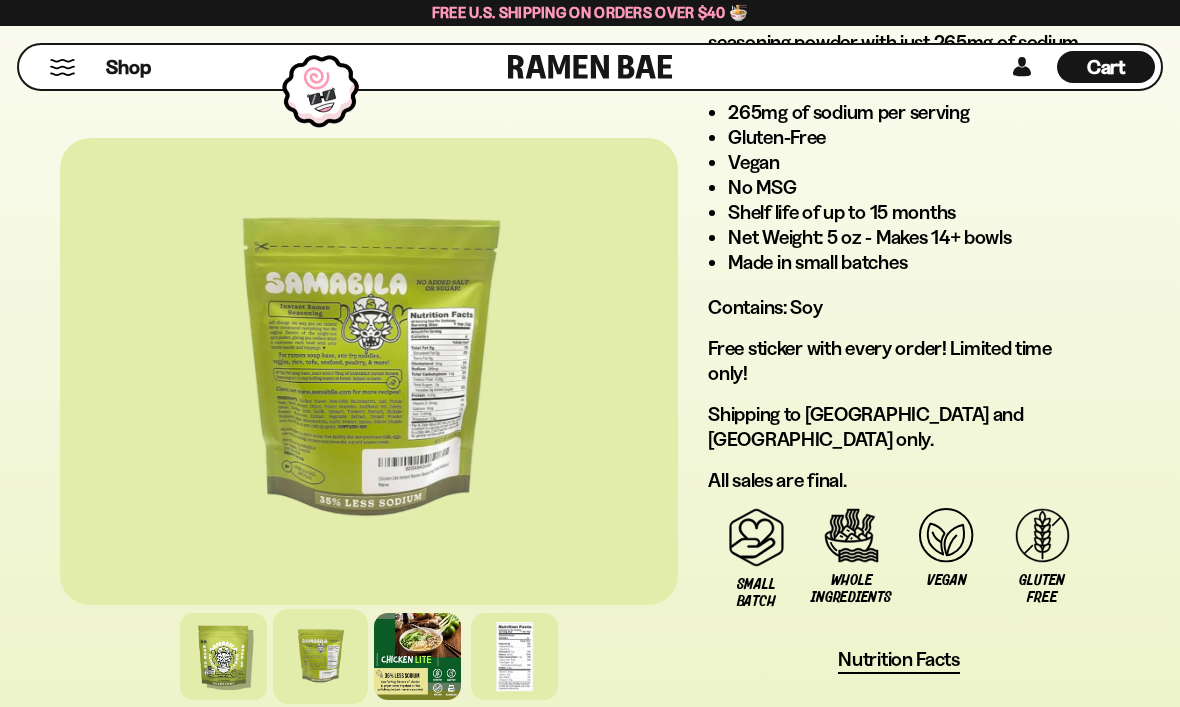 click at bounding box center [370, 371] 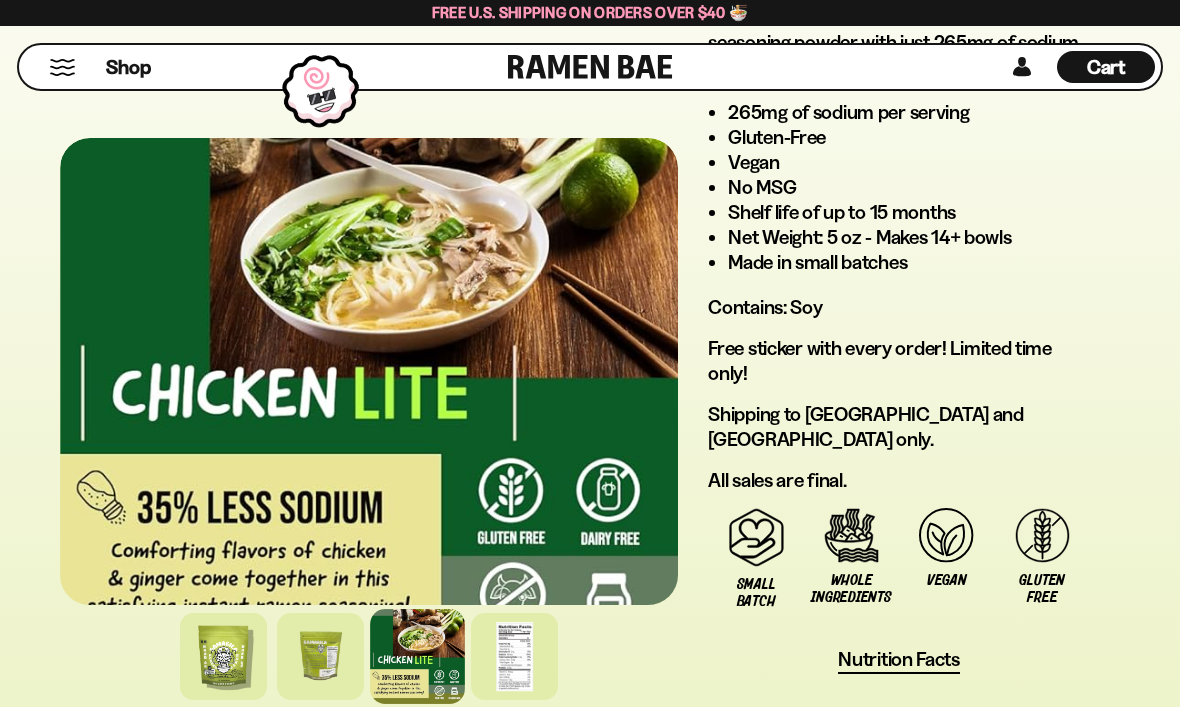 click at bounding box center [320, 656] 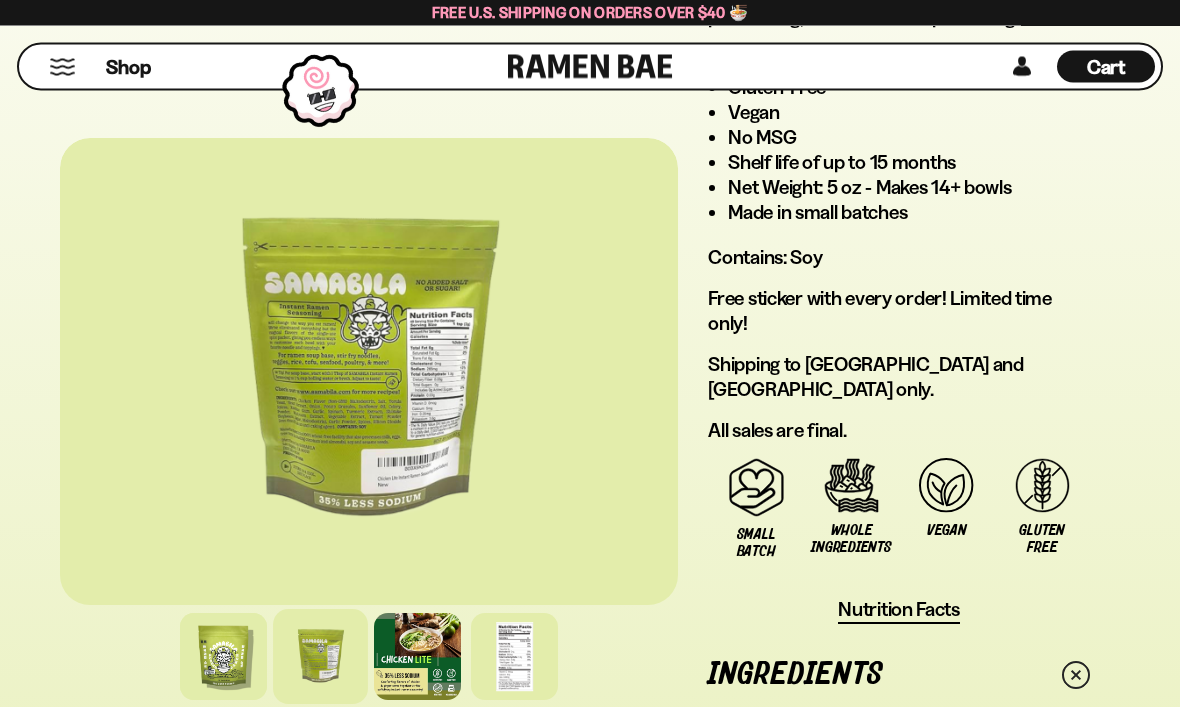 scroll, scrollTop: 1847, scrollLeft: 0, axis: vertical 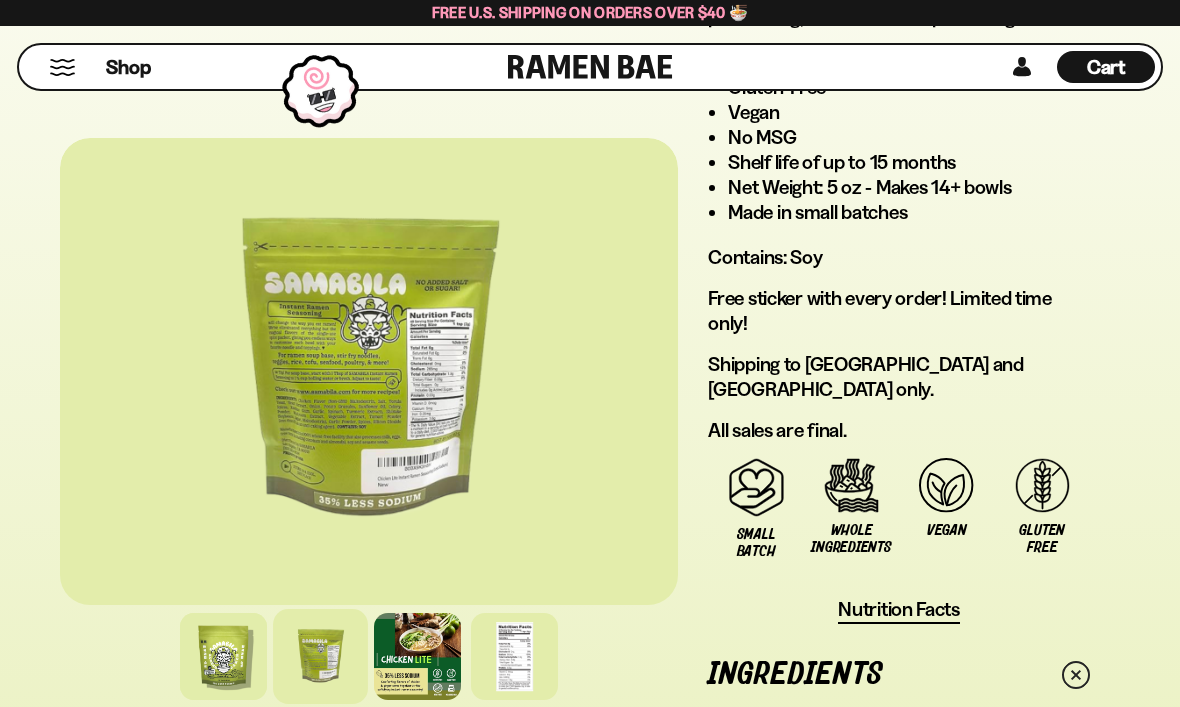 click at bounding box center (369, 371) 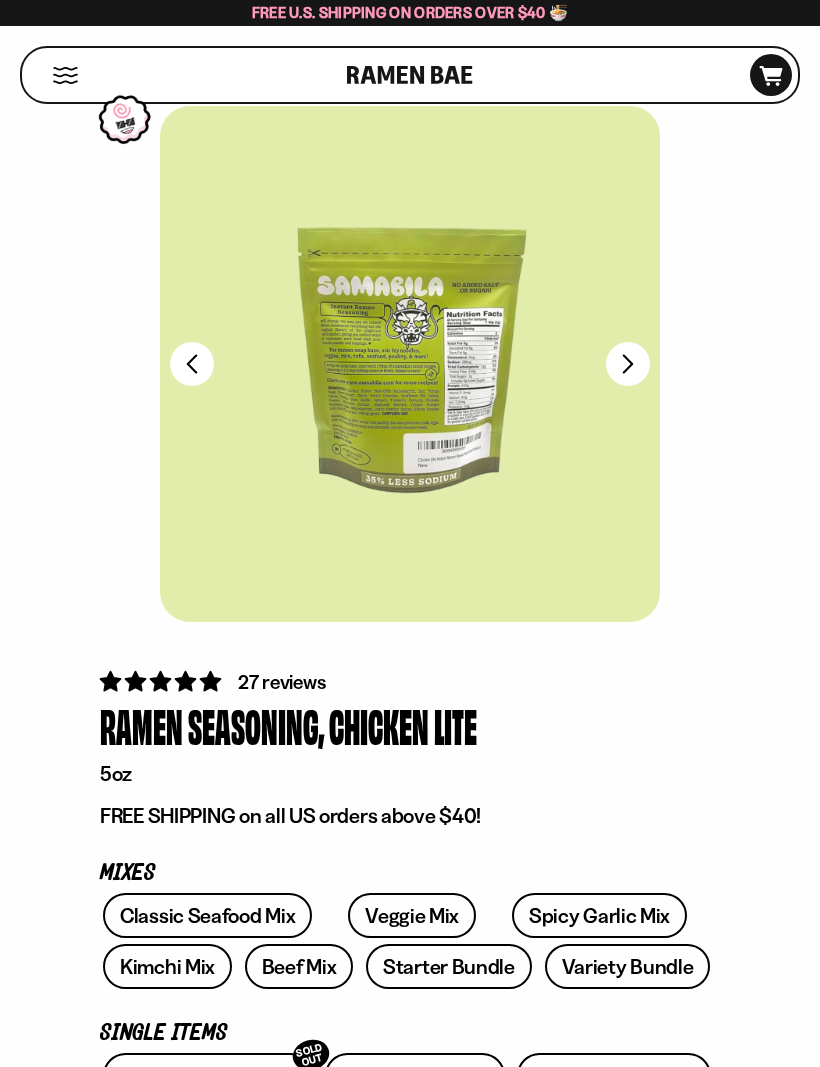 scroll, scrollTop: 27, scrollLeft: 0, axis: vertical 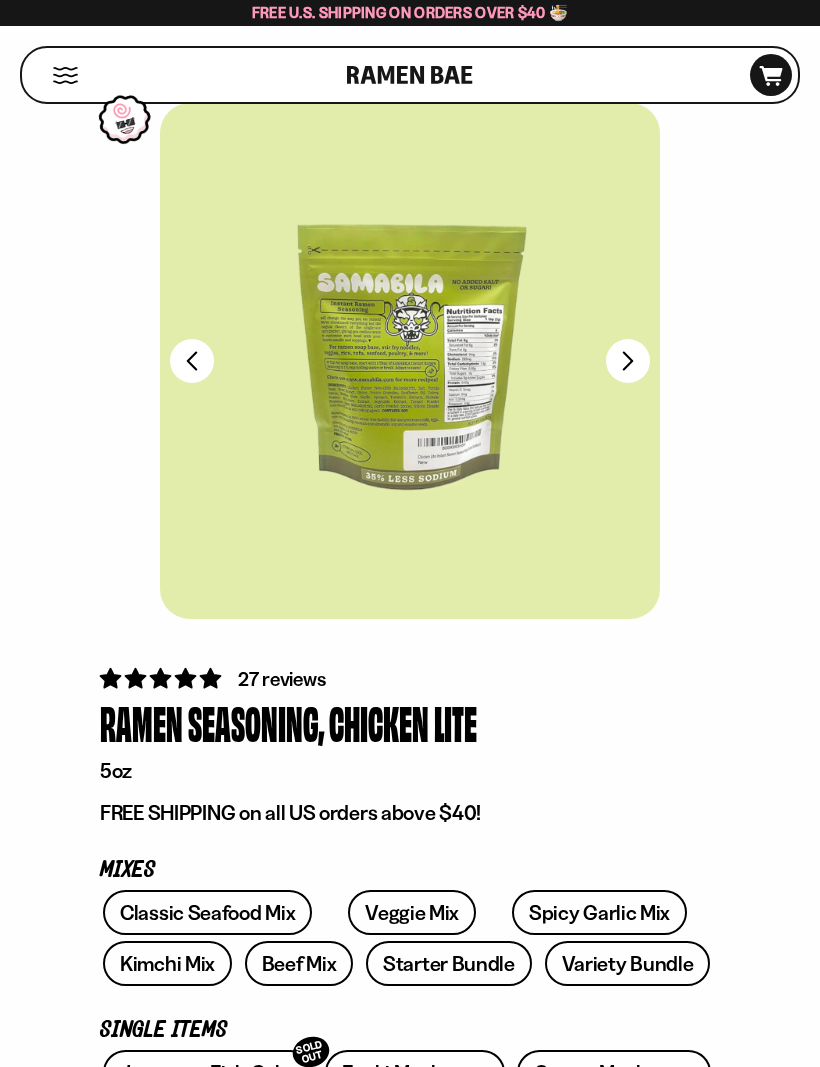 click at bounding box center [410, 361] 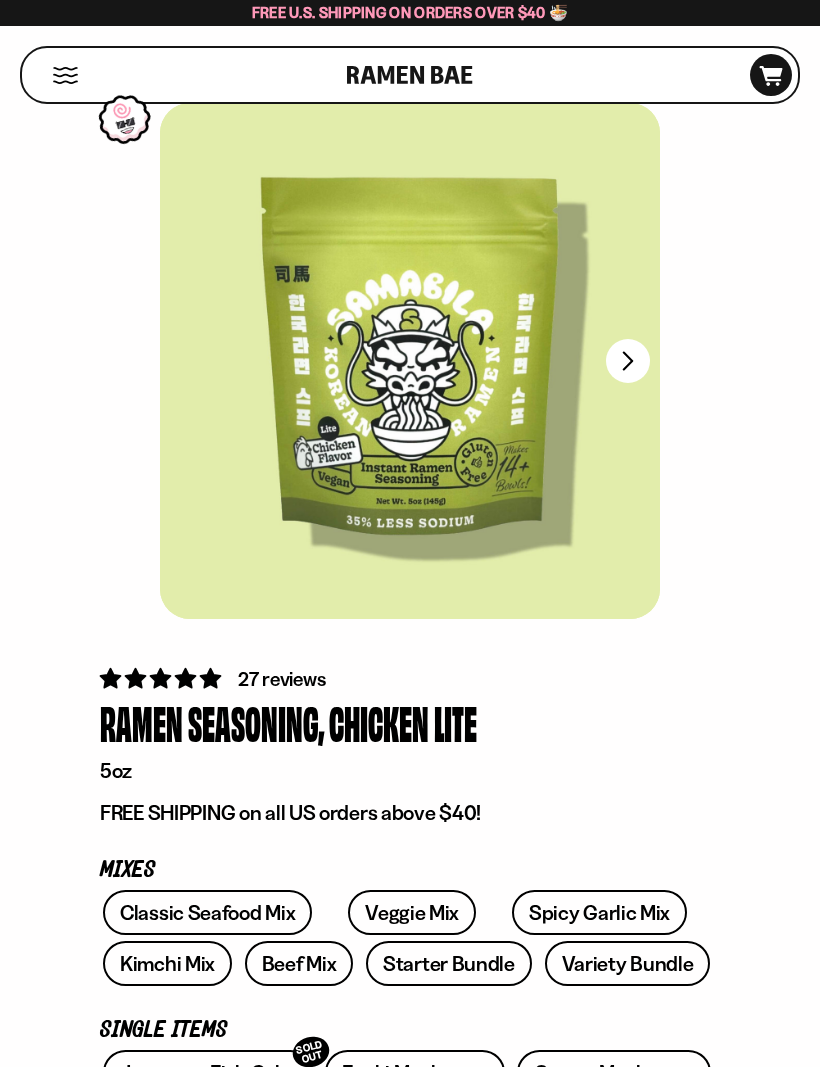 click at bounding box center [410, 361] 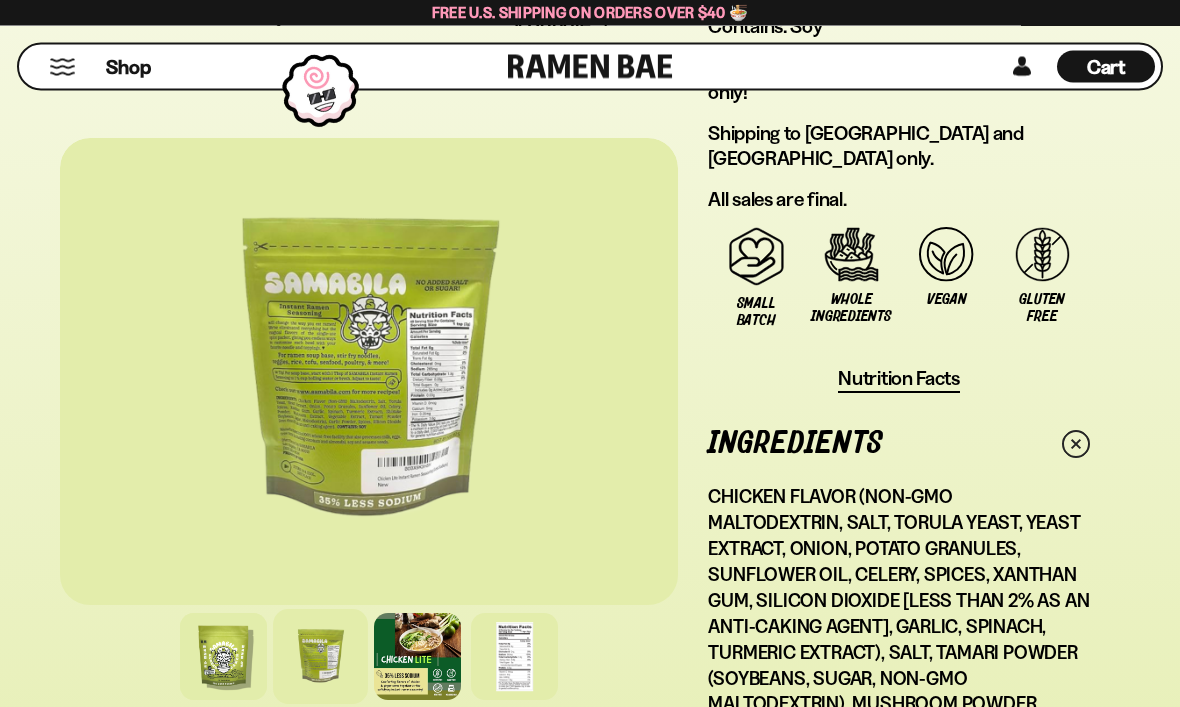 scroll, scrollTop: 2078, scrollLeft: 0, axis: vertical 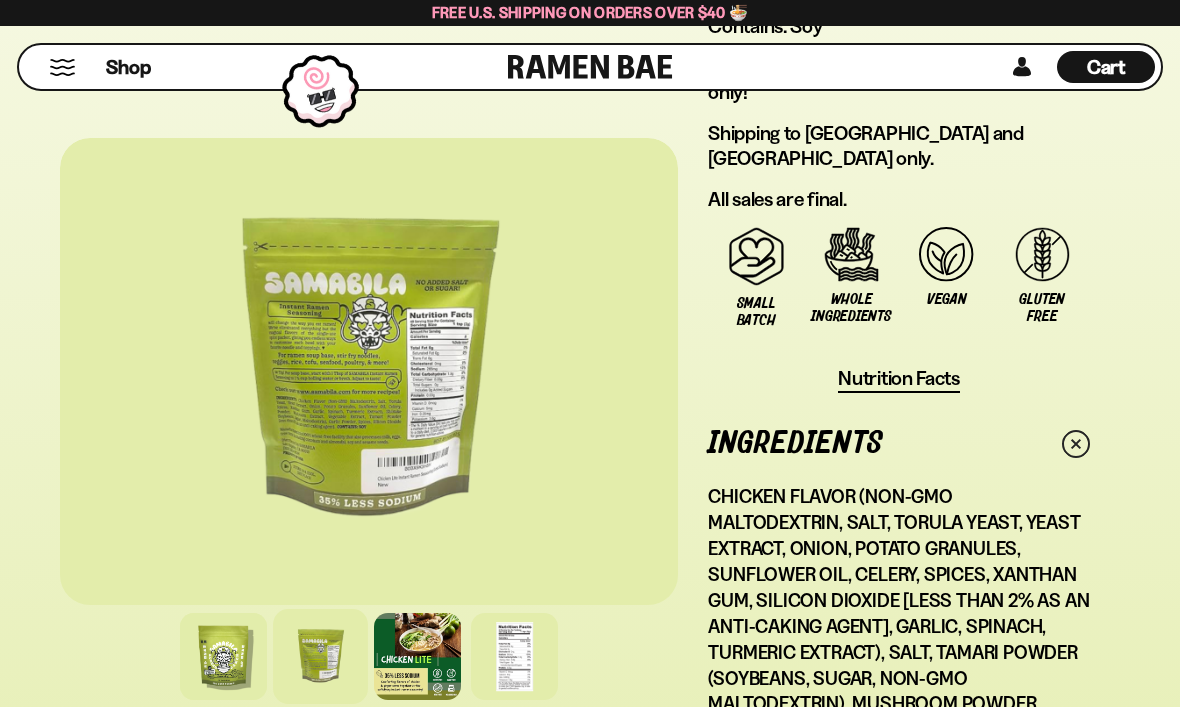 click on "Nutrition Facts" at bounding box center [899, 378] 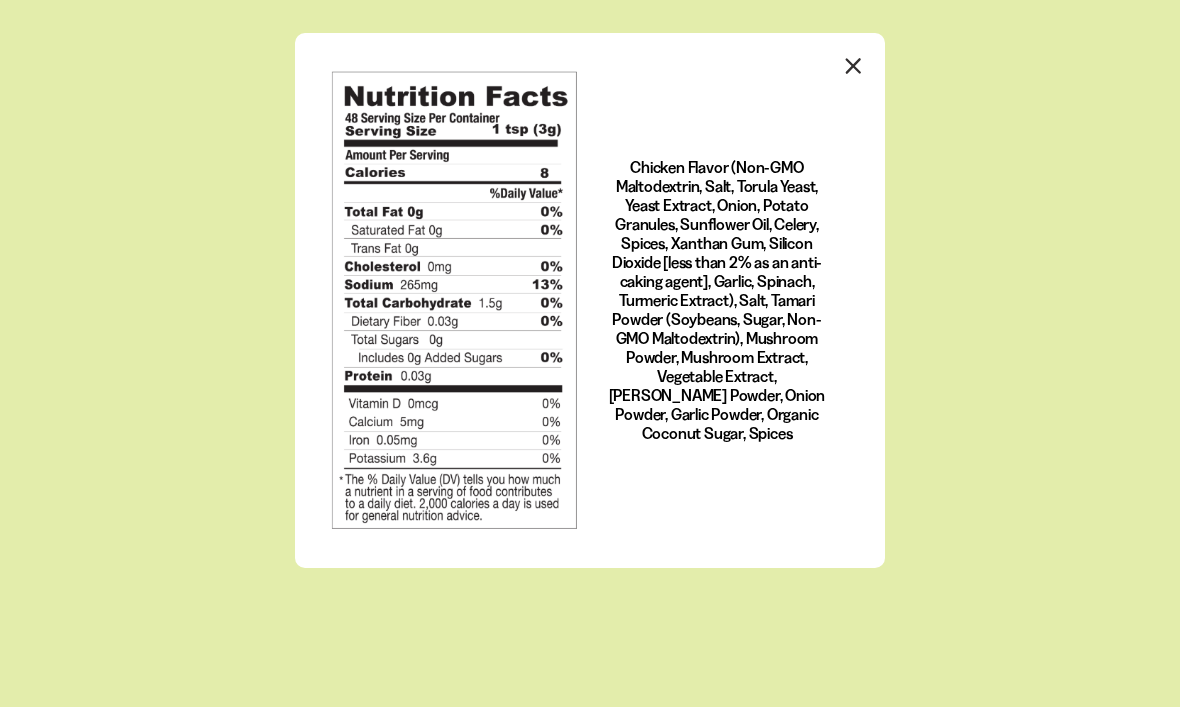 scroll, scrollTop: 0, scrollLeft: 0, axis: both 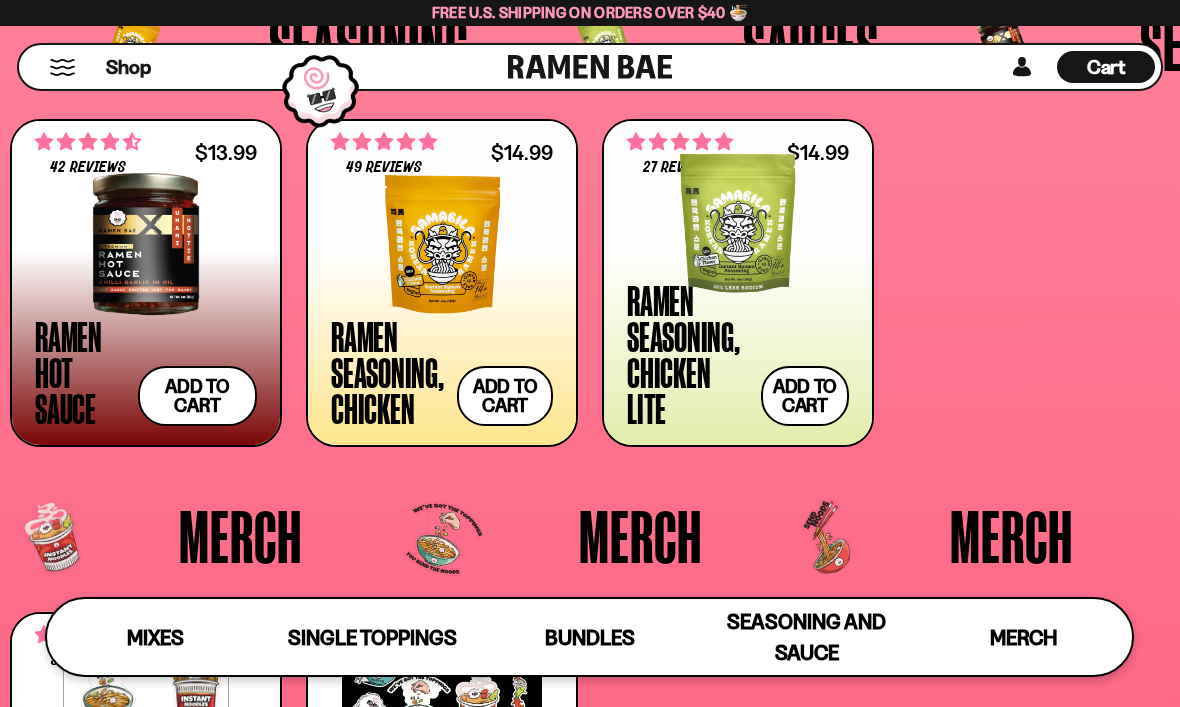 click at bounding box center (442, 244) 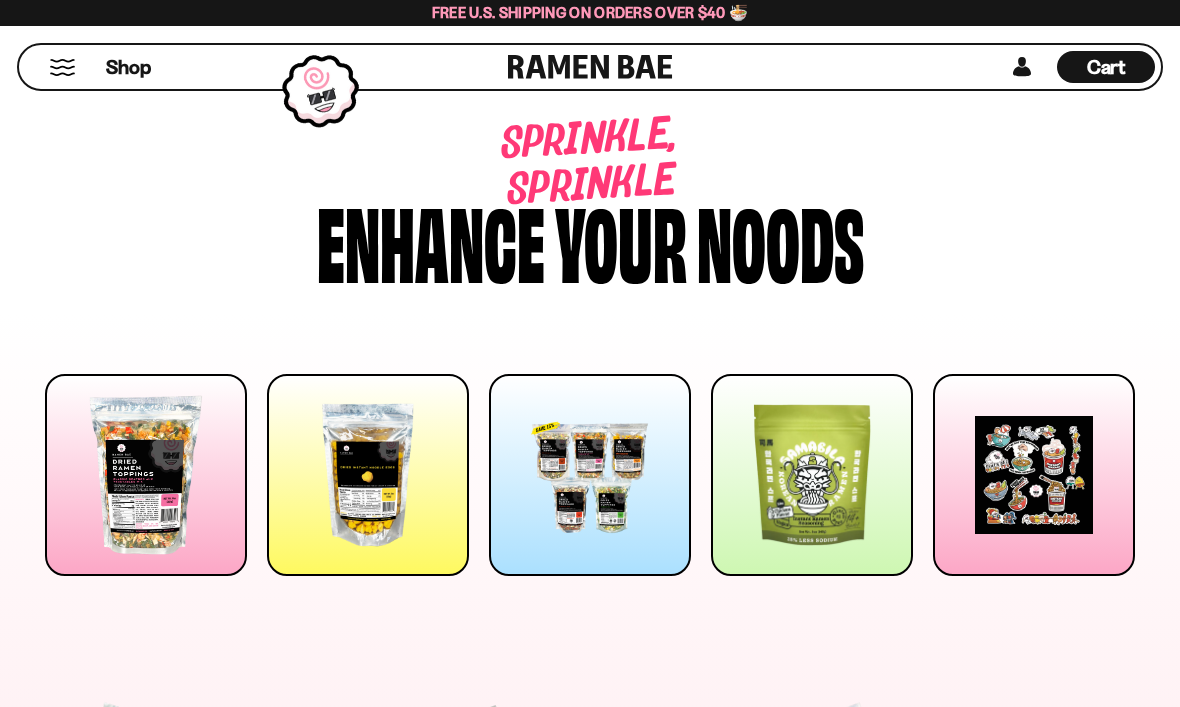scroll, scrollTop: 4262, scrollLeft: 0, axis: vertical 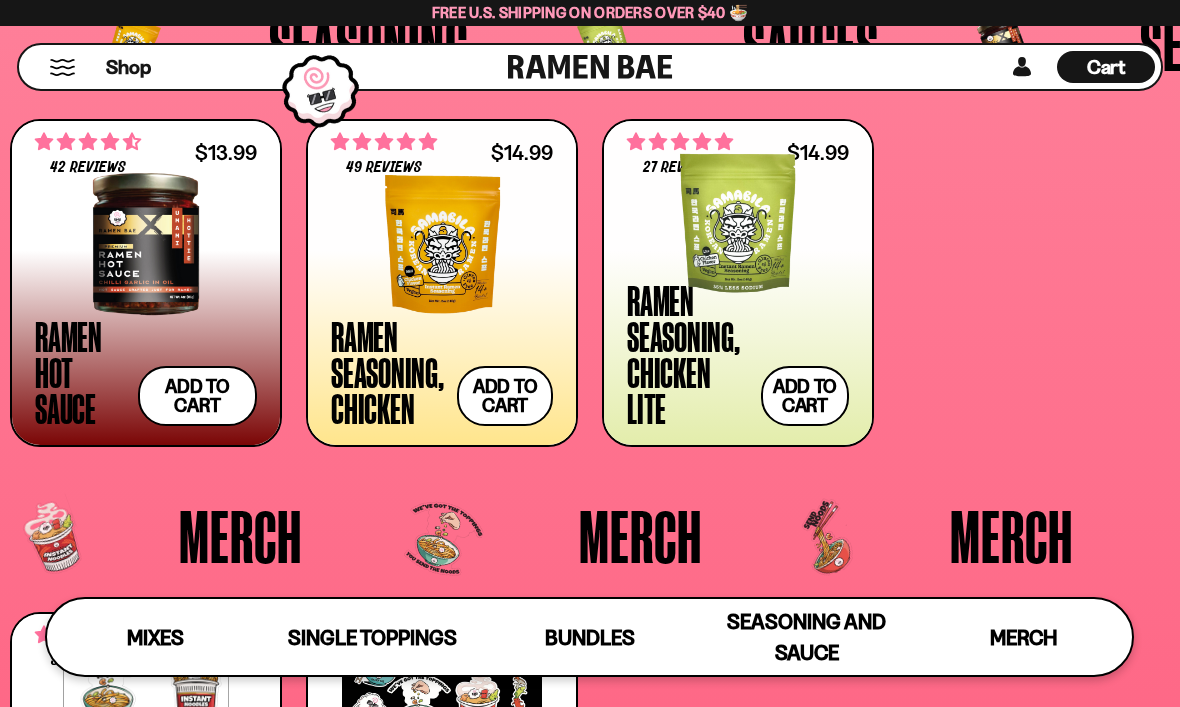 click at bounding box center (442, 244) 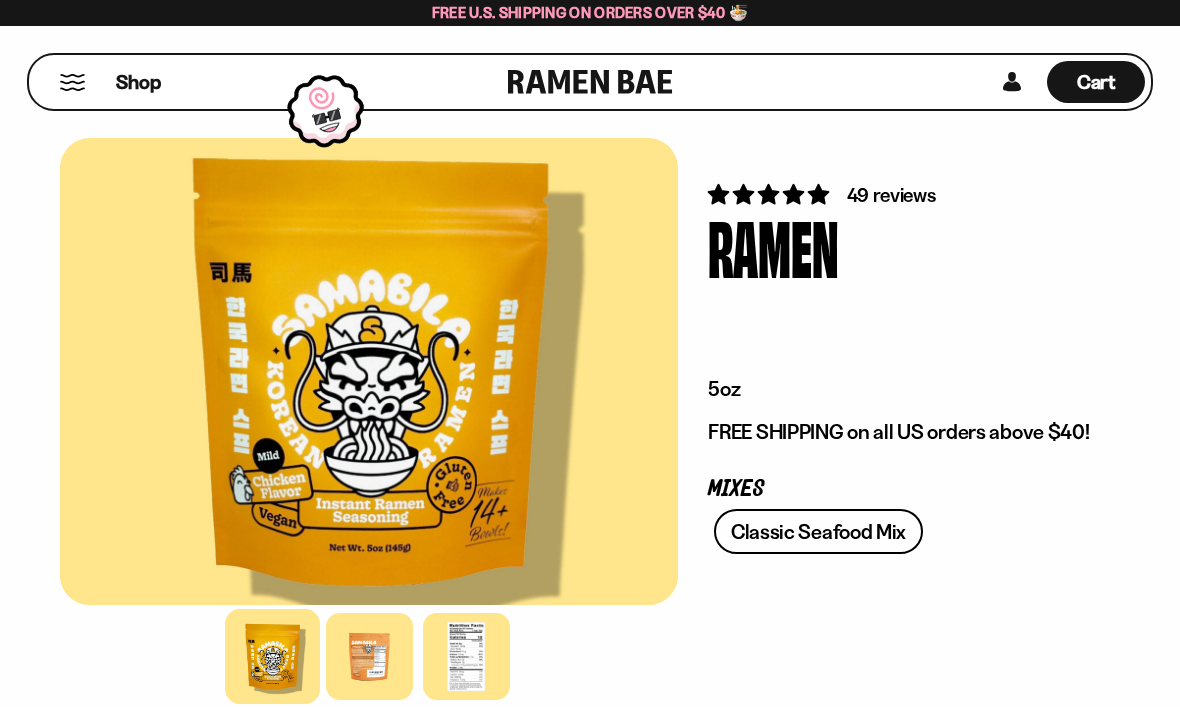 scroll, scrollTop: 0, scrollLeft: 0, axis: both 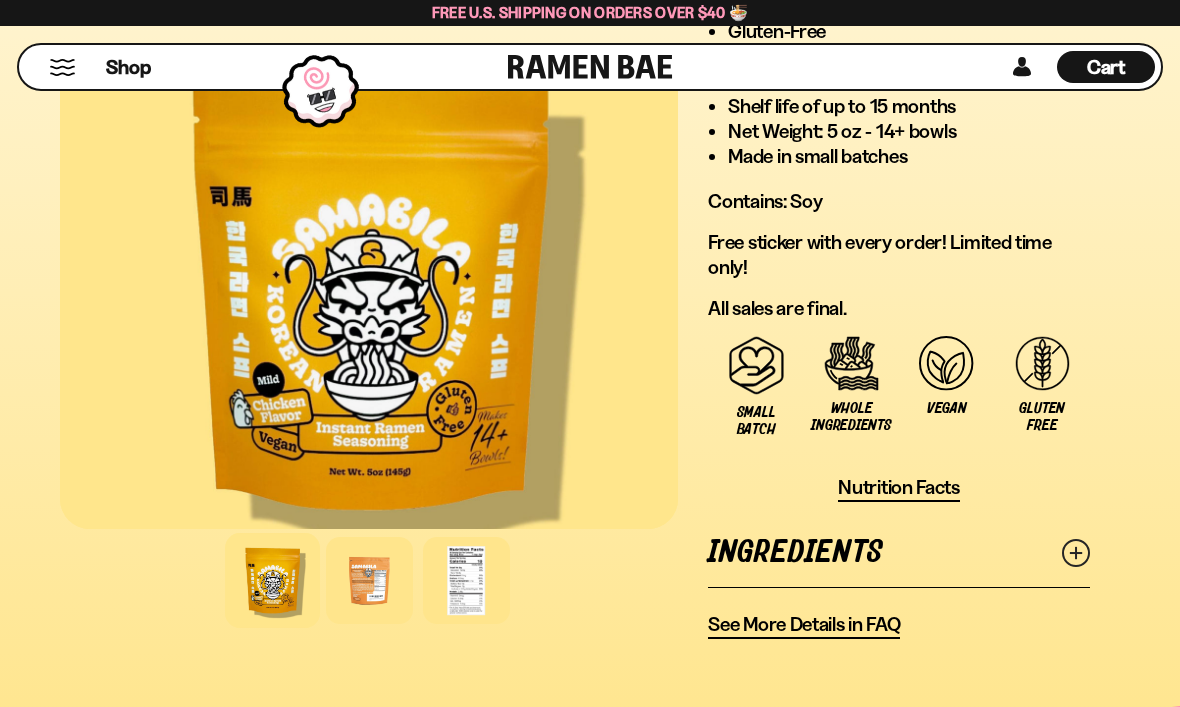 click 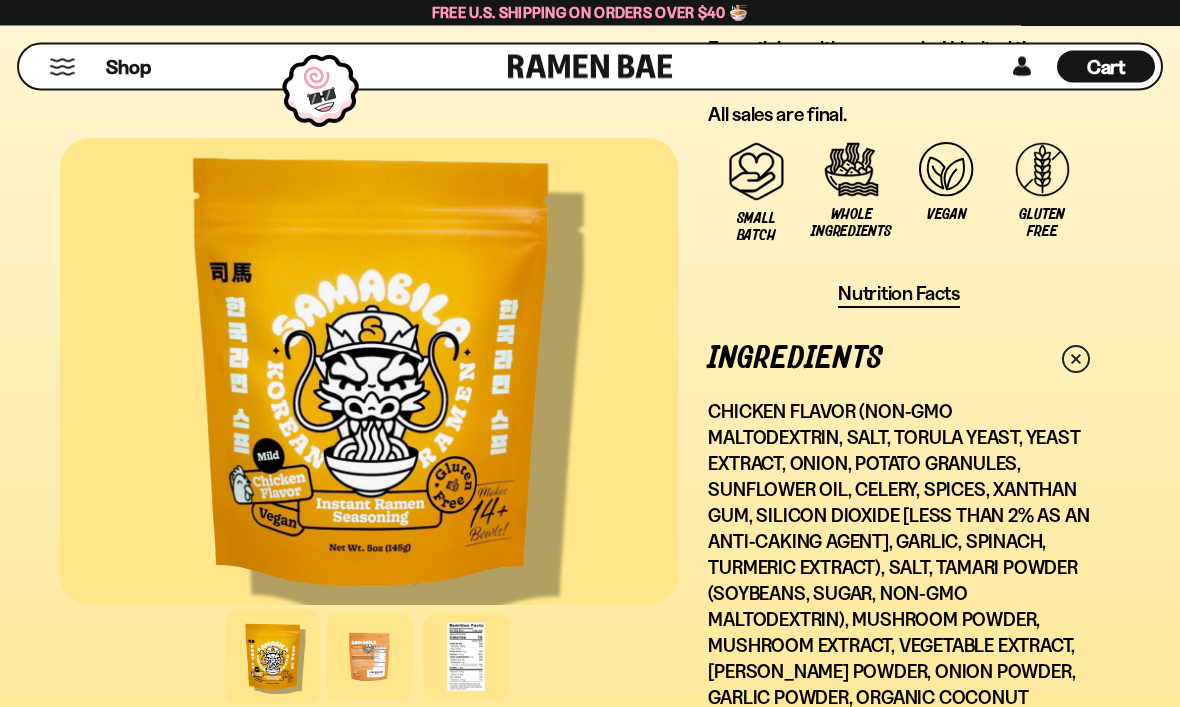 scroll, scrollTop: 2005, scrollLeft: 0, axis: vertical 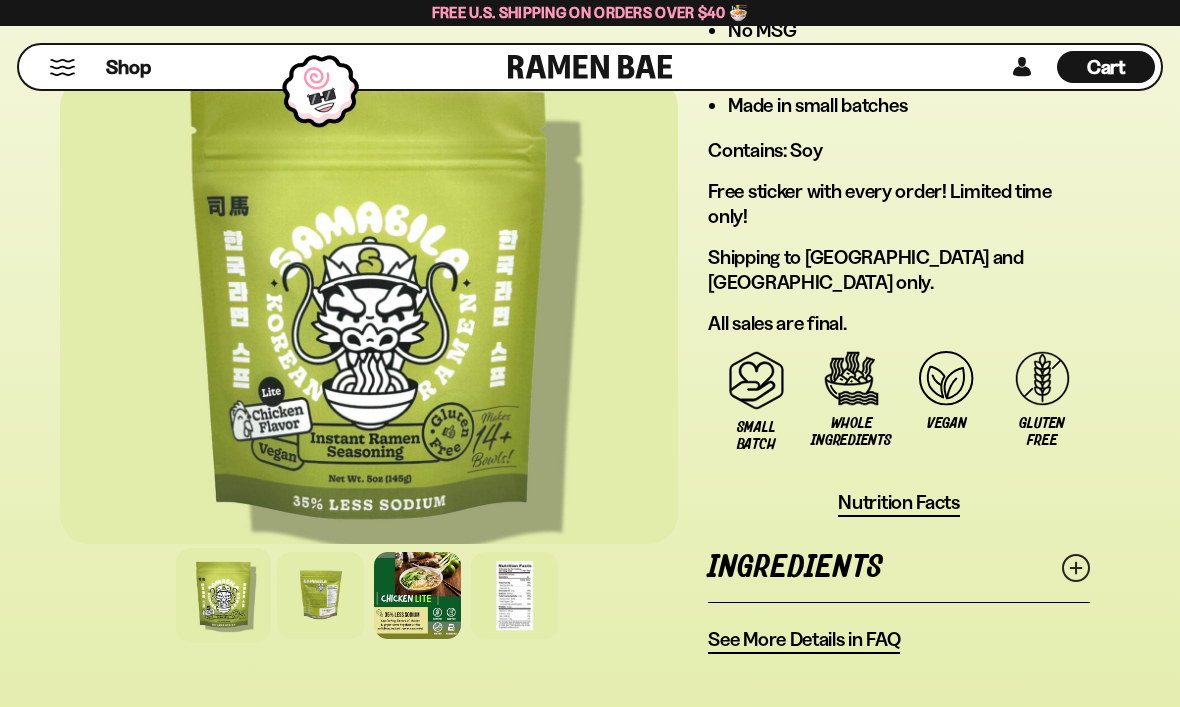 click 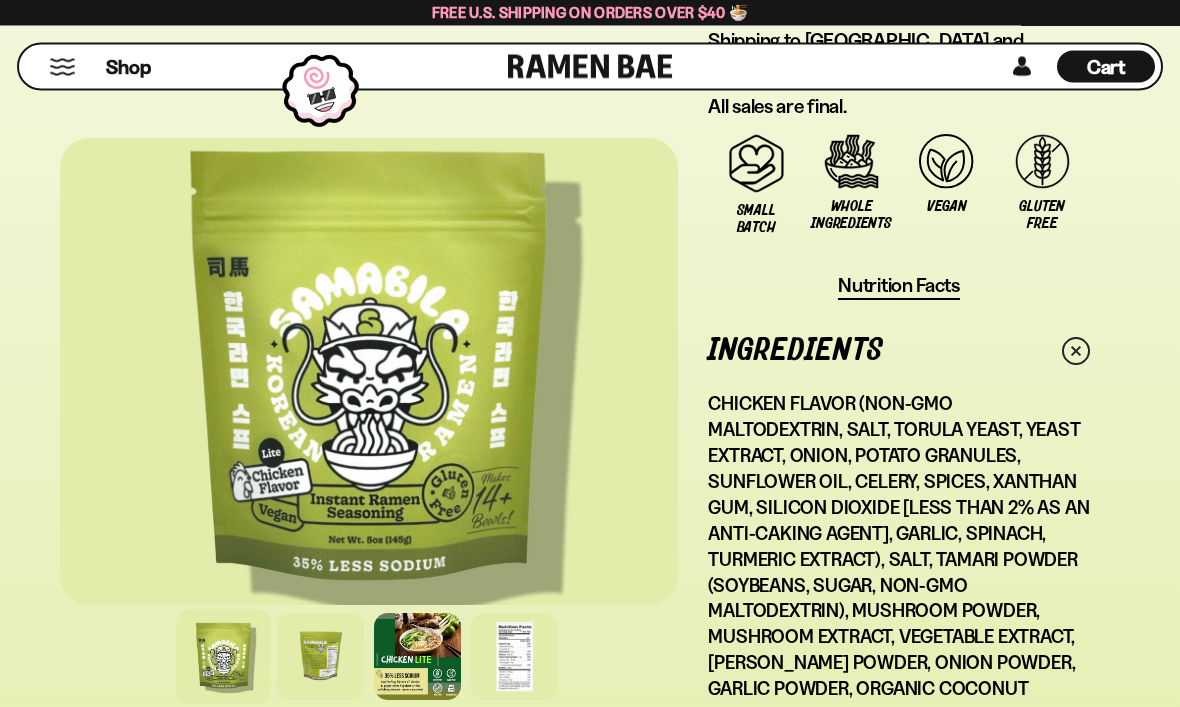 scroll, scrollTop: 2172, scrollLeft: 0, axis: vertical 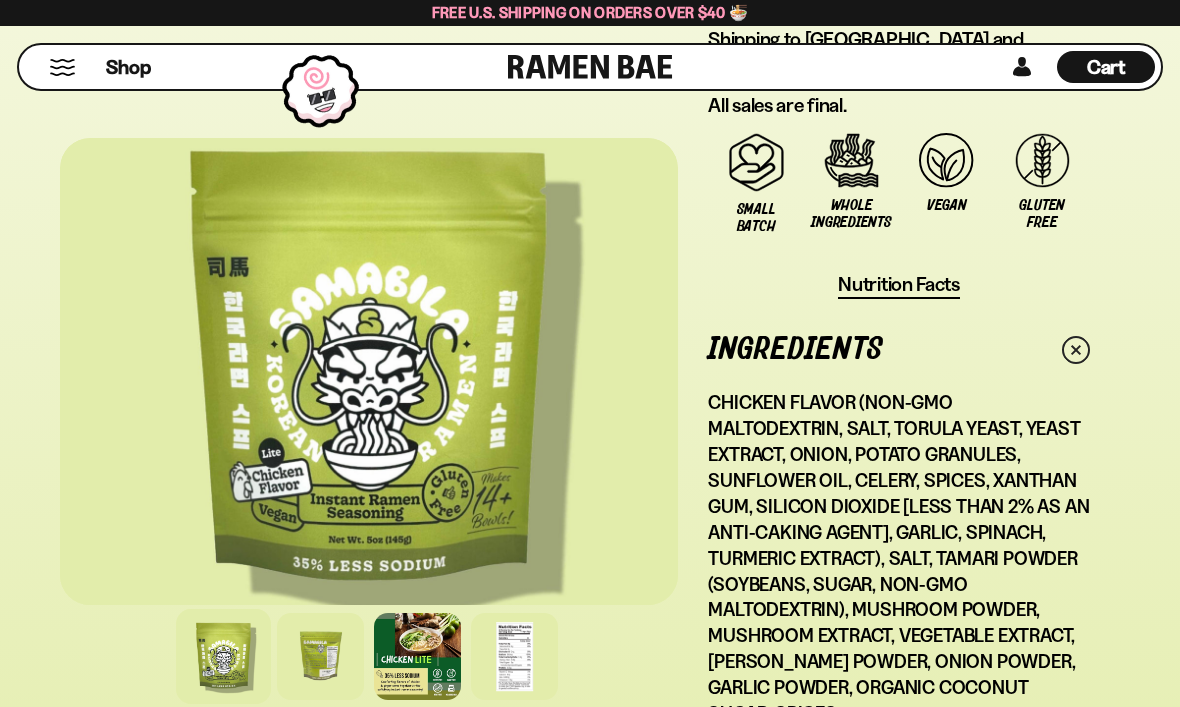 click at bounding box center (514, 656) 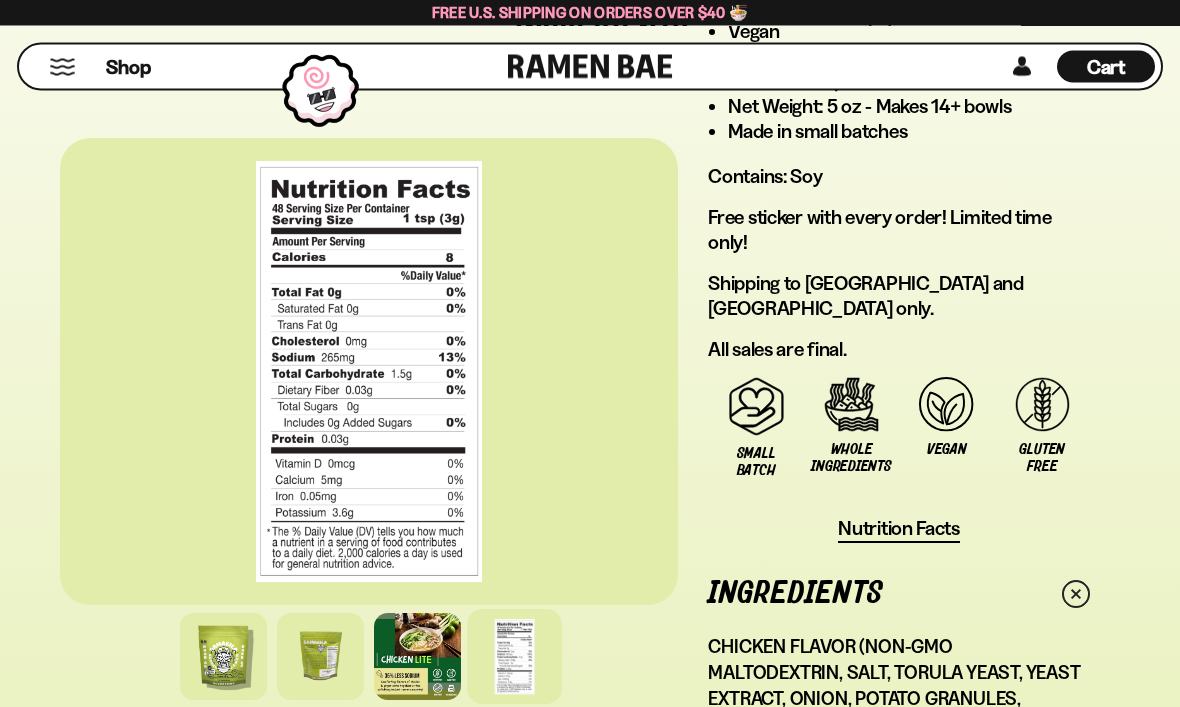 scroll, scrollTop: 1906, scrollLeft: 0, axis: vertical 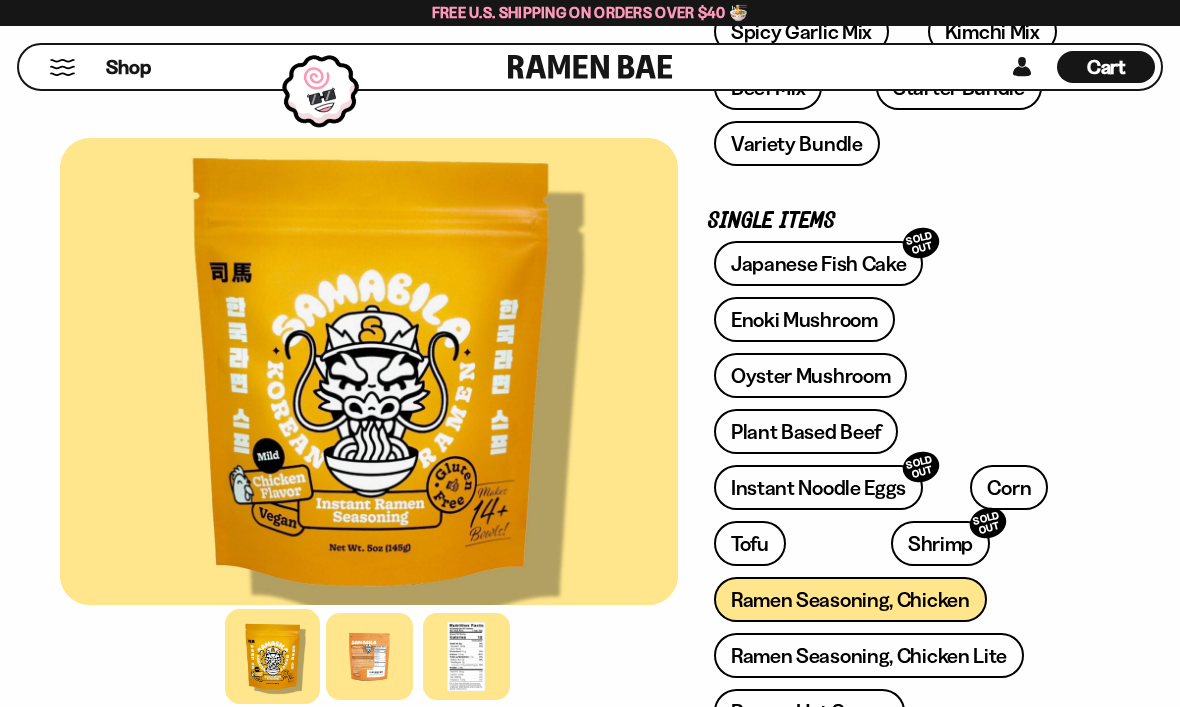 click at bounding box center [466, 656] 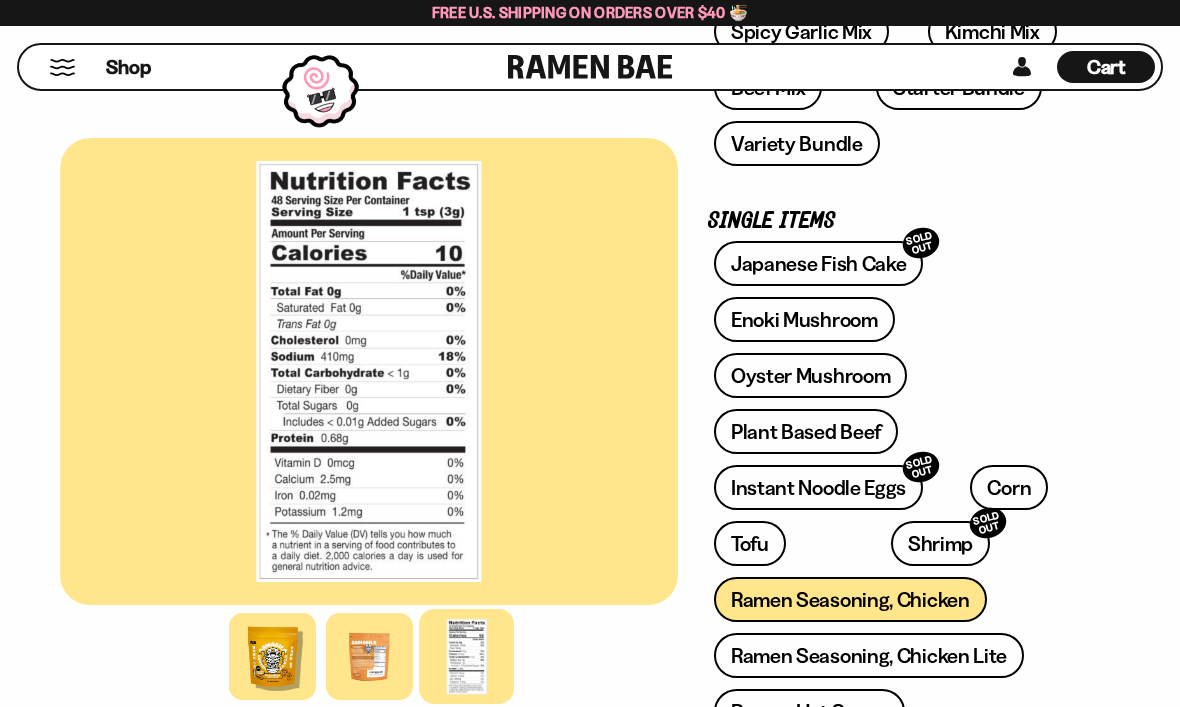 click on "Ramen Seasoning, Chicken Lite" at bounding box center (869, 655) 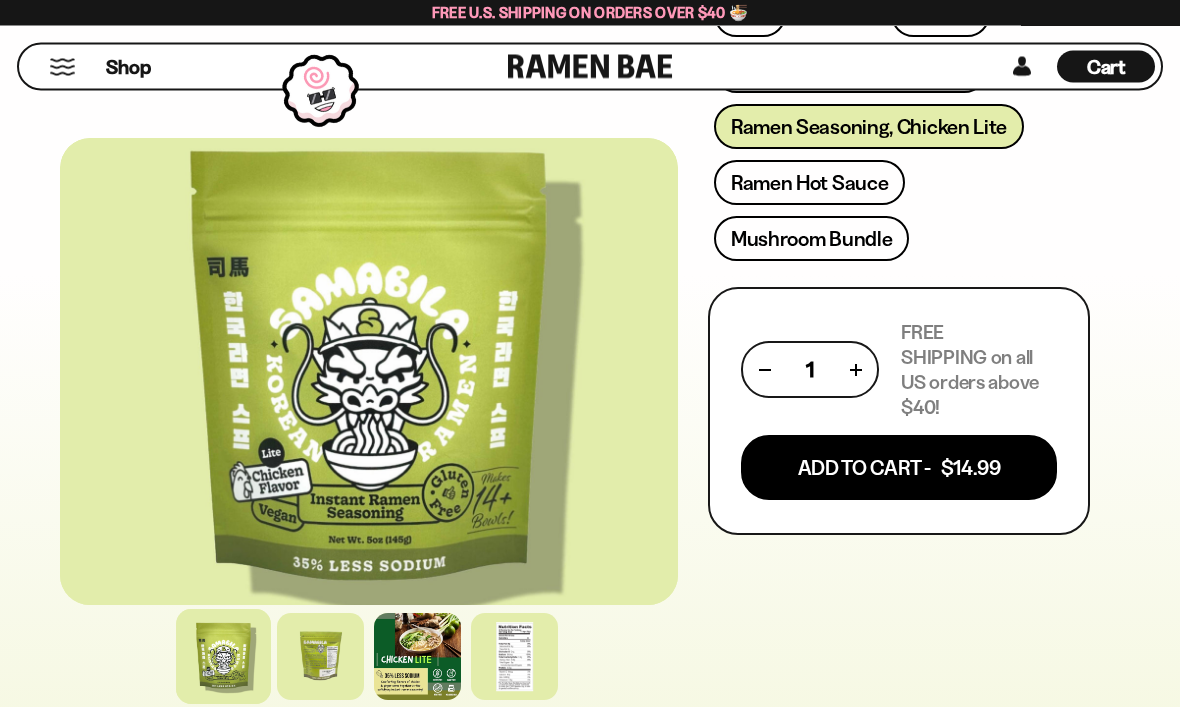 scroll, scrollTop: 1085, scrollLeft: 0, axis: vertical 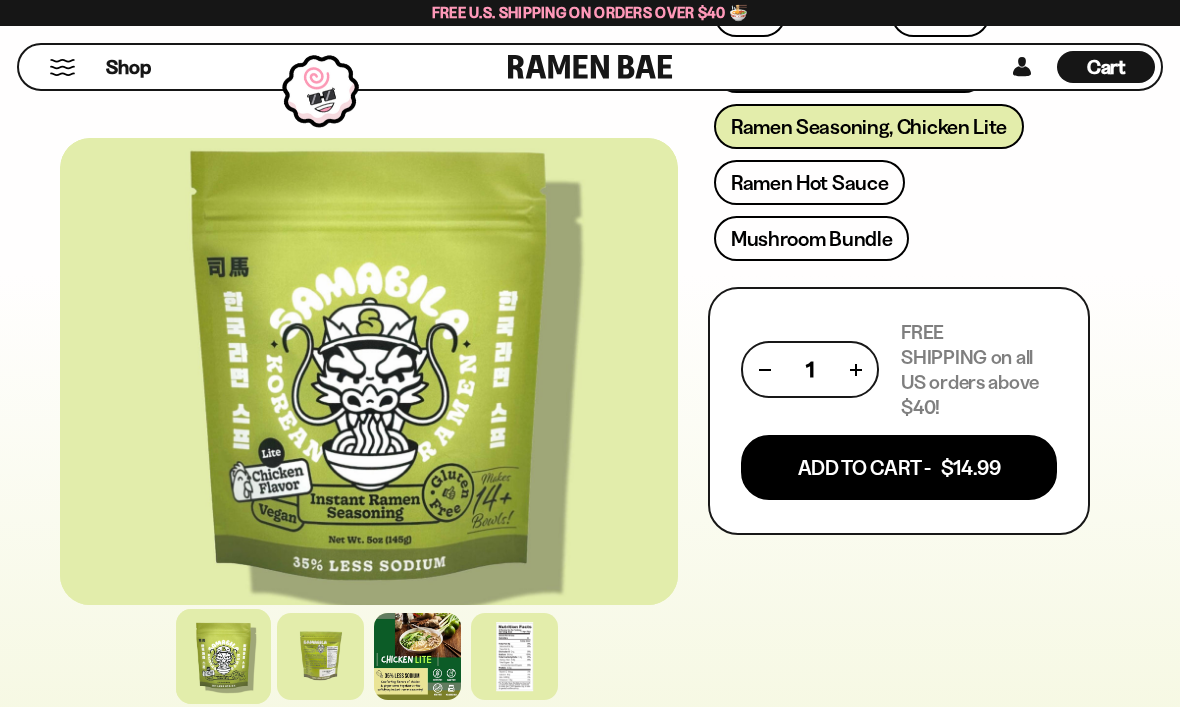 click on "Add To Cart -
$14.99" at bounding box center [899, 467] 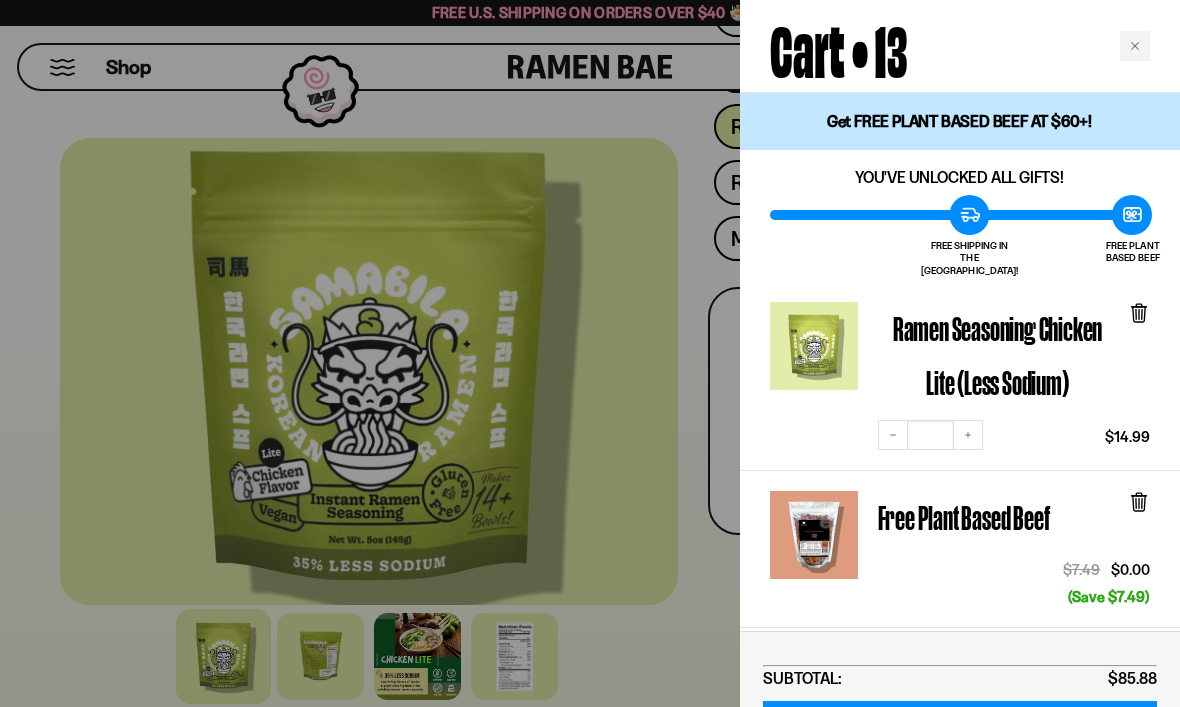 scroll, scrollTop: 0, scrollLeft: 0, axis: both 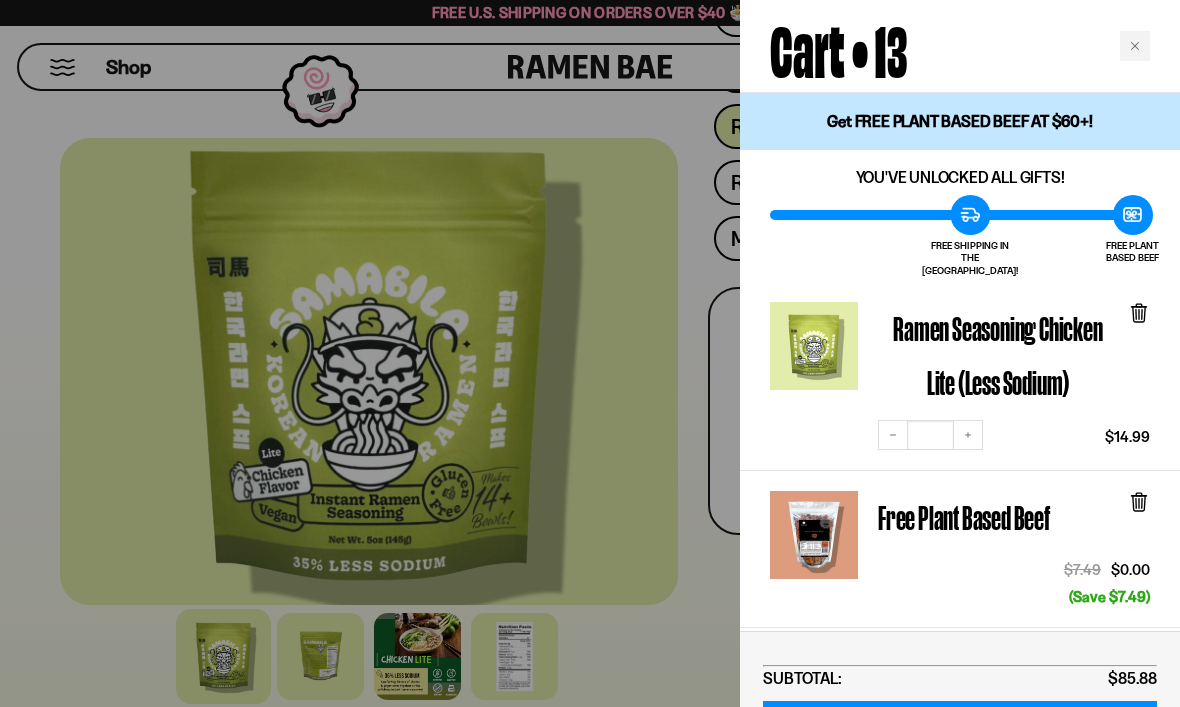 click at bounding box center (590, 353) 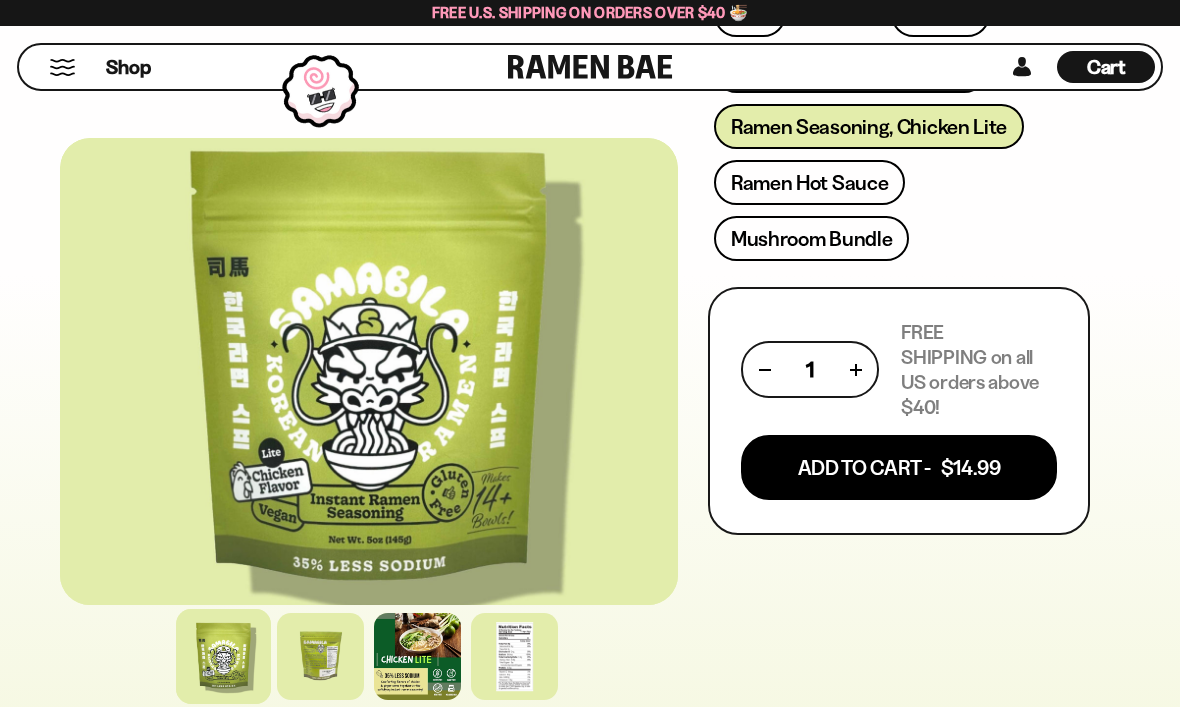 click at bounding box center [62, 67] 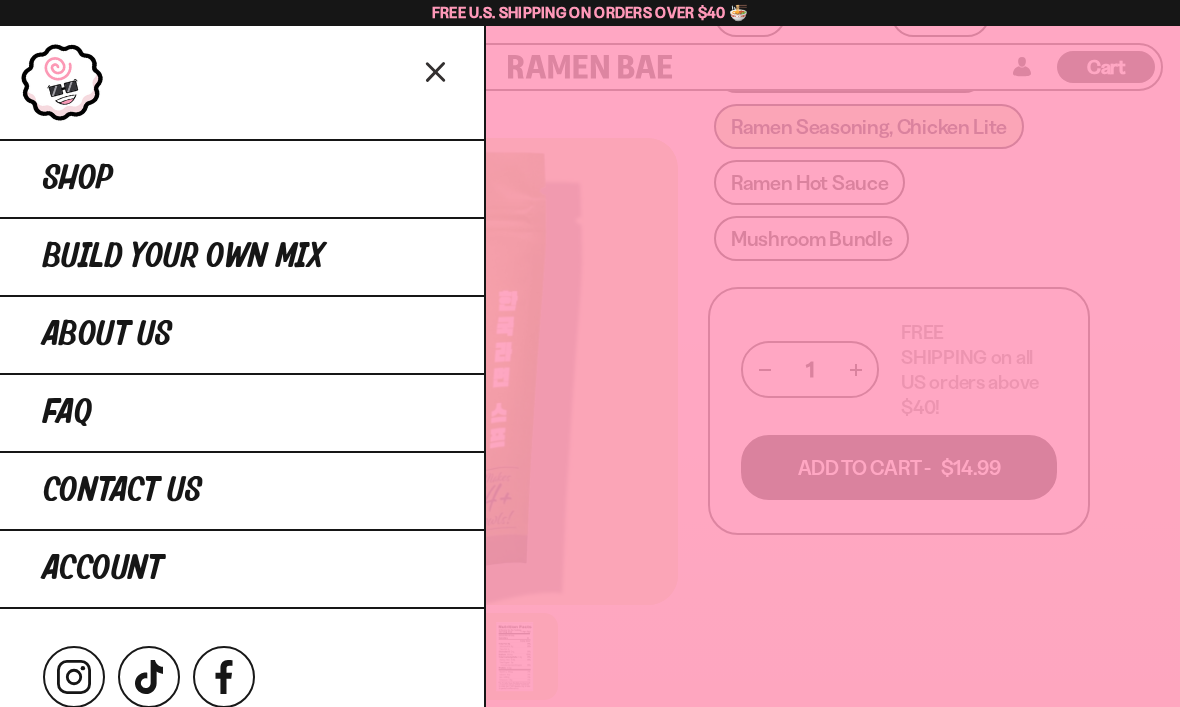 click on "Shop" at bounding box center (78, 179) 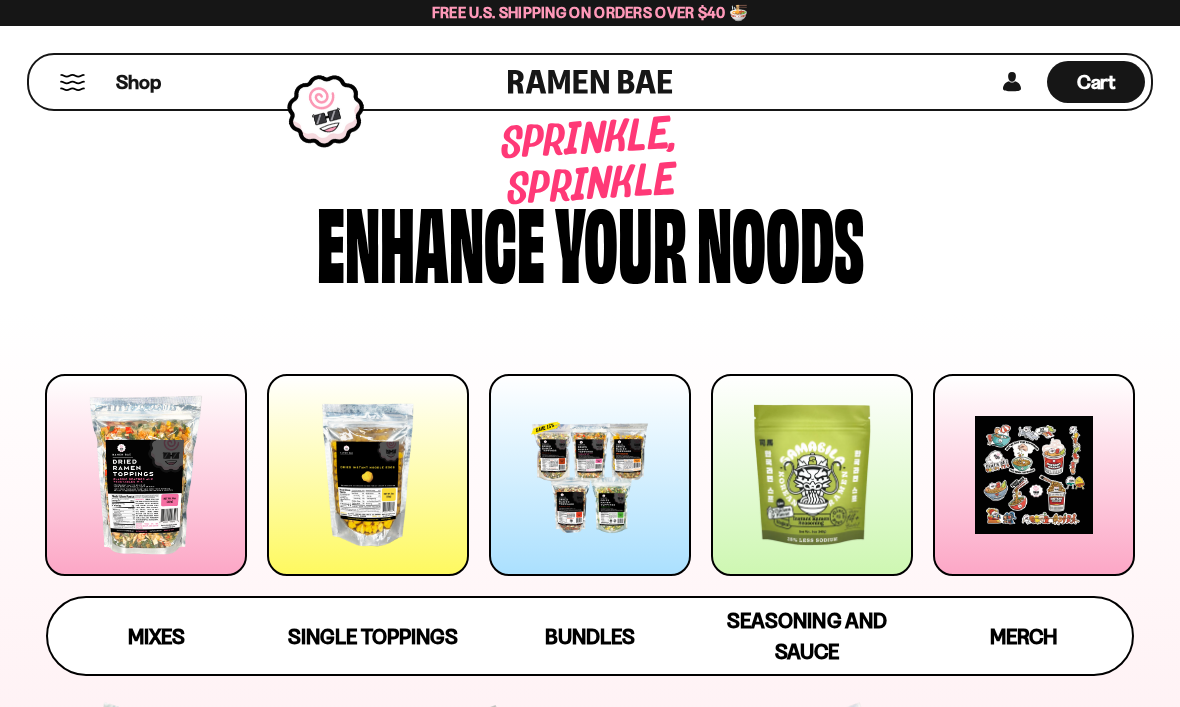 scroll, scrollTop: 0, scrollLeft: 0, axis: both 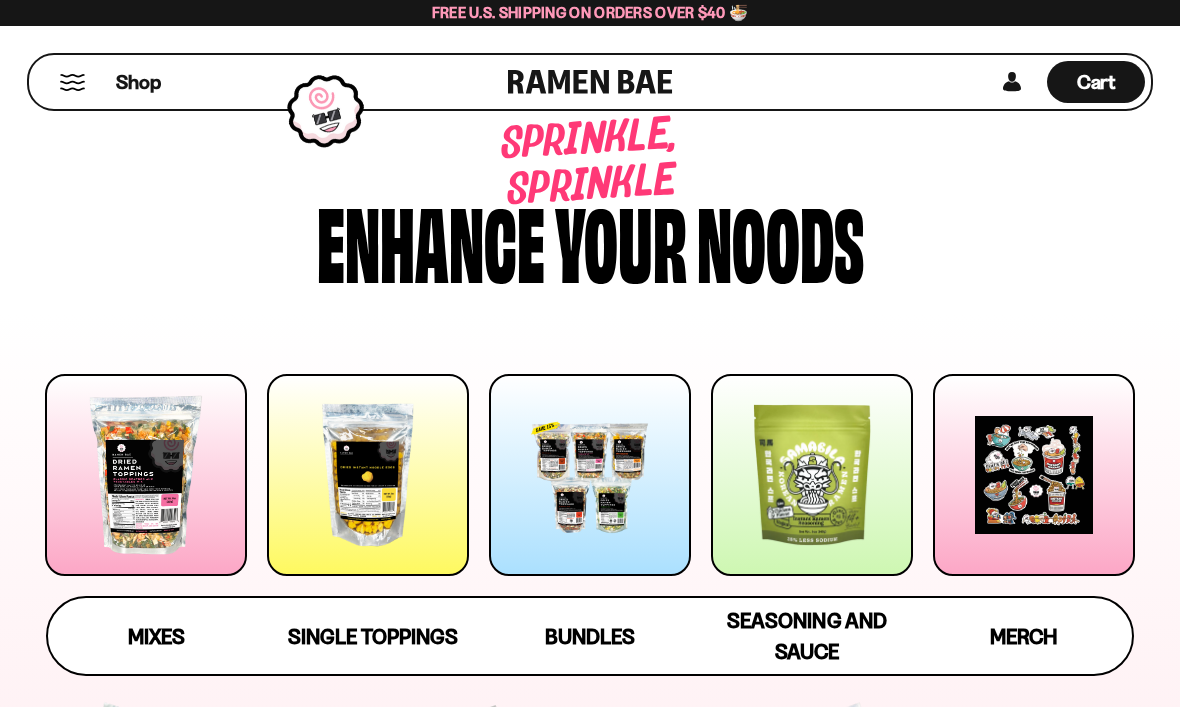 click at bounding box center (368, 475) 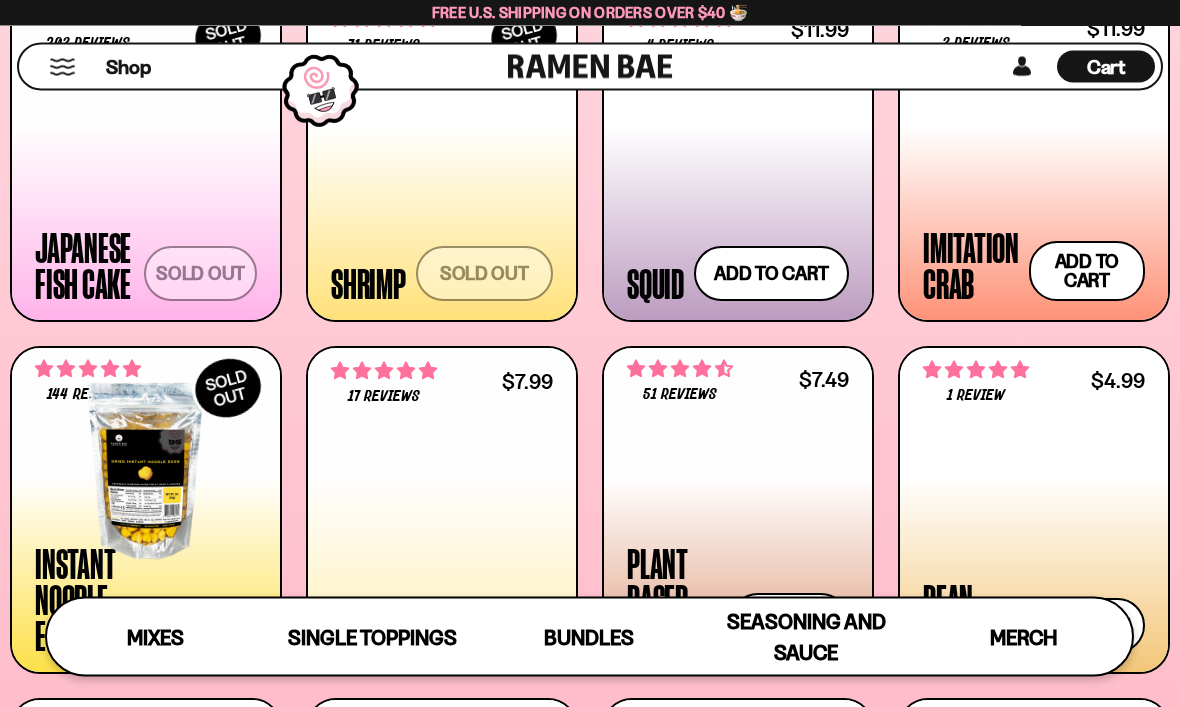 scroll, scrollTop: 1645, scrollLeft: 0, axis: vertical 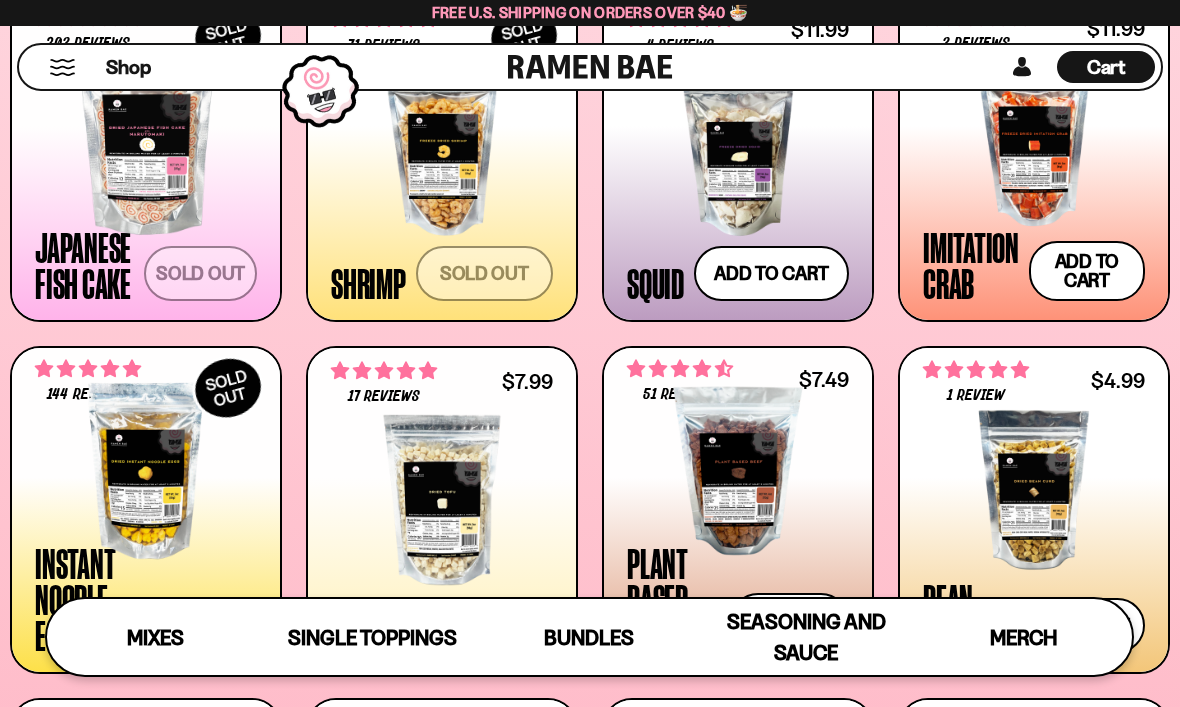 click at bounding box center (146, 139) 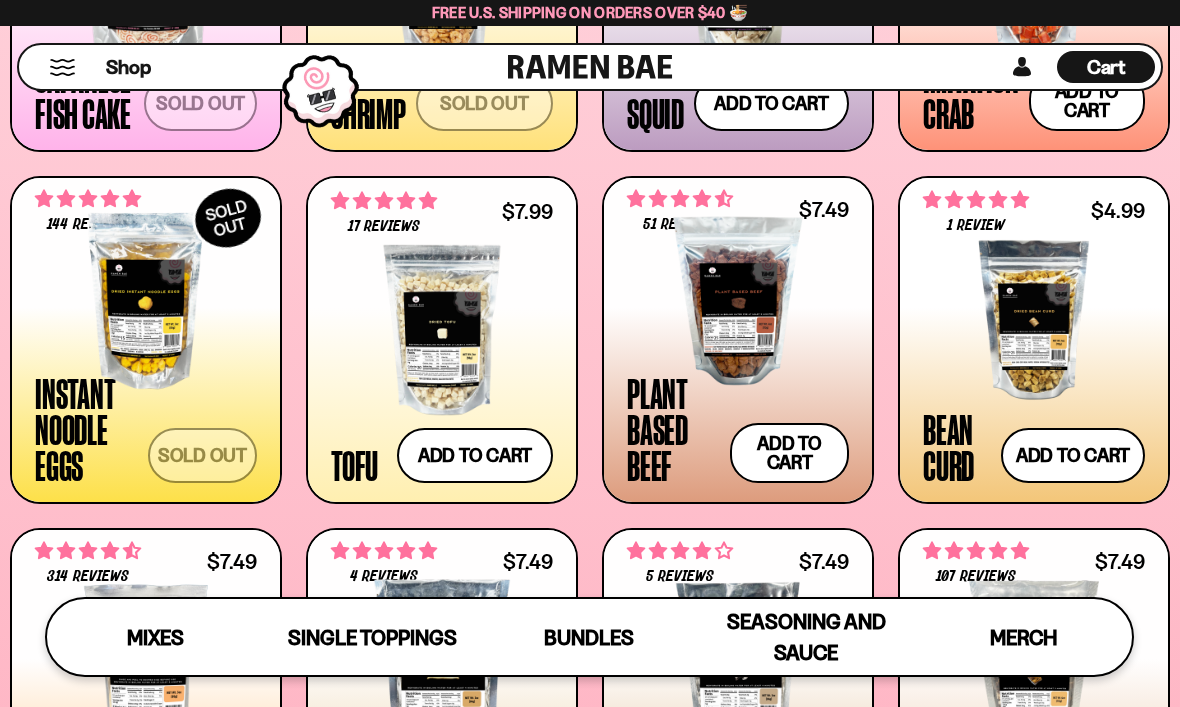 scroll, scrollTop: 1816, scrollLeft: 0, axis: vertical 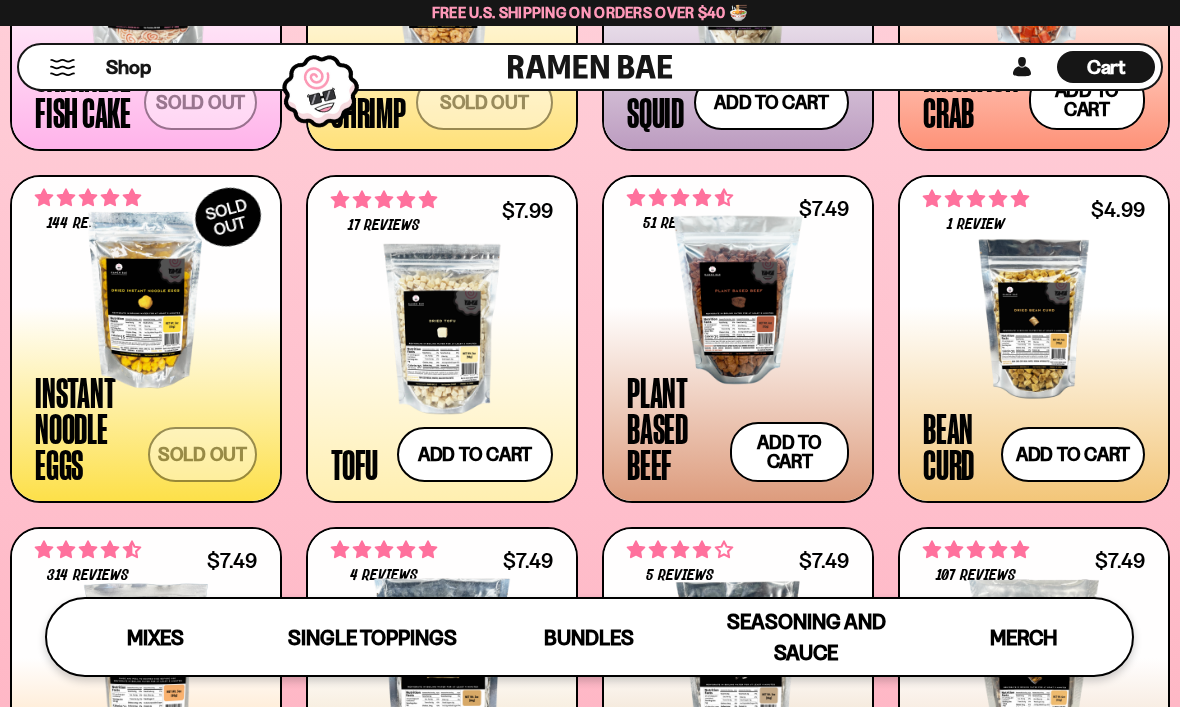 click at bounding box center [738, 300] 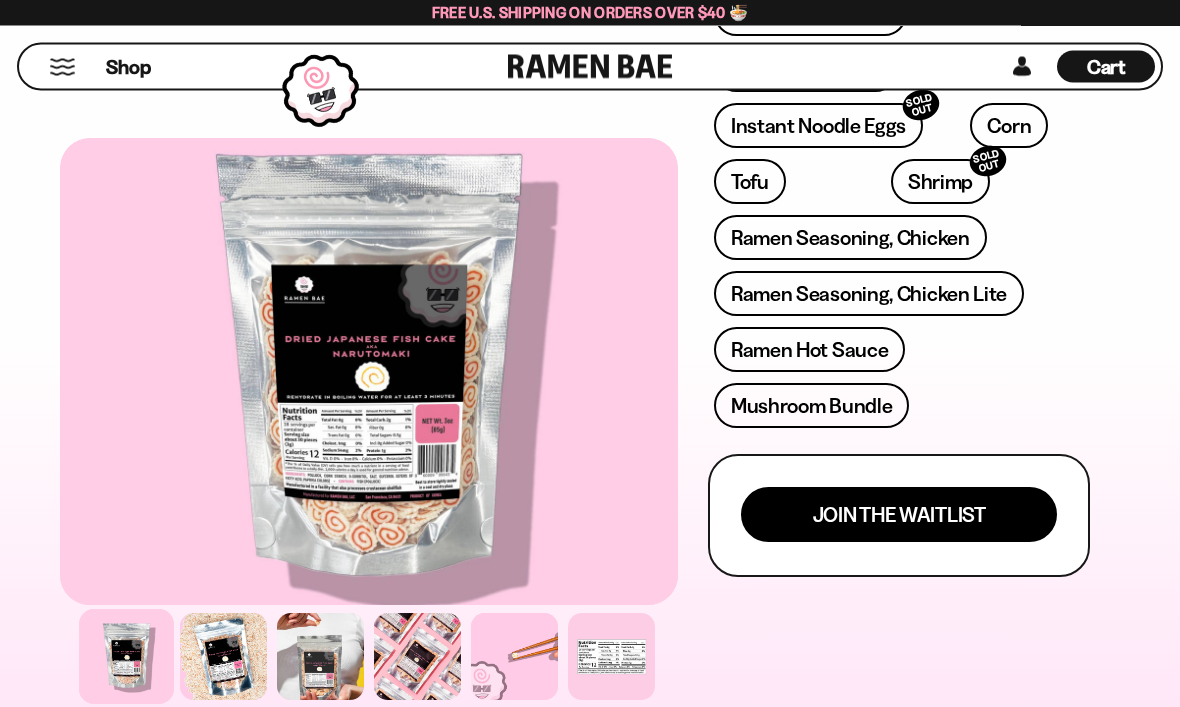 scroll, scrollTop: 843, scrollLeft: 0, axis: vertical 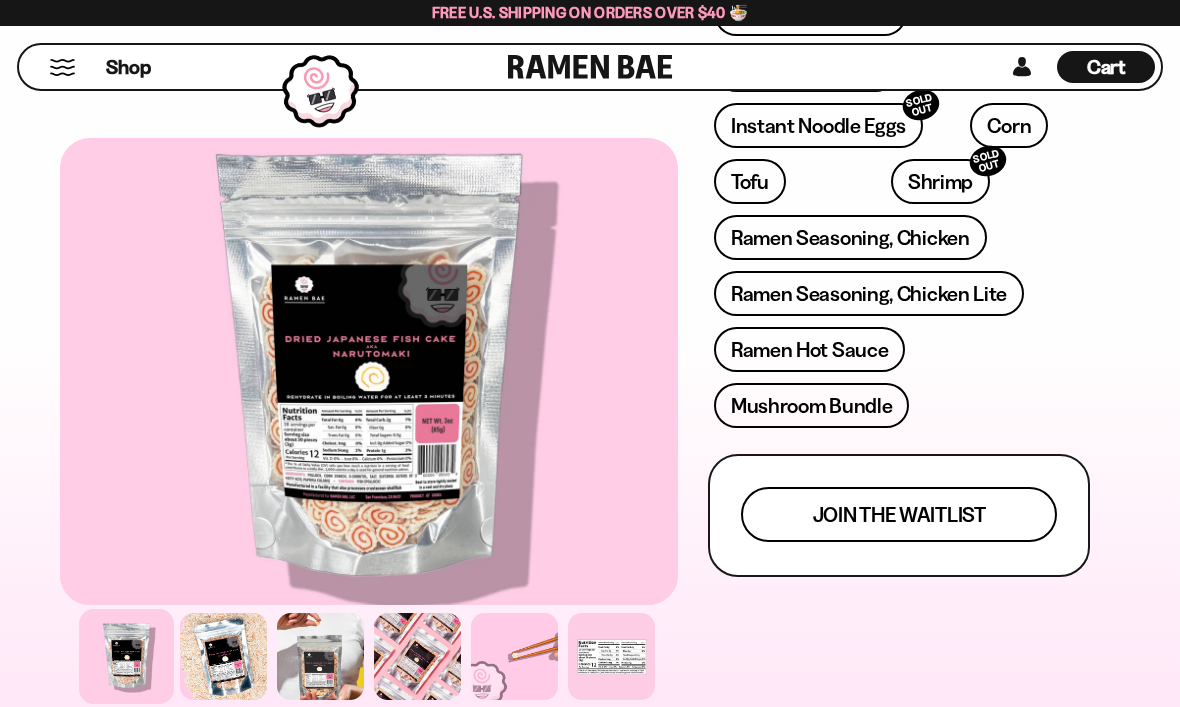 click on "Join the waitlist" at bounding box center [899, 514] 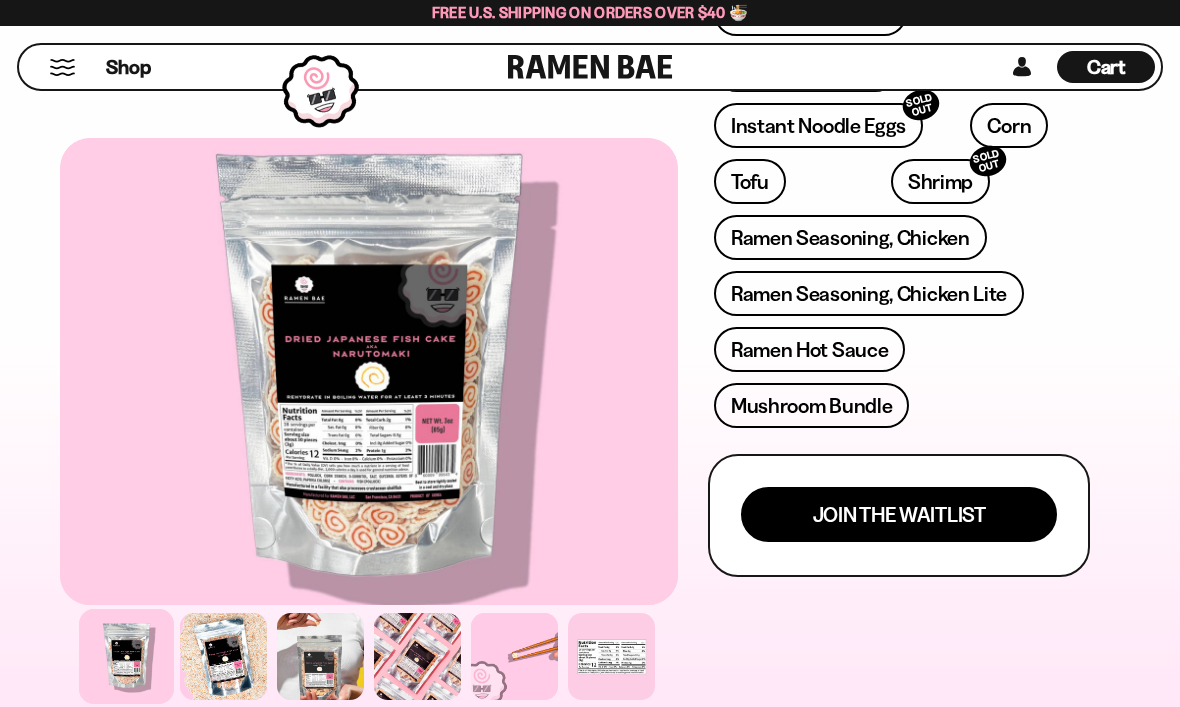 scroll, scrollTop: 0, scrollLeft: 0, axis: both 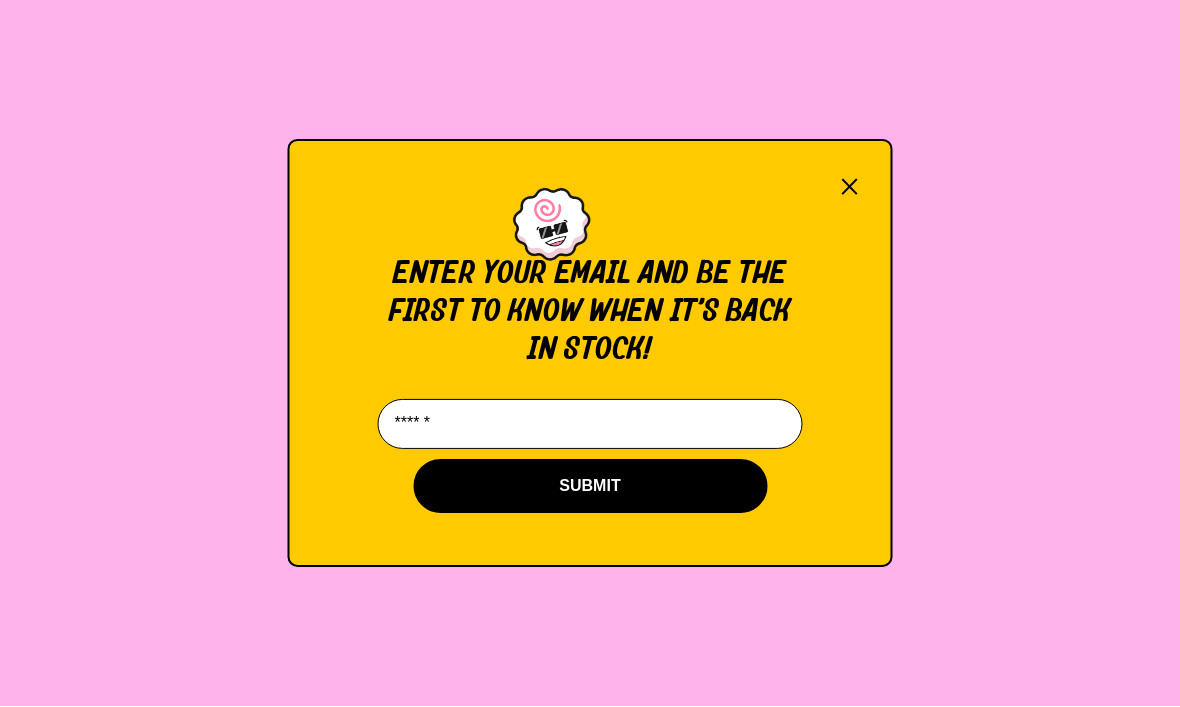 click at bounding box center (590, 425) 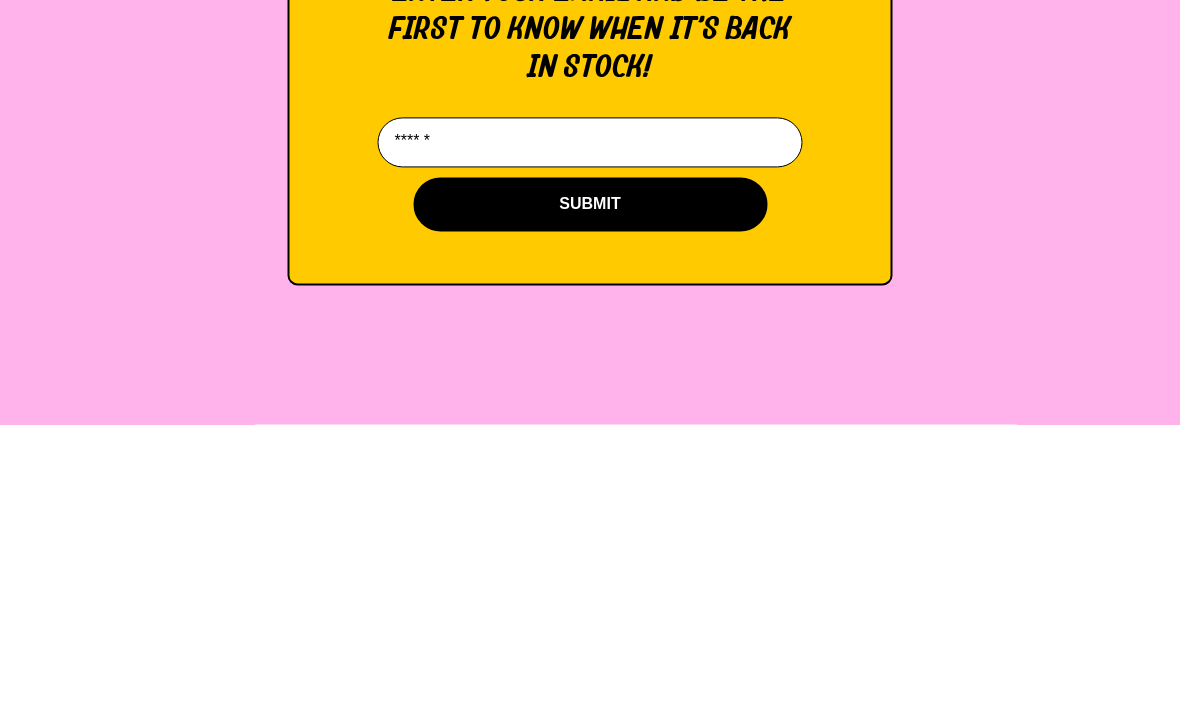 type on "**********" 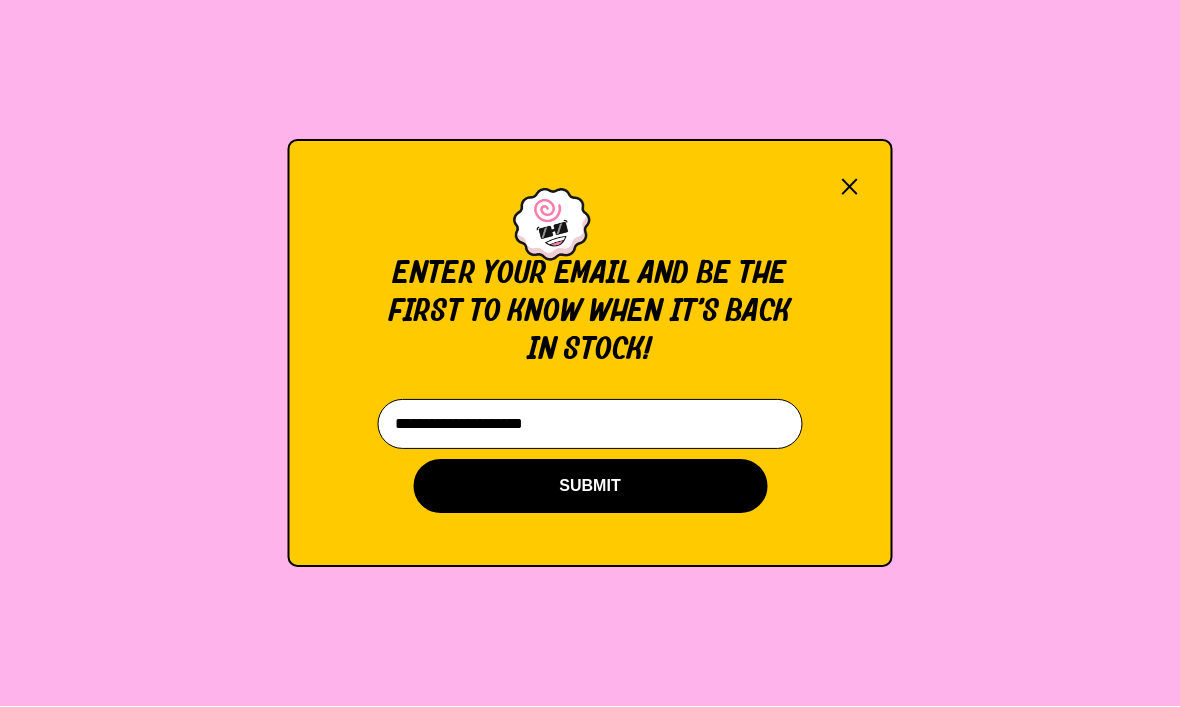 click on "SUBMIT" at bounding box center [590, 487] 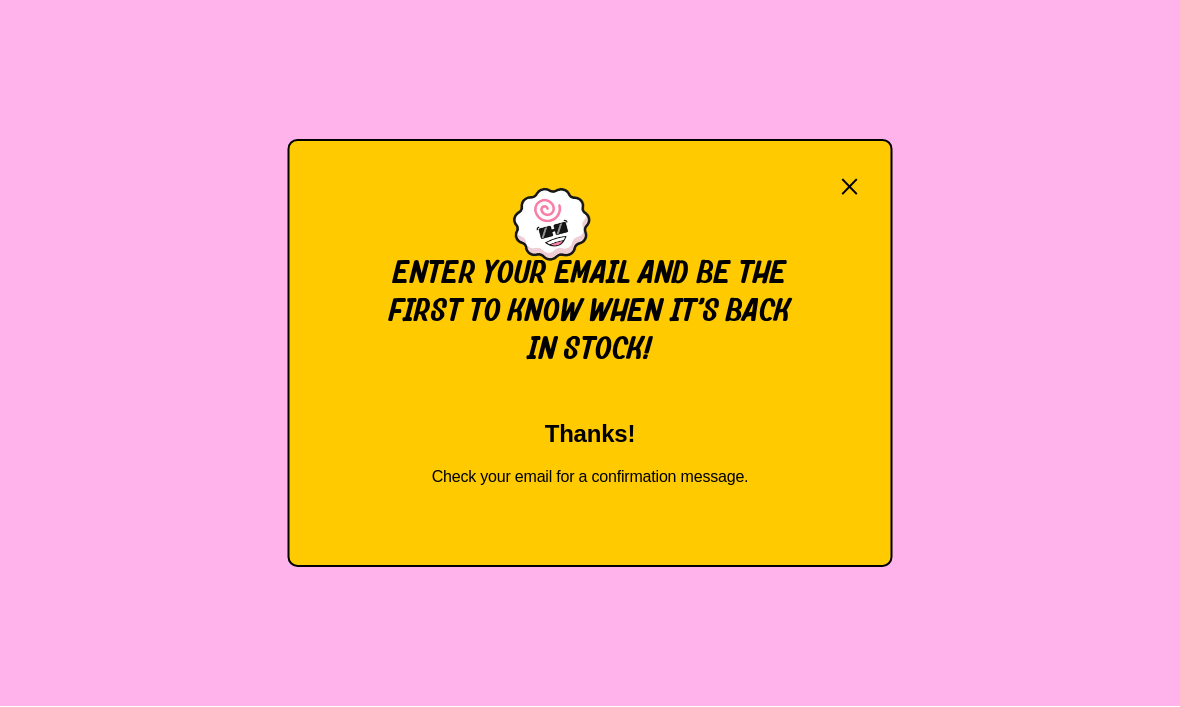 click on "×" at bounding box center [850, 187] 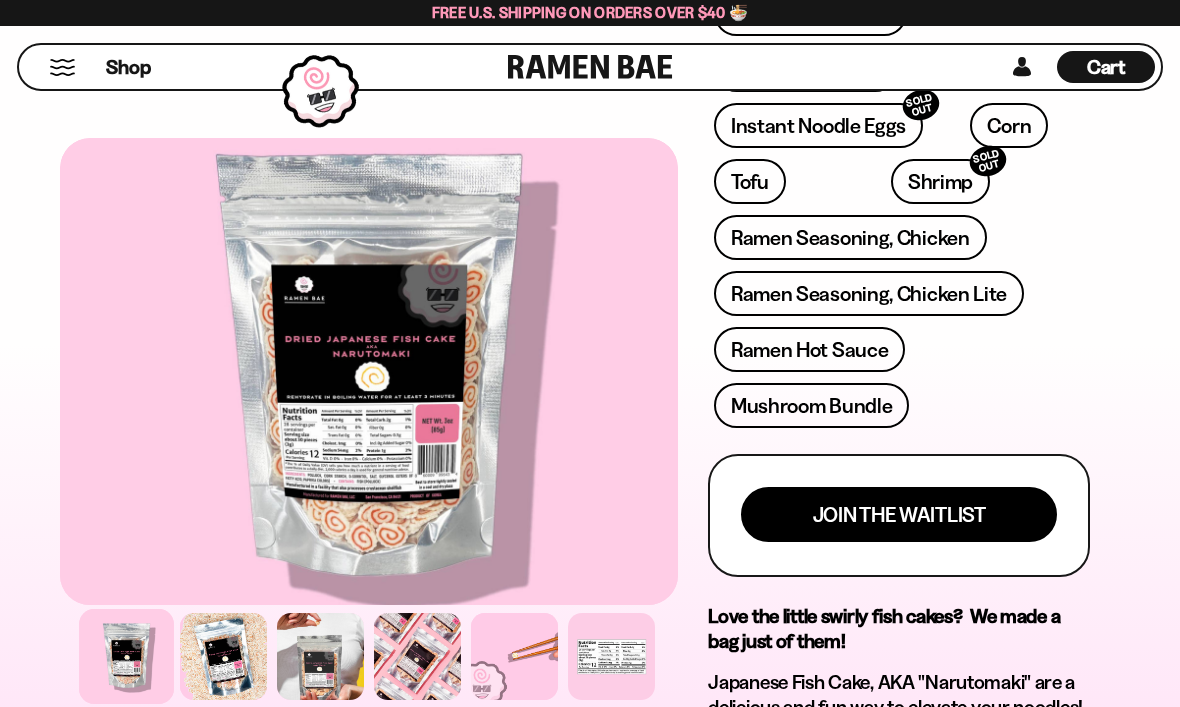 click on "Cart" at bounding box center [1106, 67] 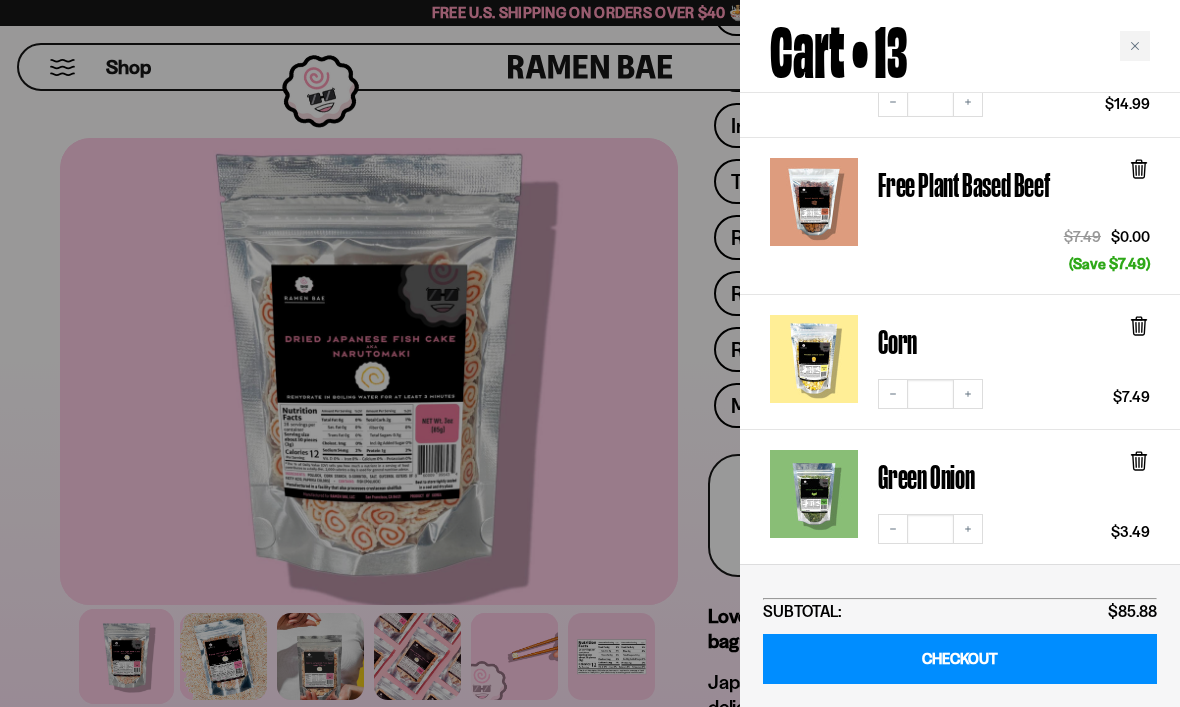 scroll, scrollTop: 336, scrollLeft: 0, axis: vertical 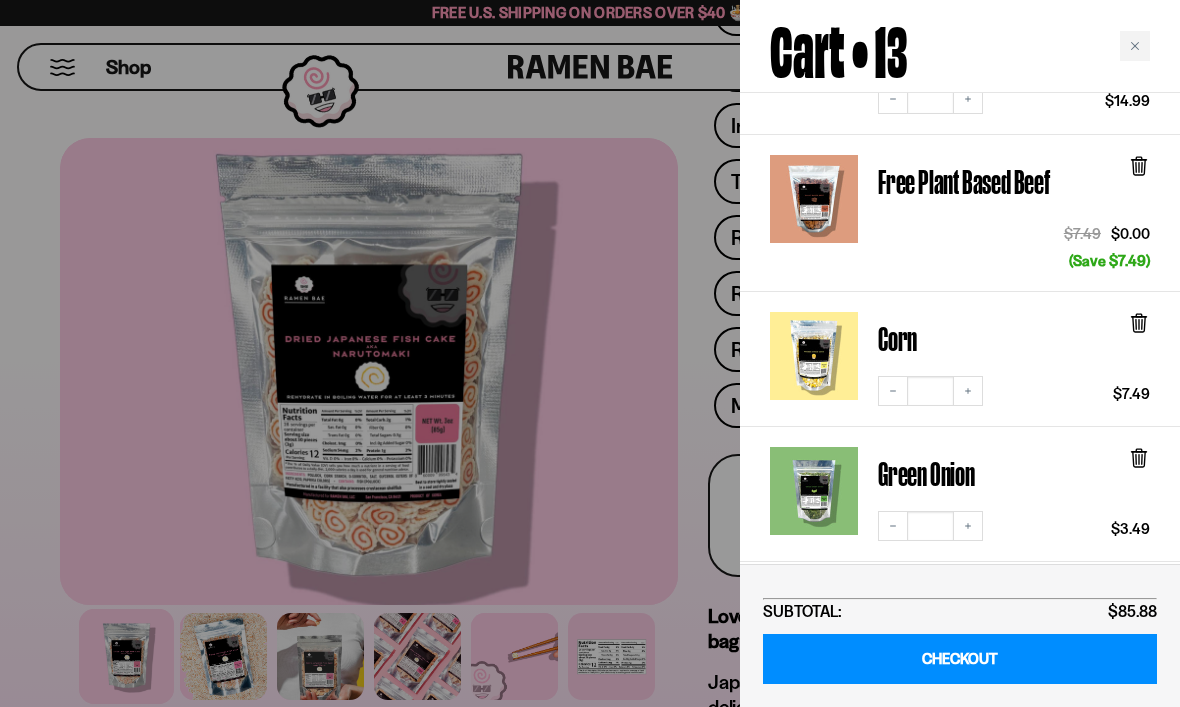 click at bounding box center [590, 353] 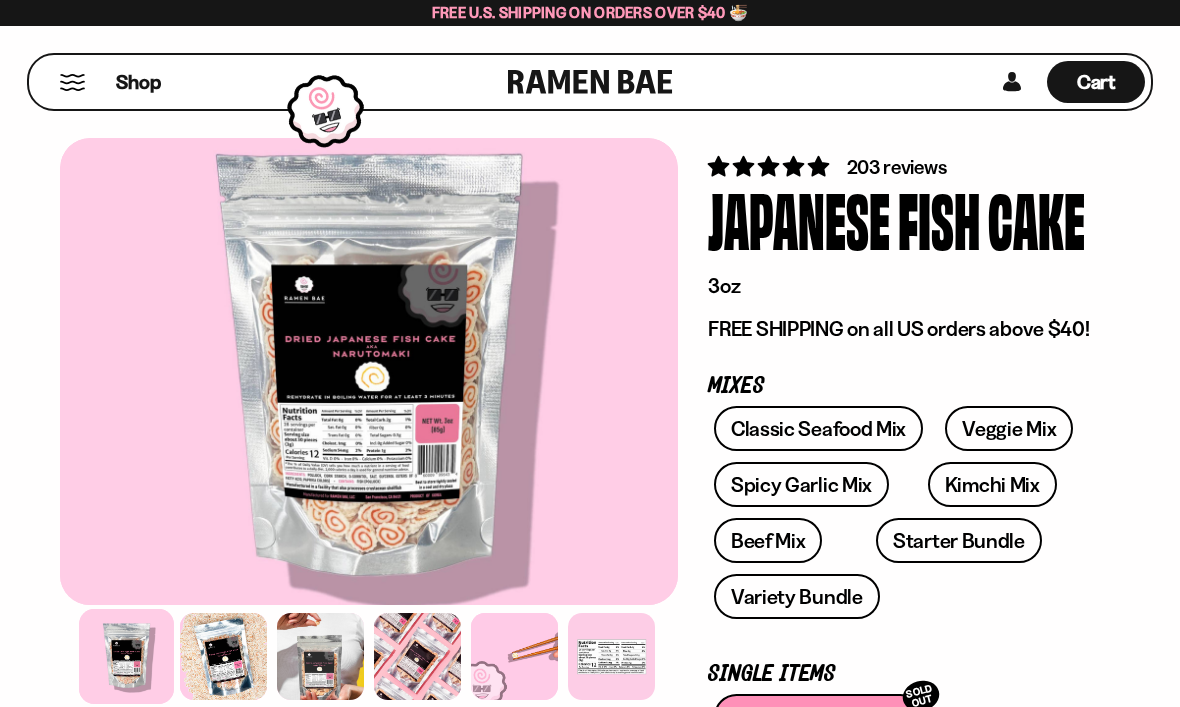 scroll, scrollTop: 0, scrollLeft: 0, axis: both 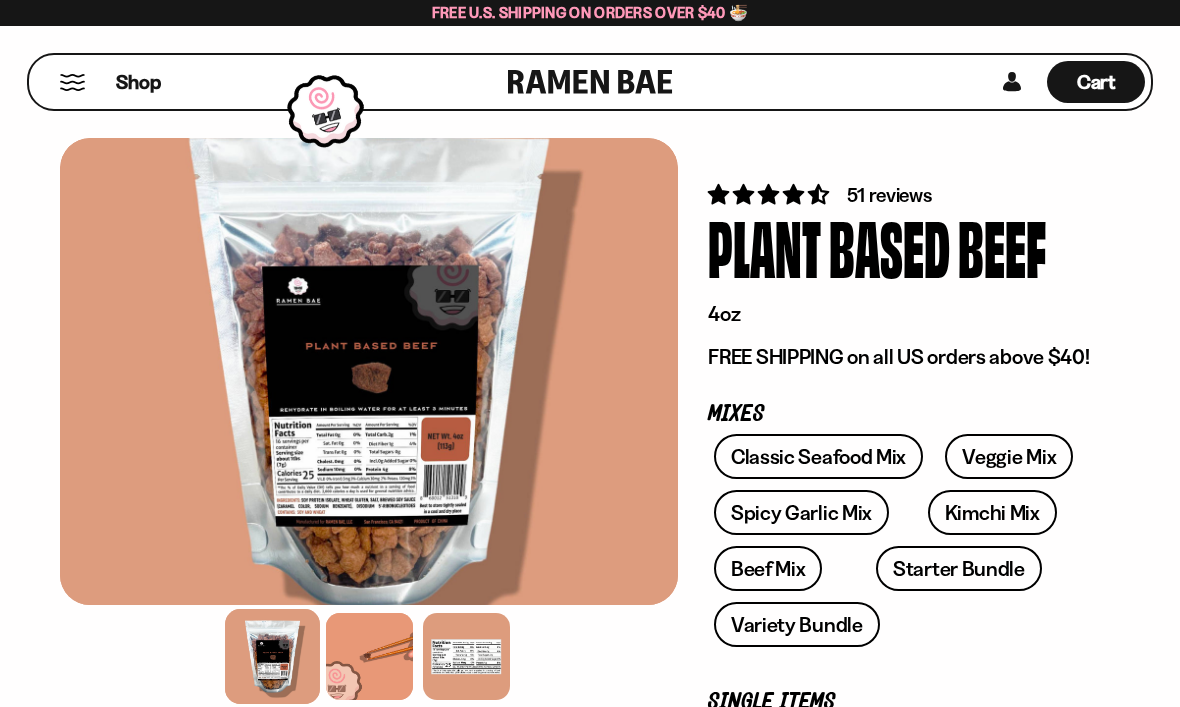 click on "51 reviews" at bounding box center (889, 195) 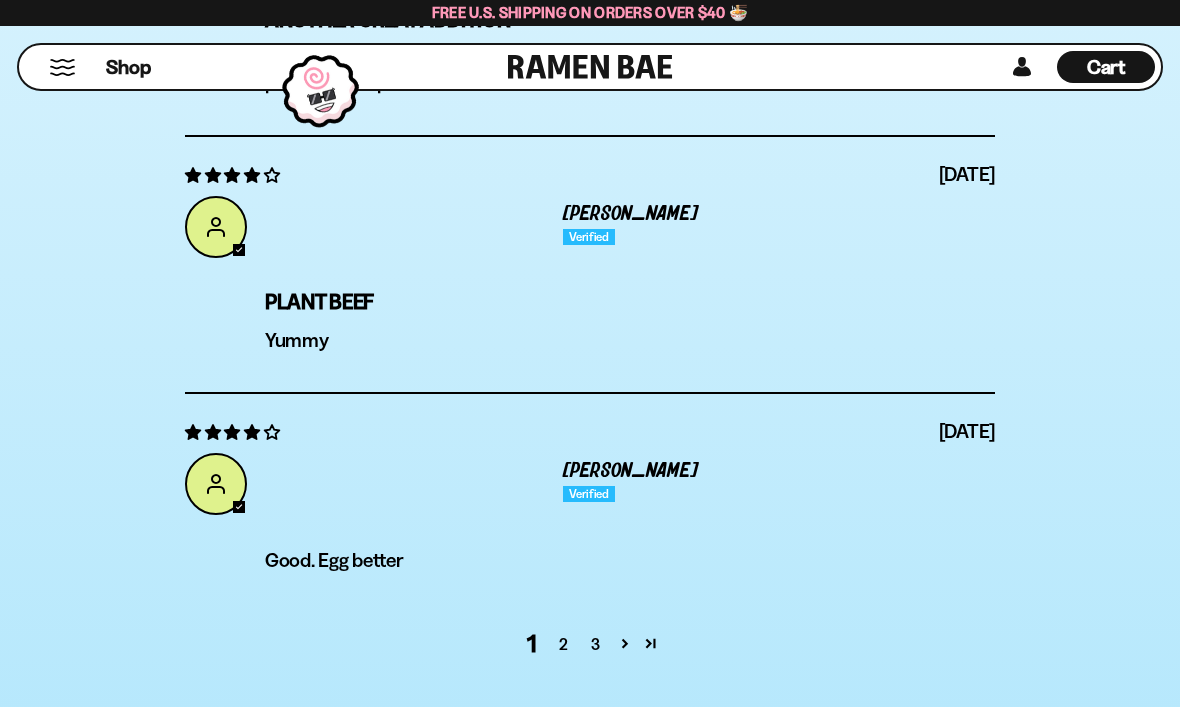 scroll, scrollTop: 7696, scrollLeft: 0, axis: vertical 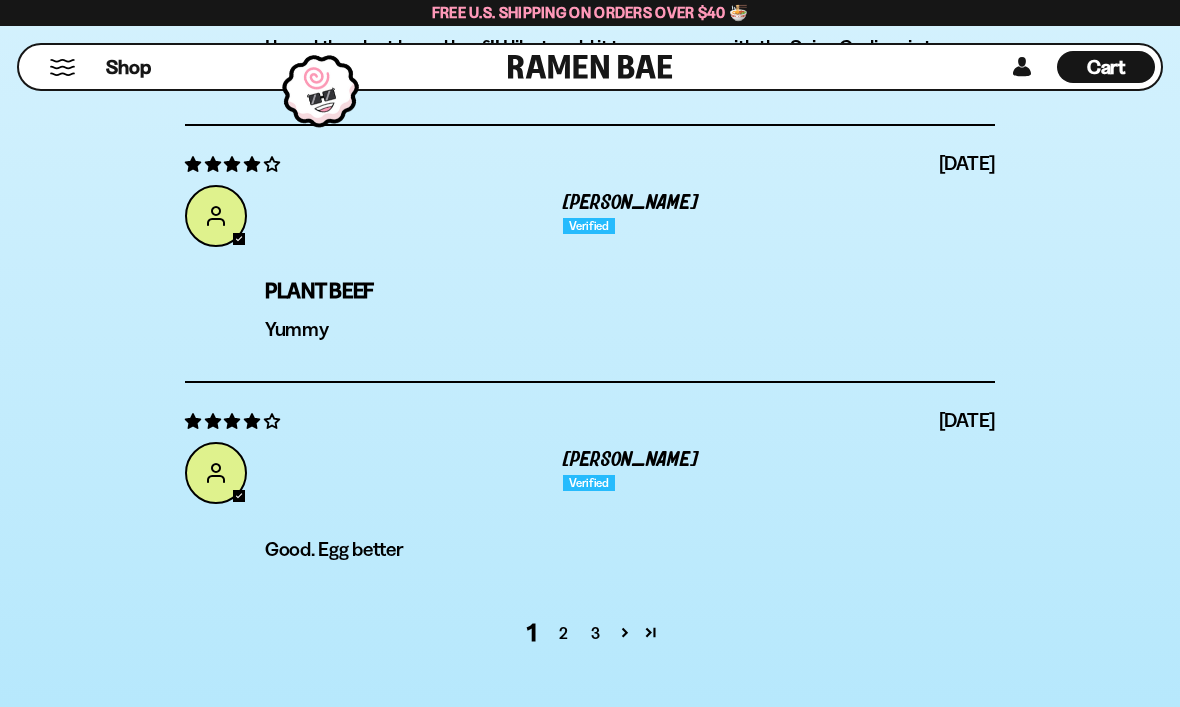 click on "2" at bounding box center [564, 633] 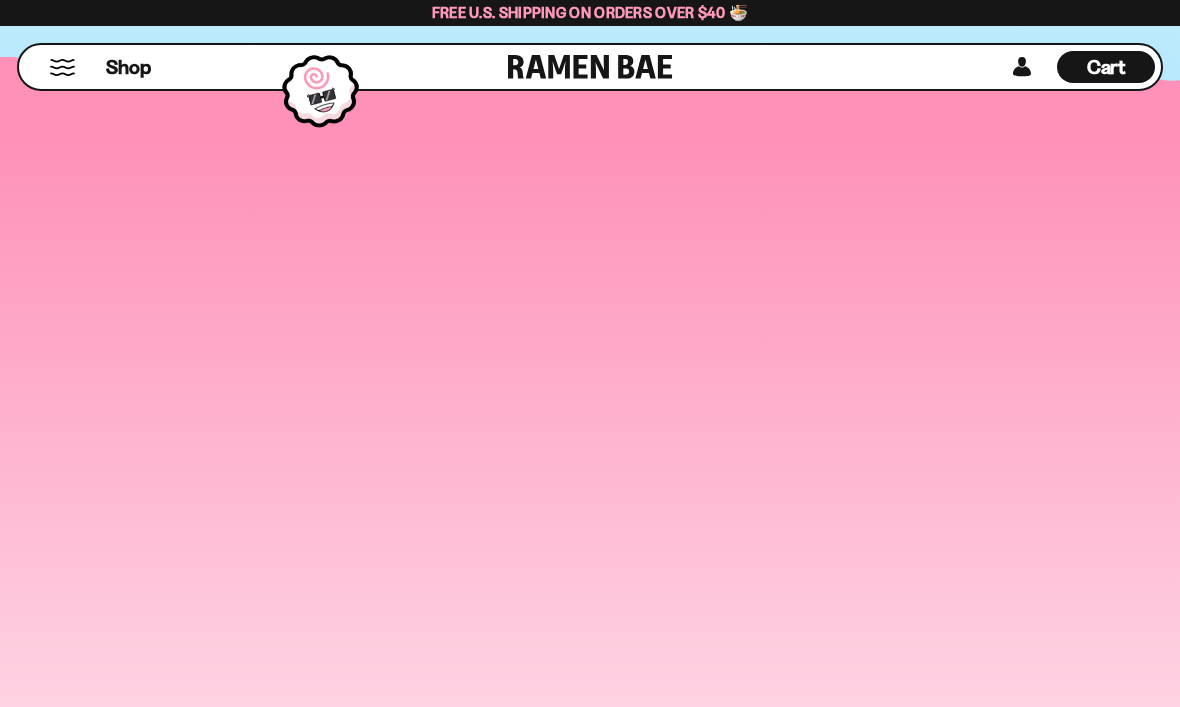 scroll, scrollTop: 7054, scrollLeft: 0, axis: vertical 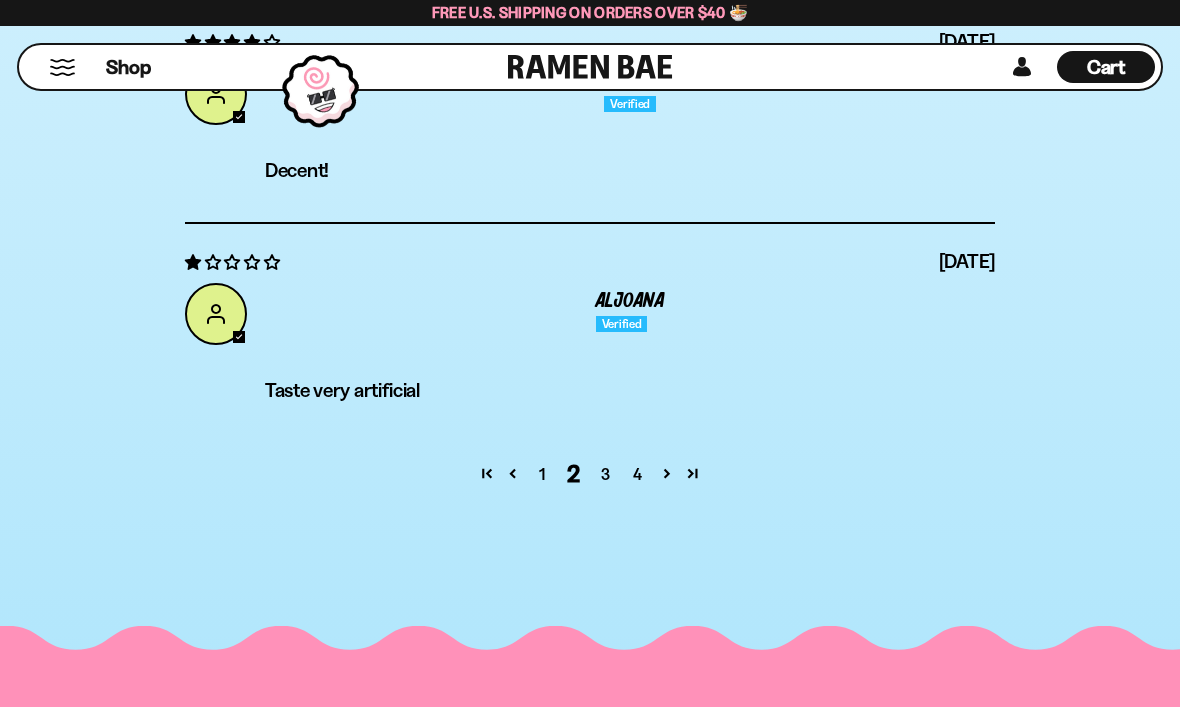 click on "3" at bounding box center [606, 474] 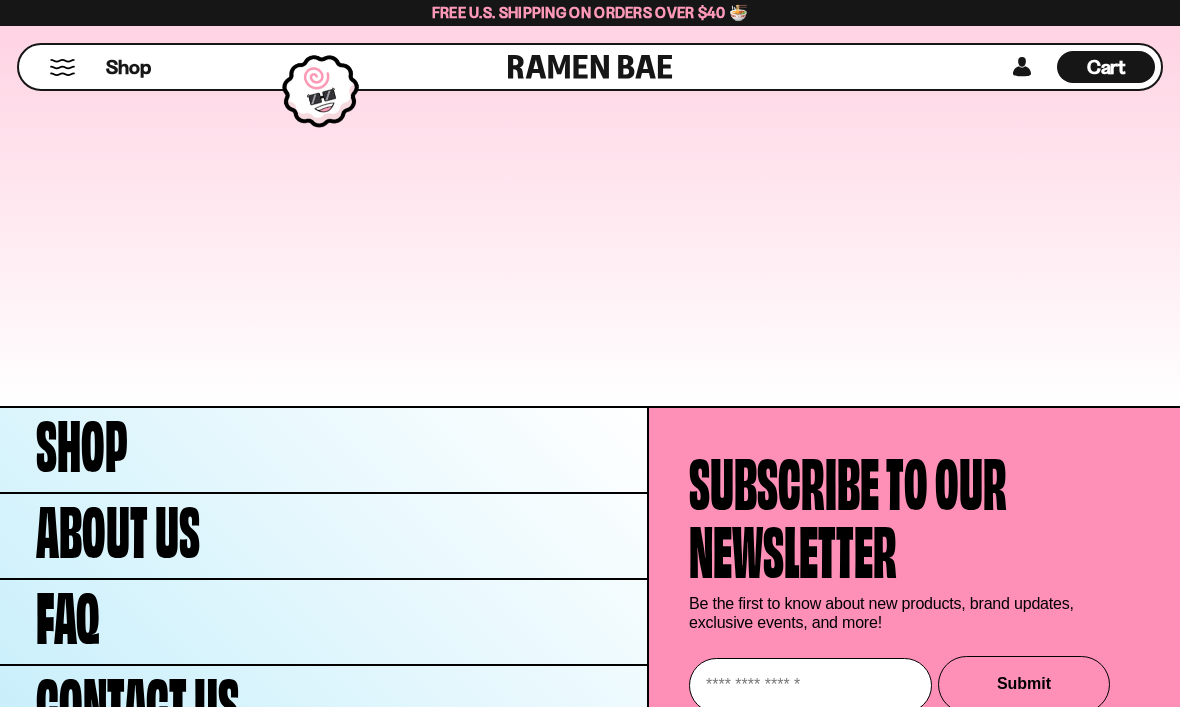 scroll, scrollTop: 7336, scrollLeft: 0, axis: vertical 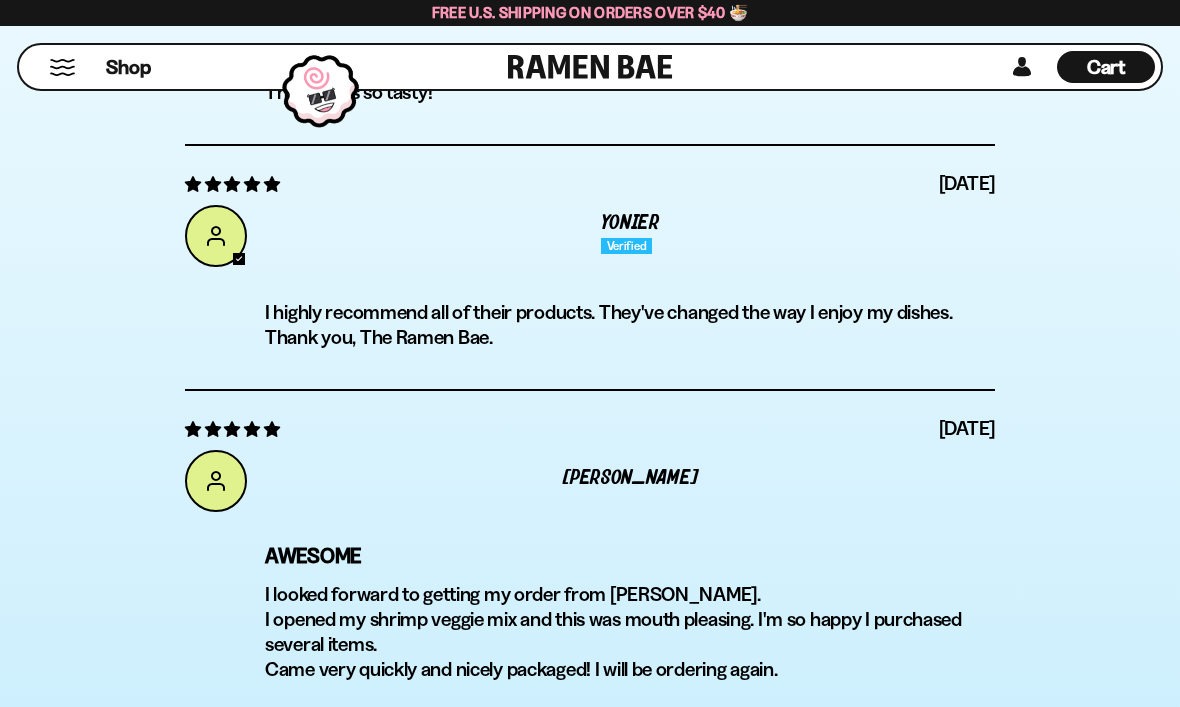 click at bounding box center (62, 67) 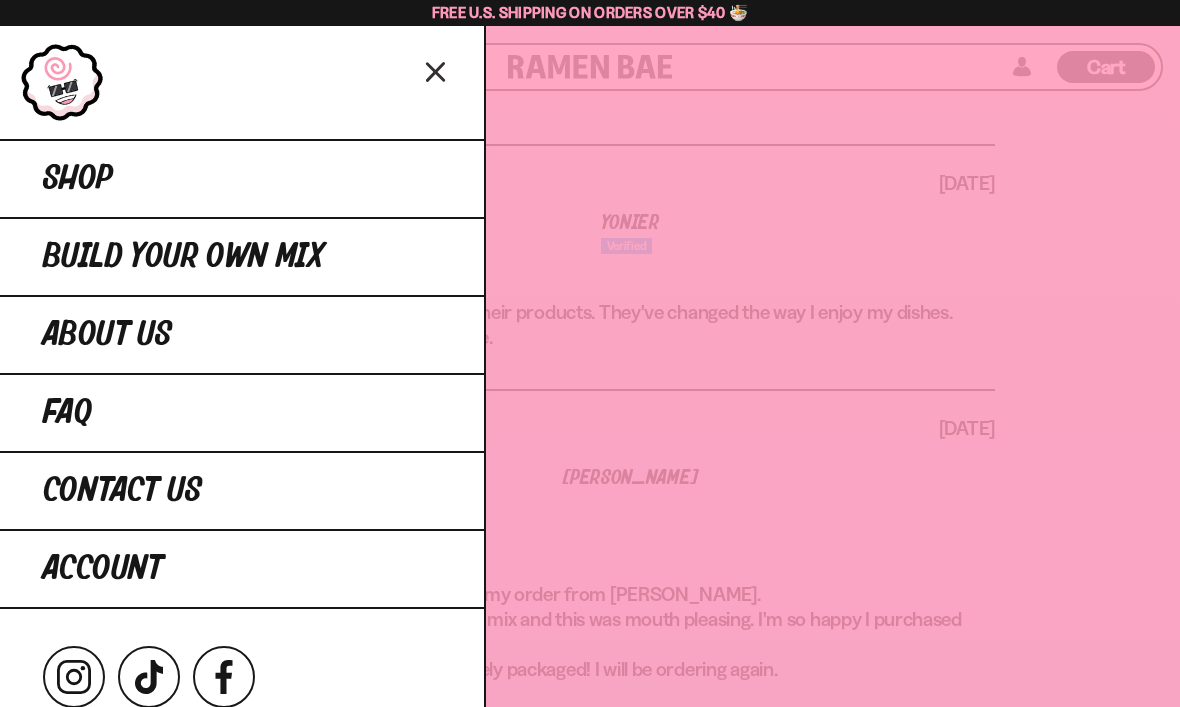click on "Shop" at bounding box center (78, 179) 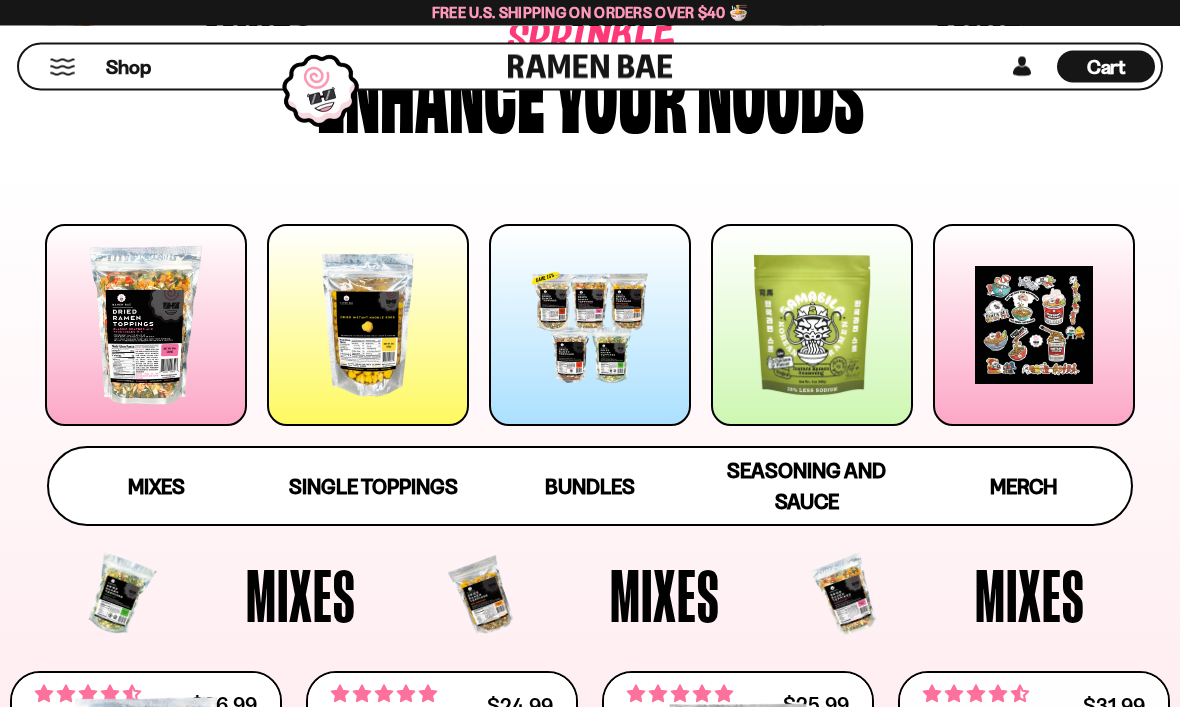 scroll, scrollTop: 152, scrollLeft: 0, axis: vertical 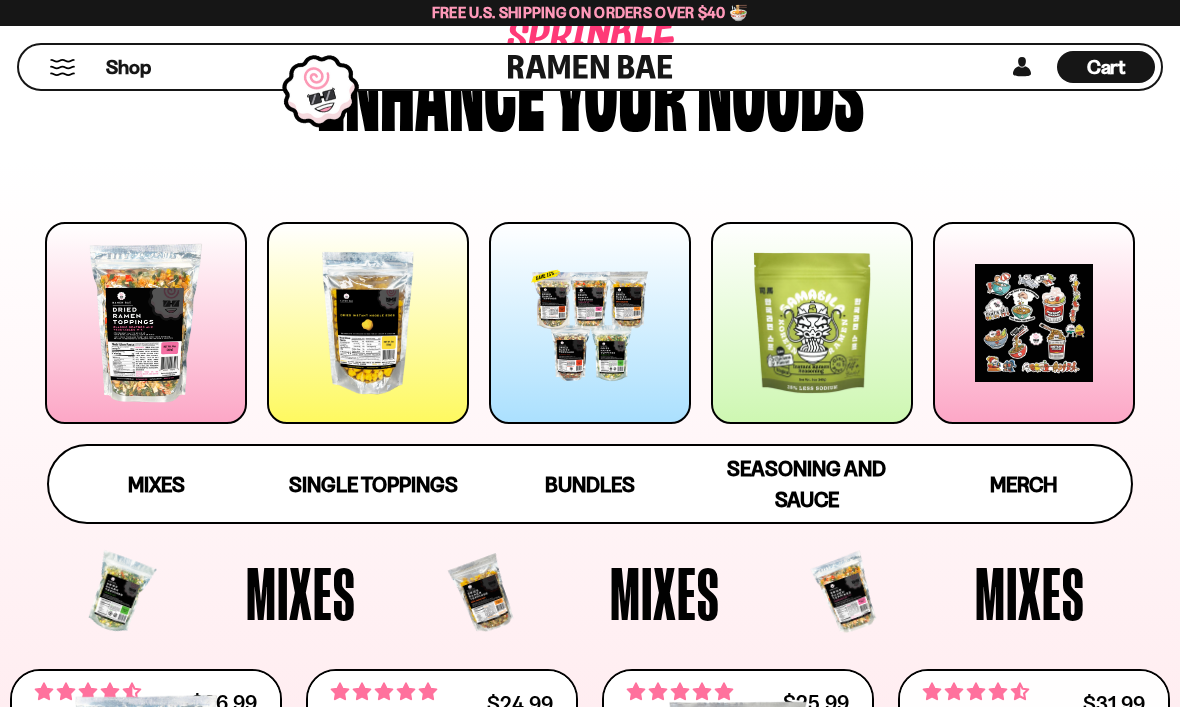 click at bounding box center [146, 323] 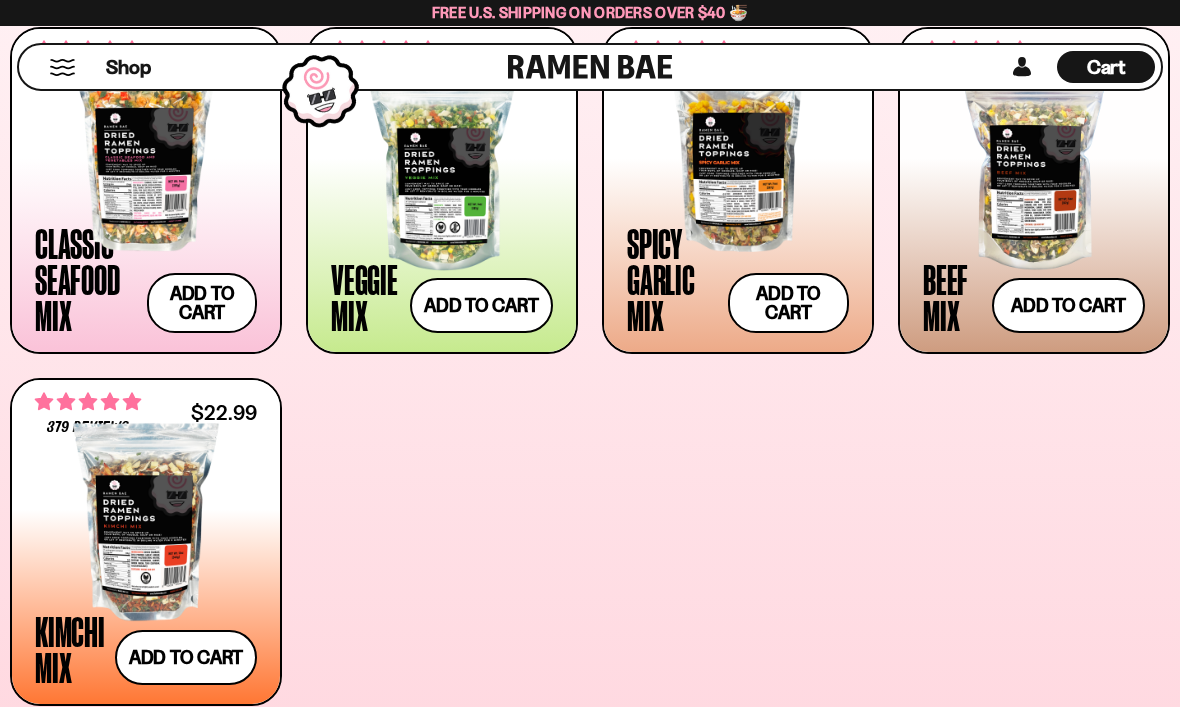 scroll, scrollTop: 801, scrollLeft: 0, axis: vertical 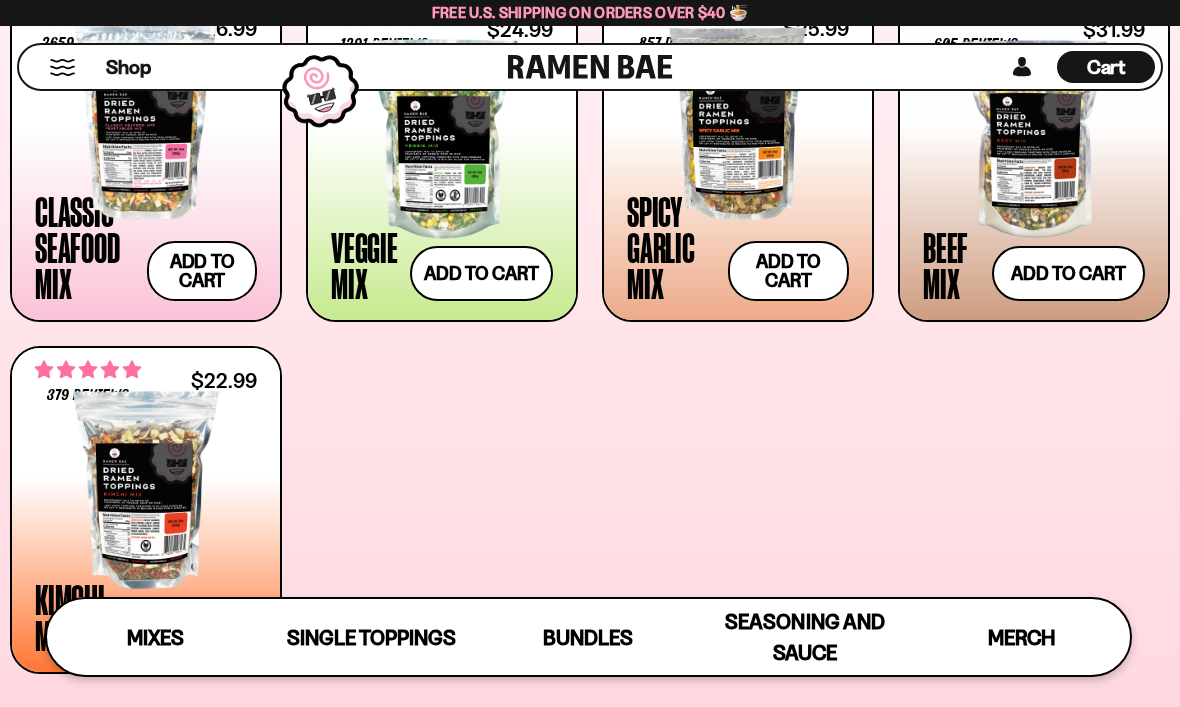 click at bounding box center (146, 120) 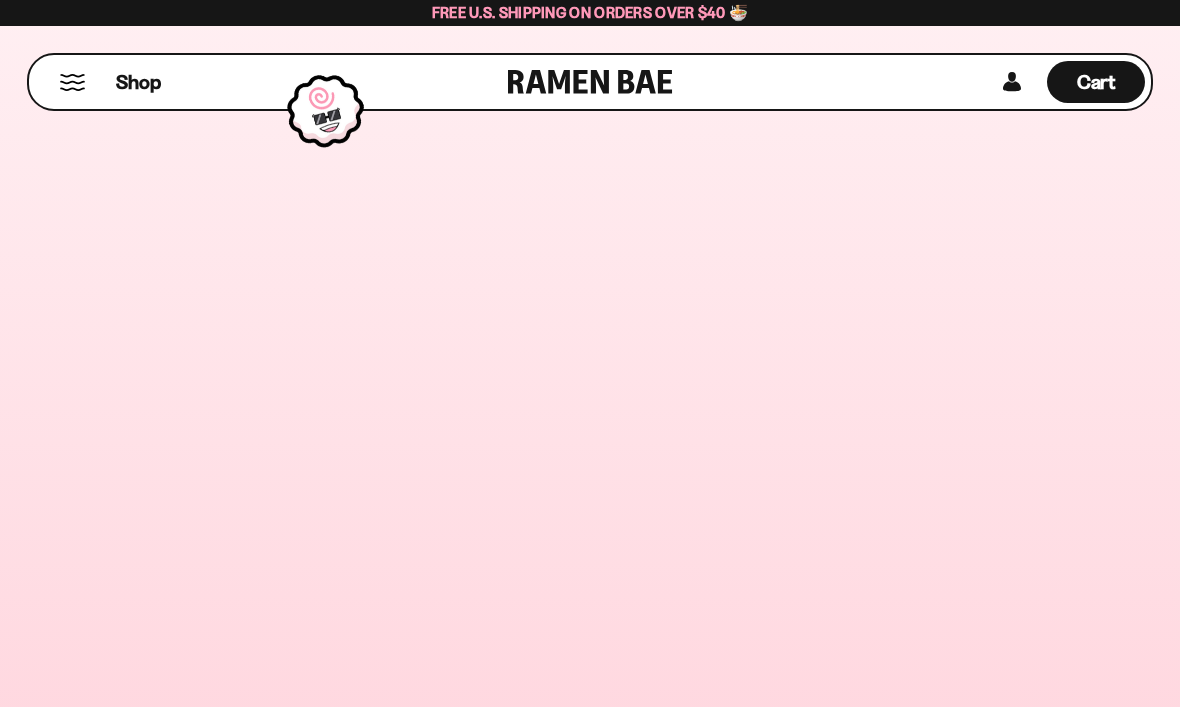 scroll, scrollTop: 868, scrollLeft: 0, axis: vertical 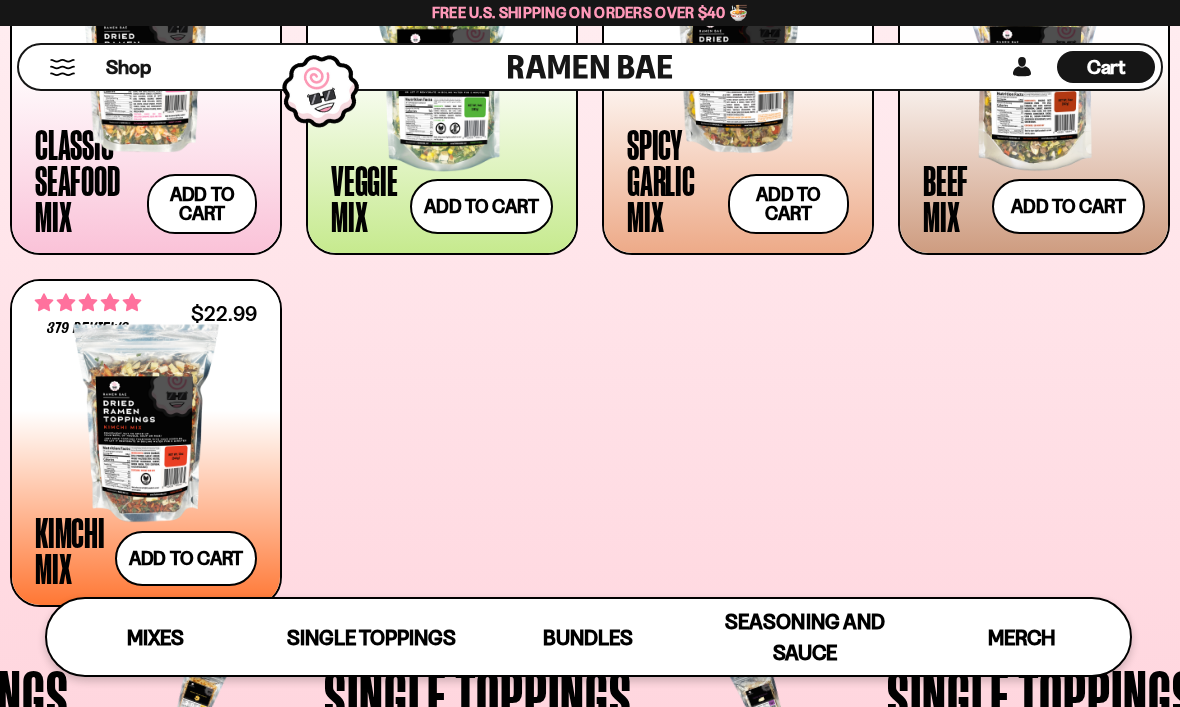 click at bounding box center [1034, 72] 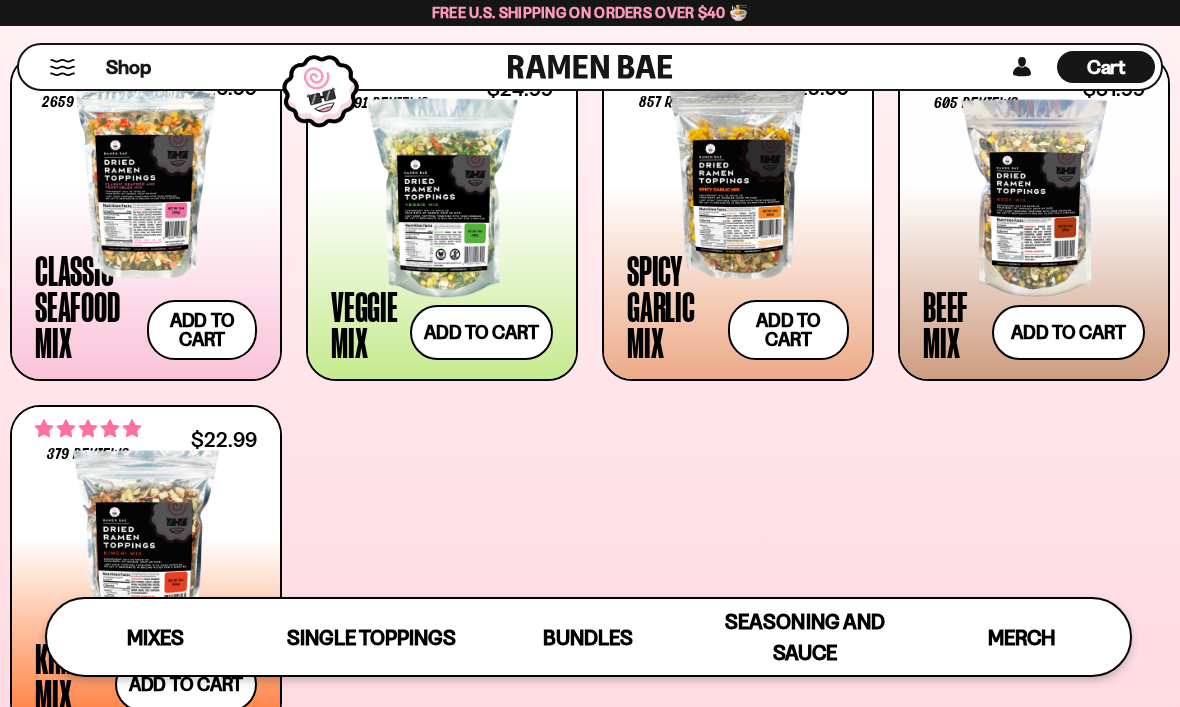 scroll, scrollTop: 740, scrollLeft: 0, axis: vertical 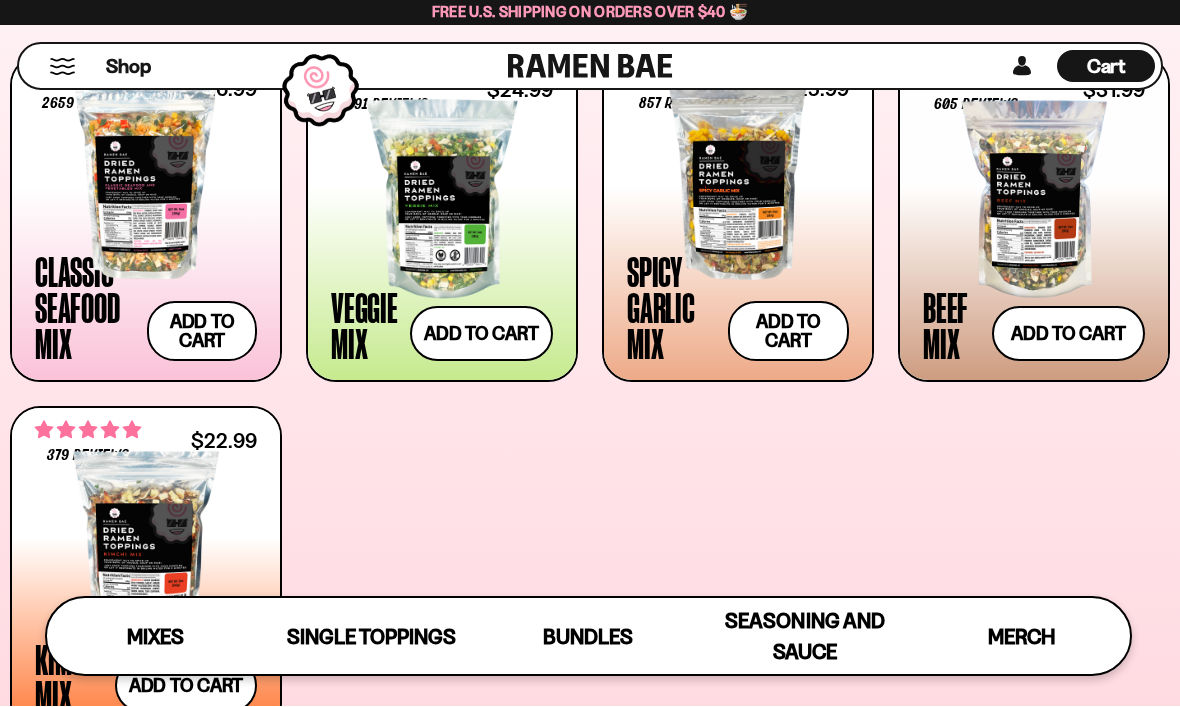 click at bounding box center (738, 181) 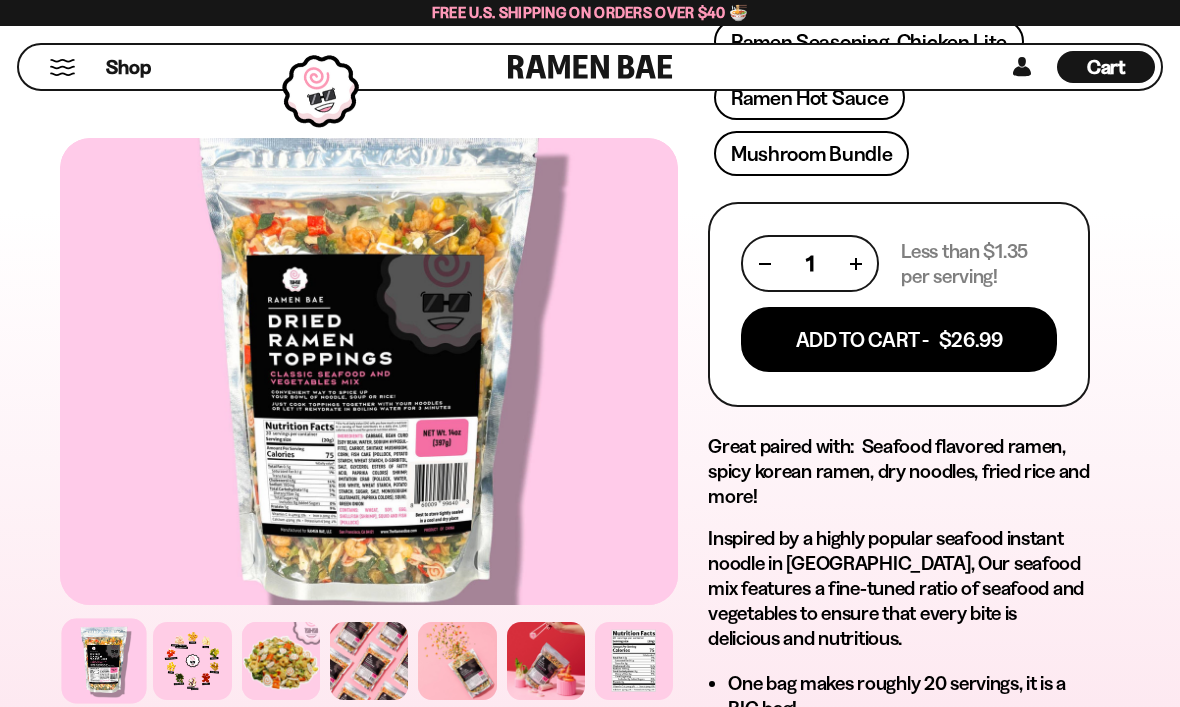 scroll, scrollTop: 1164, scrollLeft: 0, axis: vertical 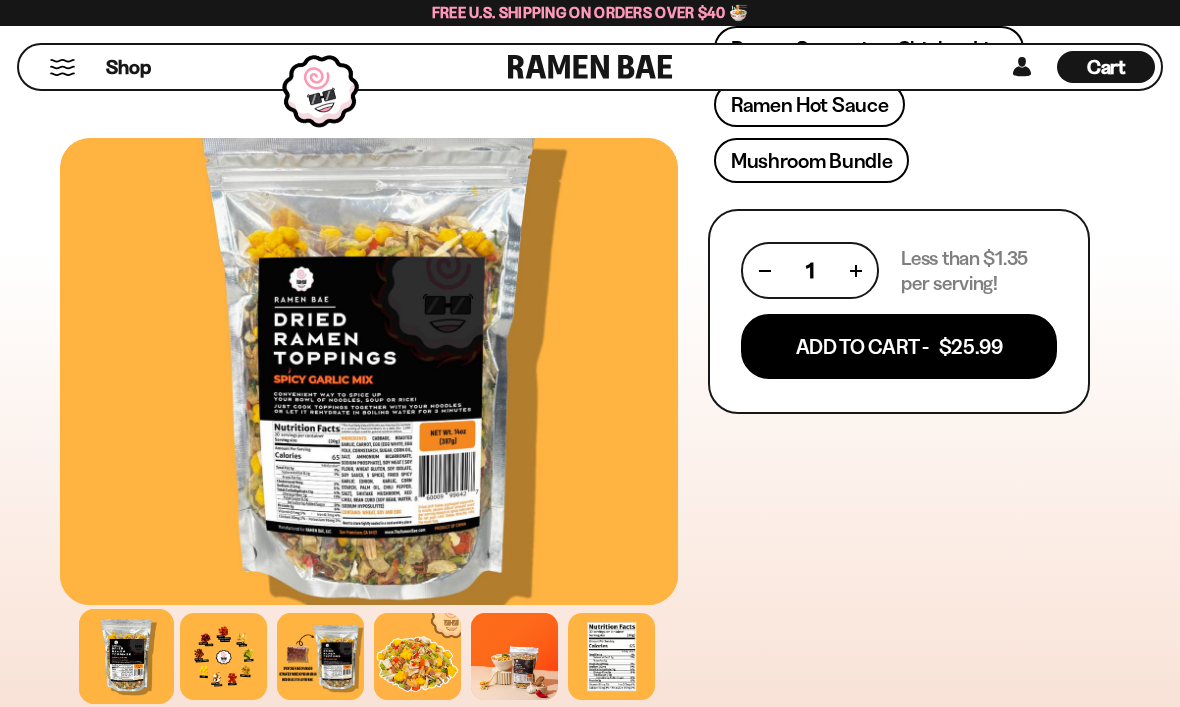 click on "Cart" at bounding box center [1106, 67] 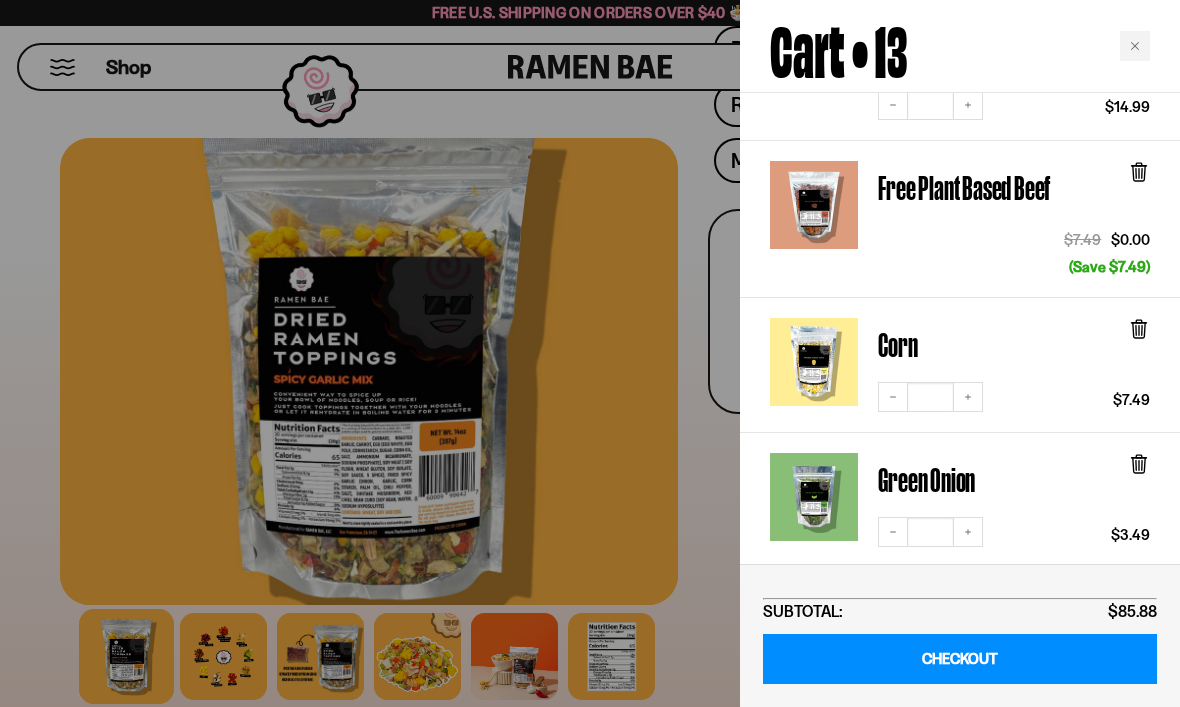scroll, scrollTop: 333, scrollLeft: 0, axis: vertical 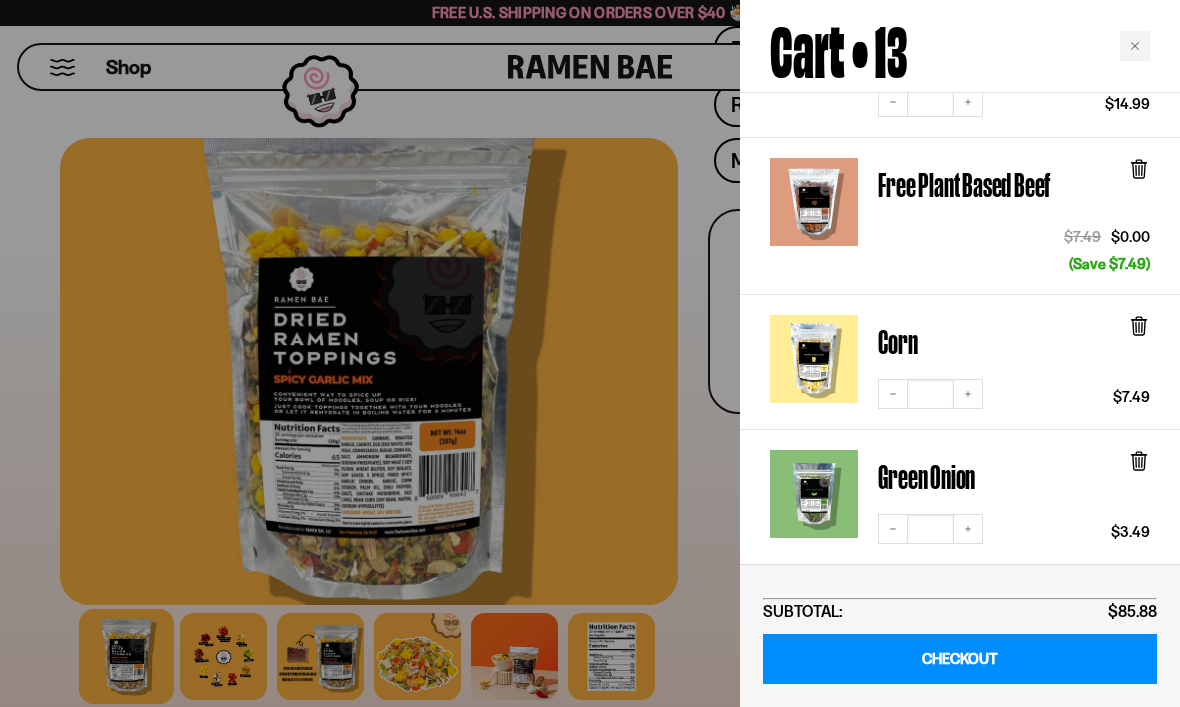click on "Corn" at bounding box center [897, 342] 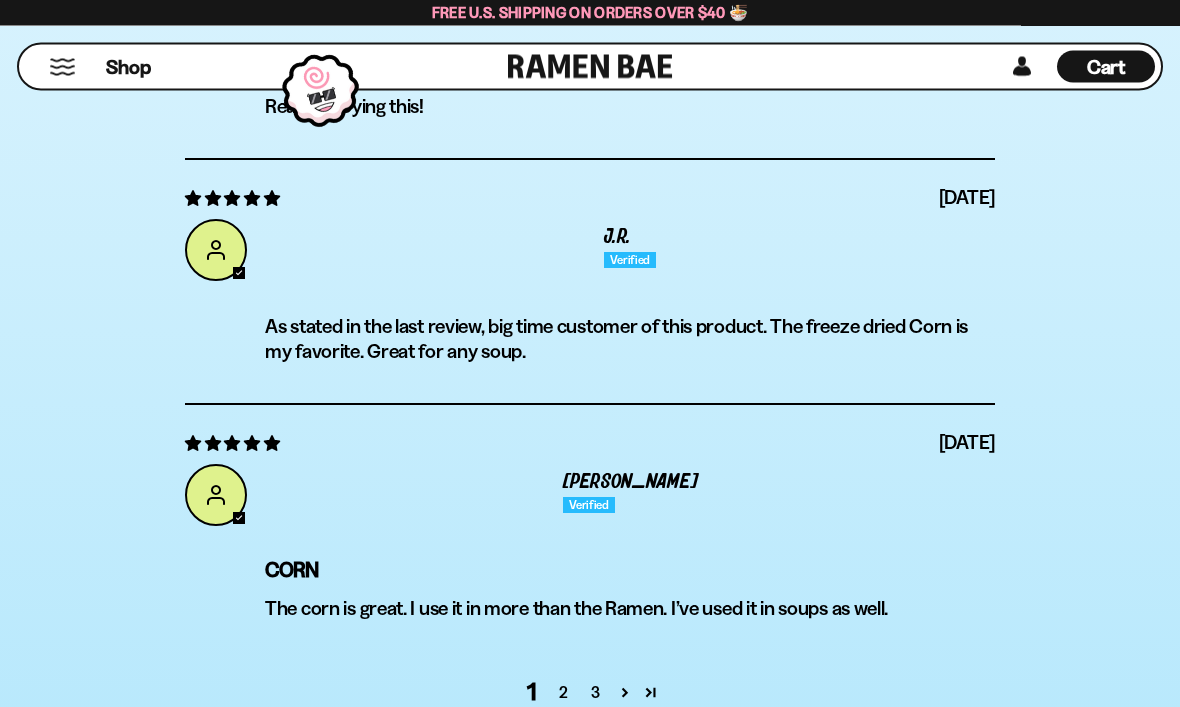 scroll, scrollTop: 7436, scrollLeft: 0, axis: vertical 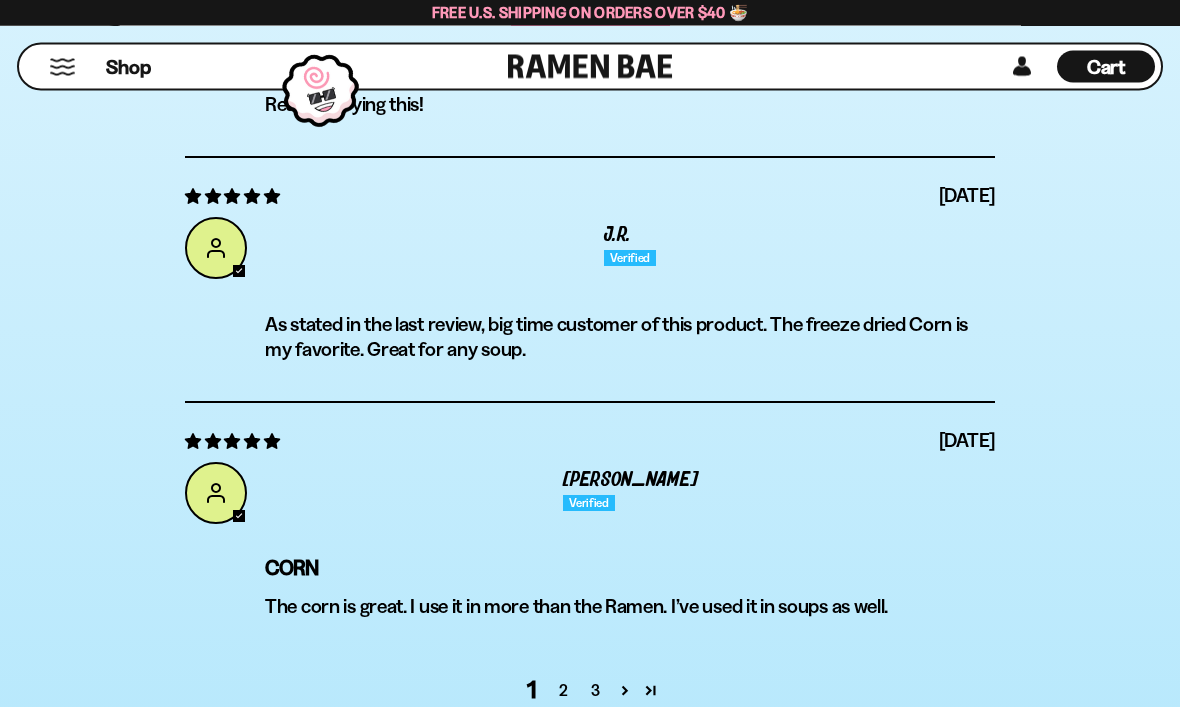 click on "2" at bounding box center (564, 691) 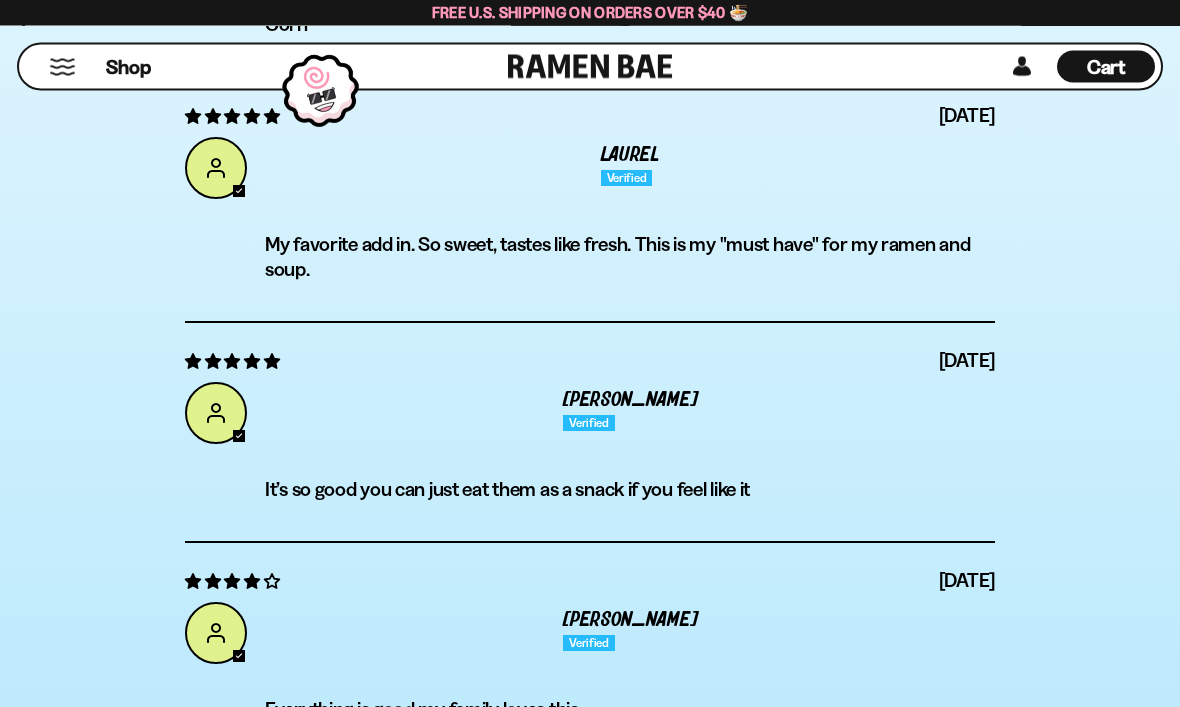 scroll, scrollTop: 7260, scrollLeft: 0, axis: vertical 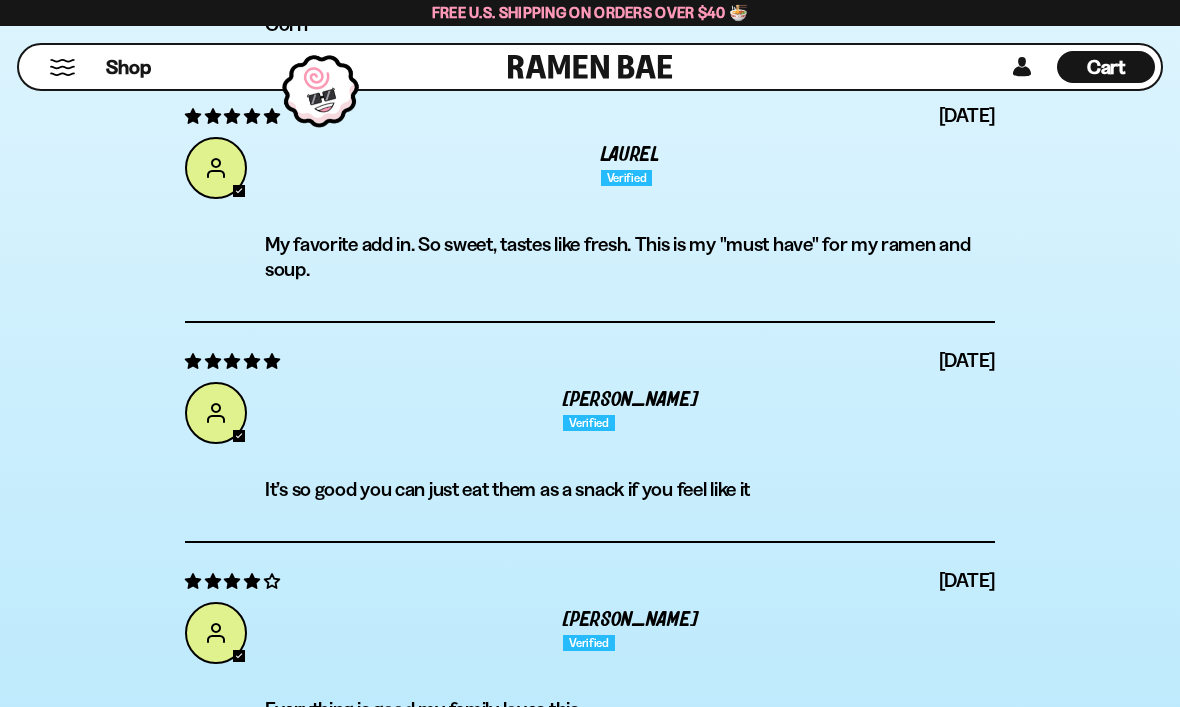 click on "Cart" at bounding box center (1106, 67) 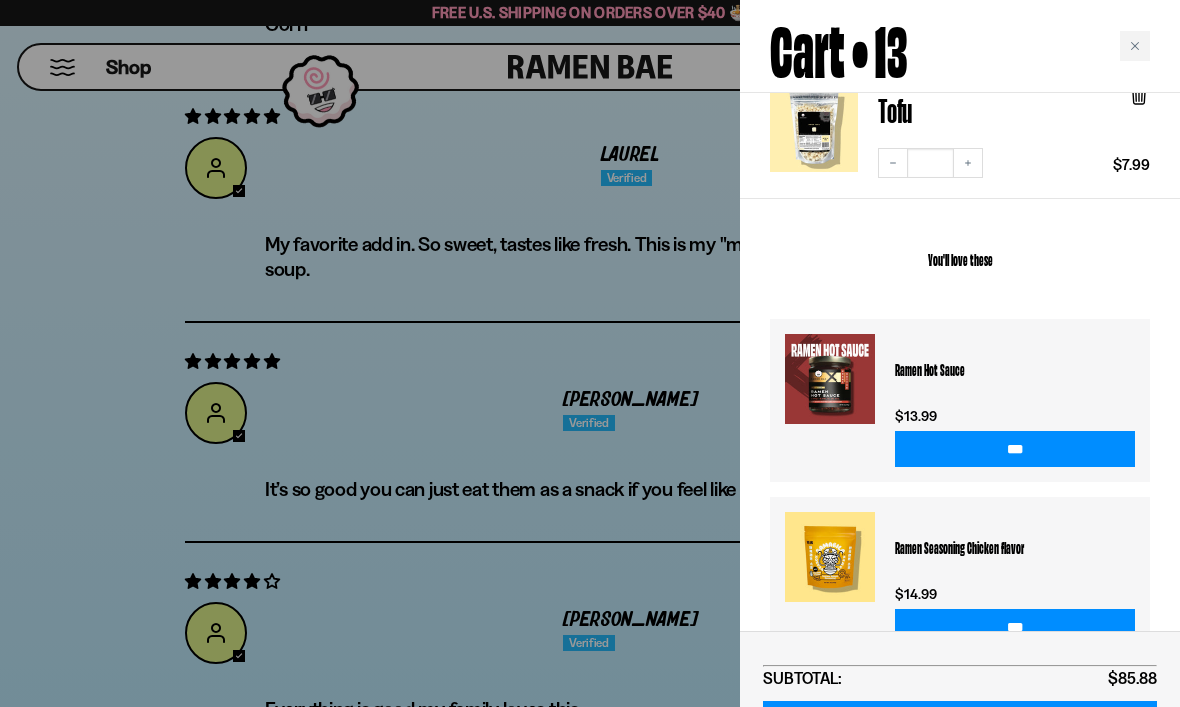 scroll, scrollTop: 1782, scrollLeft: 0, axis: vertical 